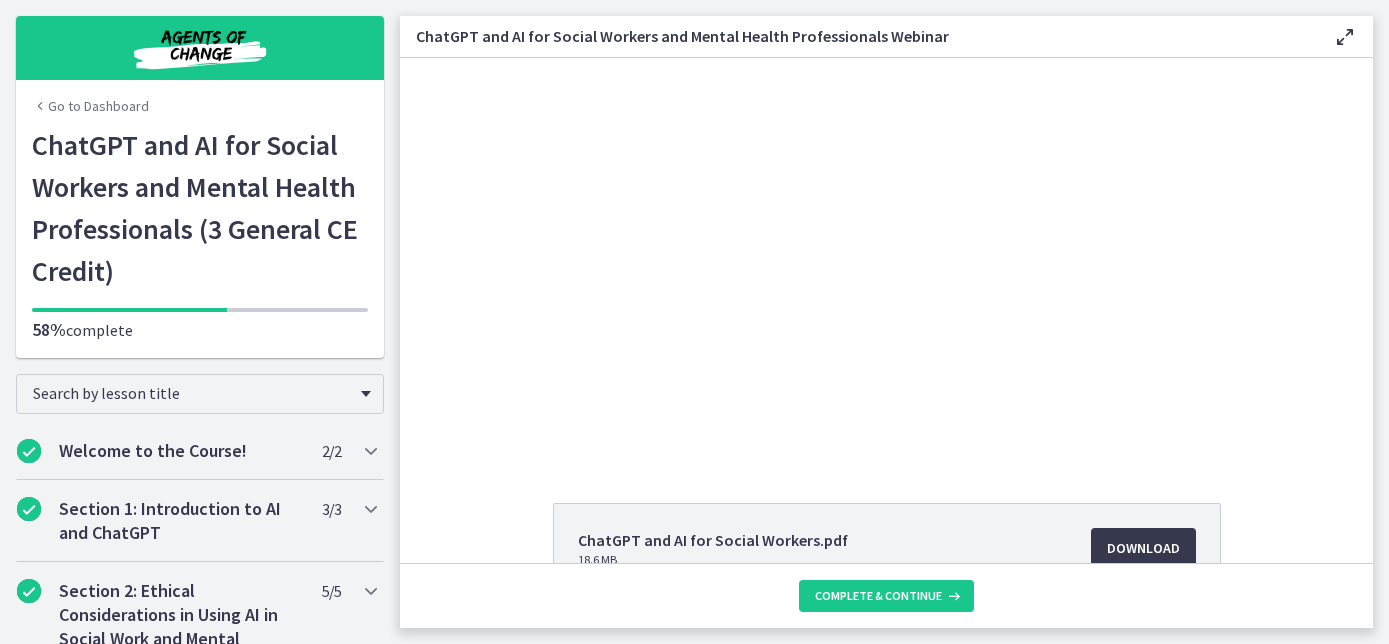 scroll, scrollTop: 0, scrollLeft: 0, axis: both 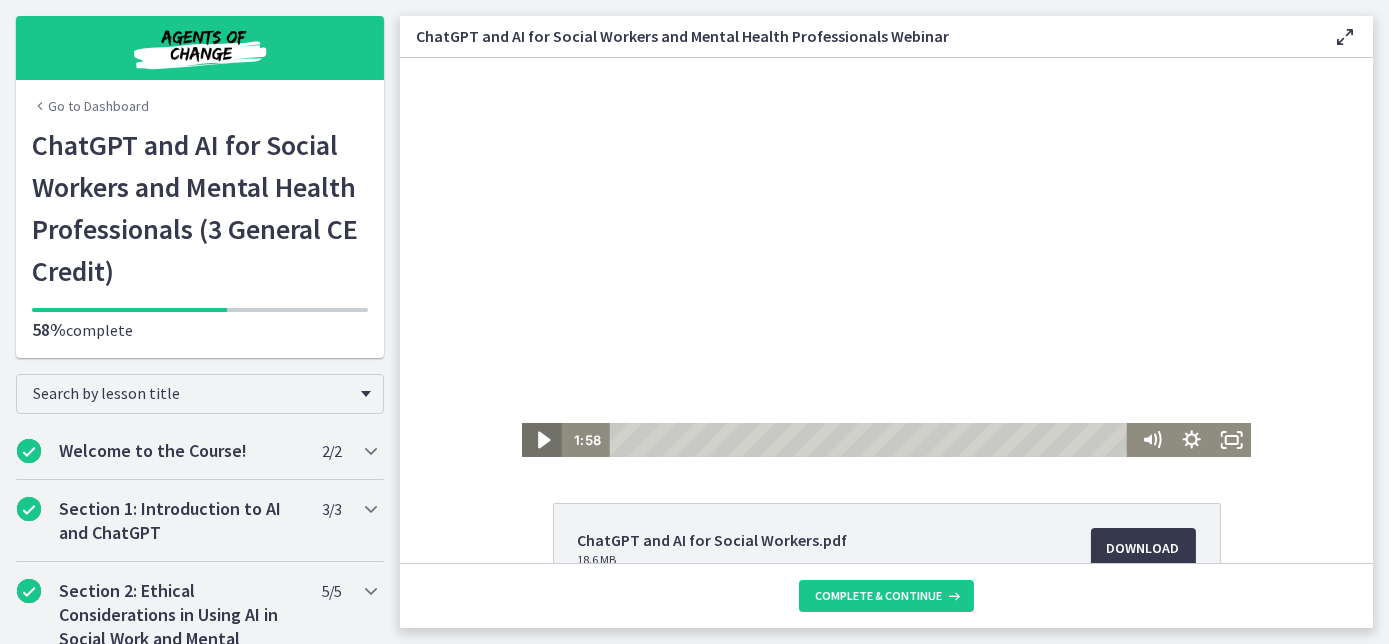 click 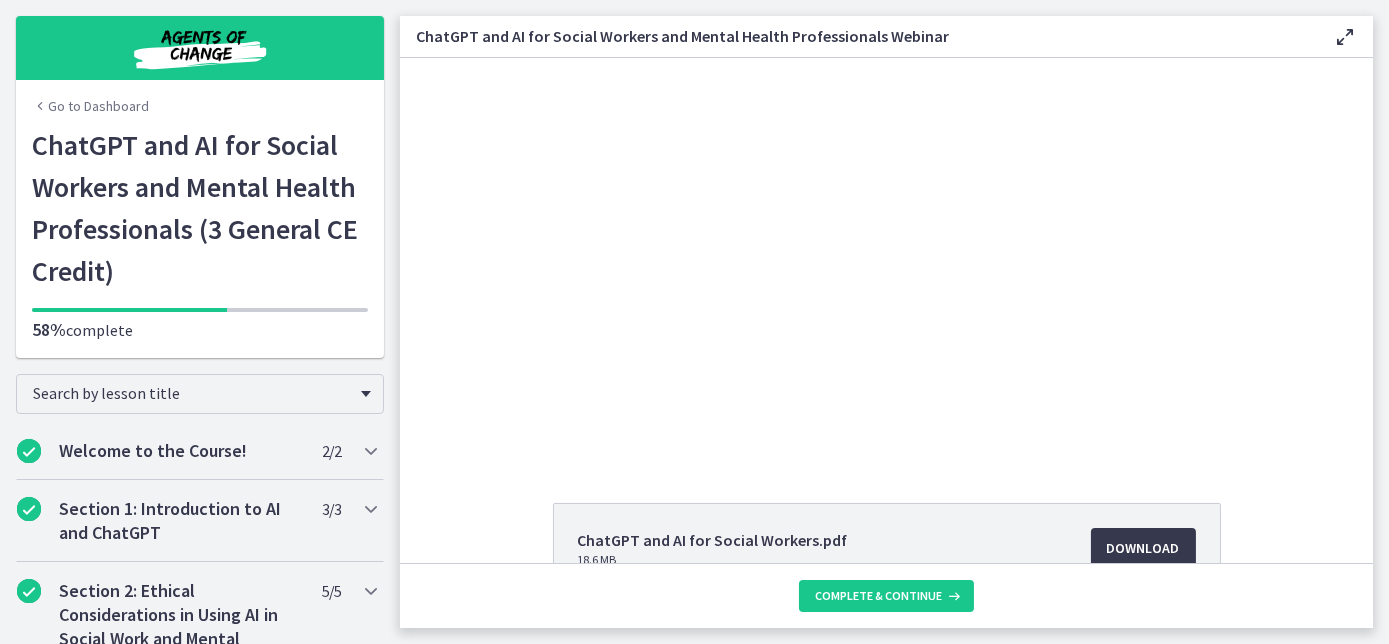 type 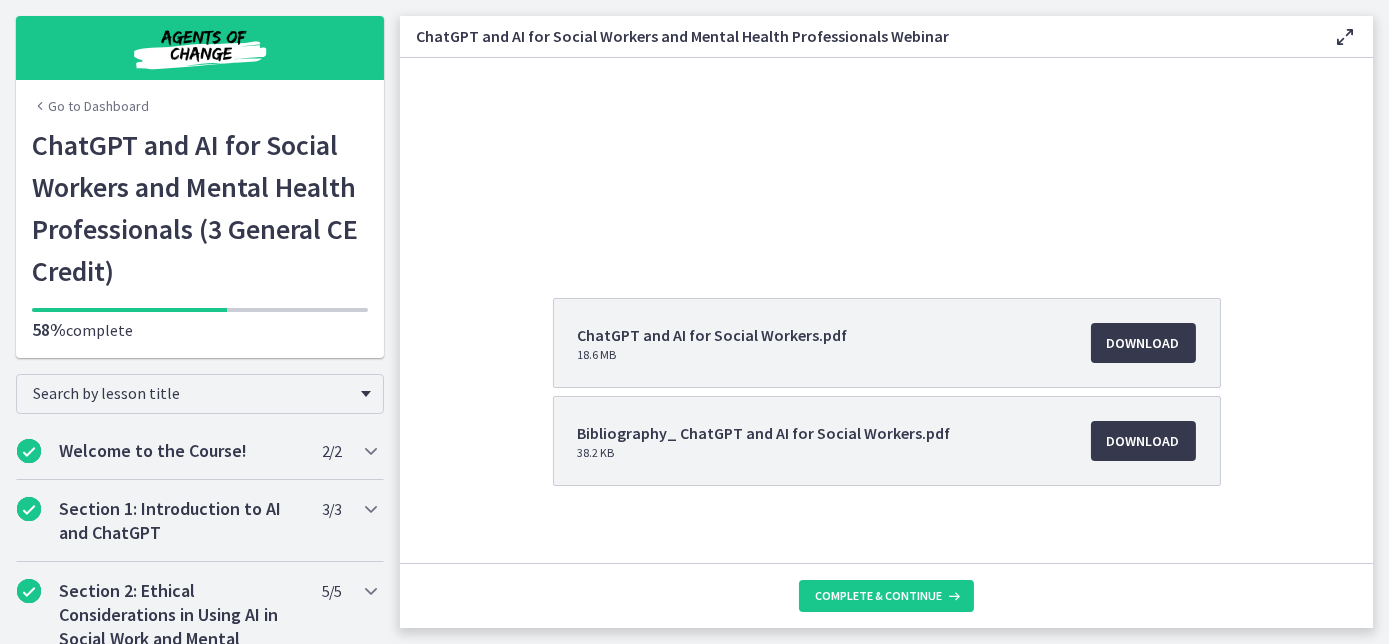 scroll, scrollTop: 223, scrollLeft: 0, axis: vertical 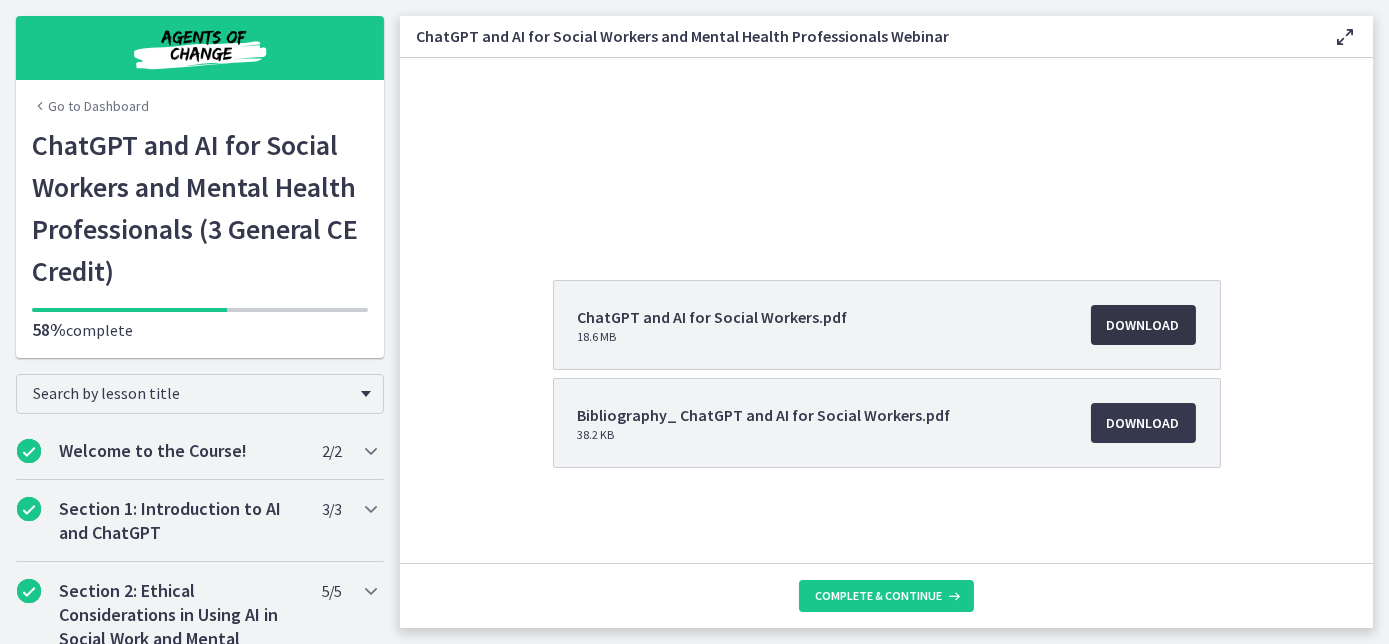 click on "Download
Opens in a new window" at bounding box center (1143, 325) 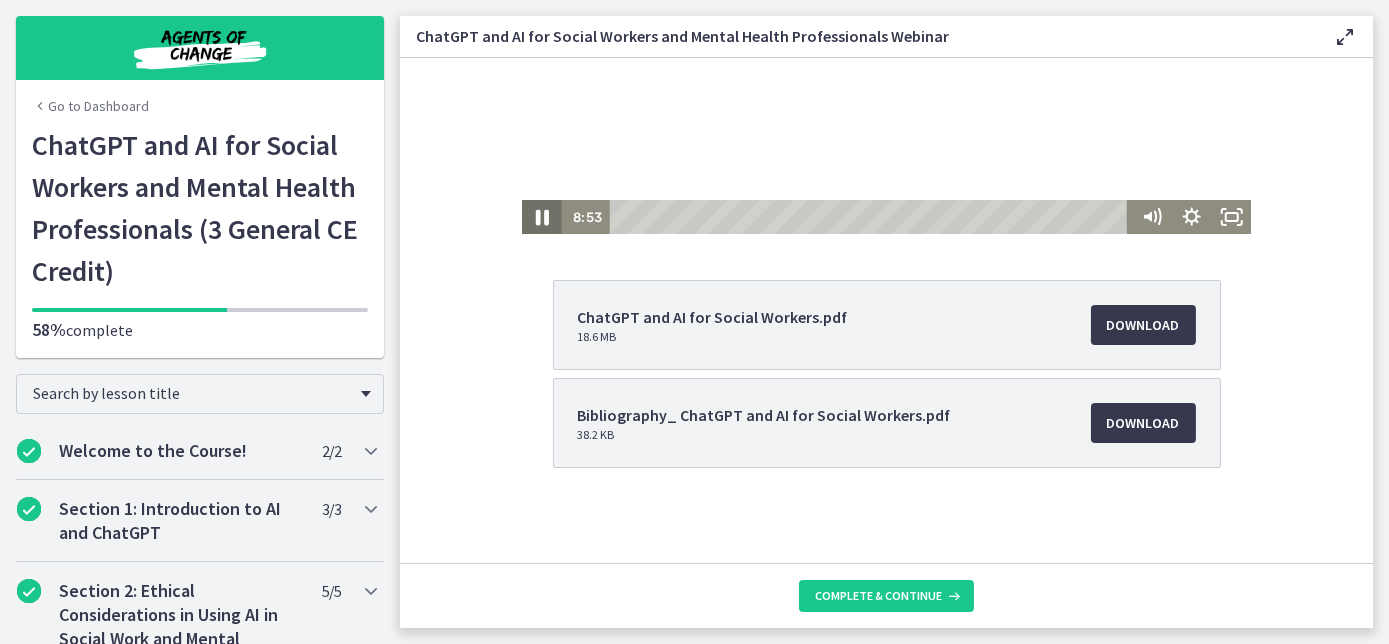 click 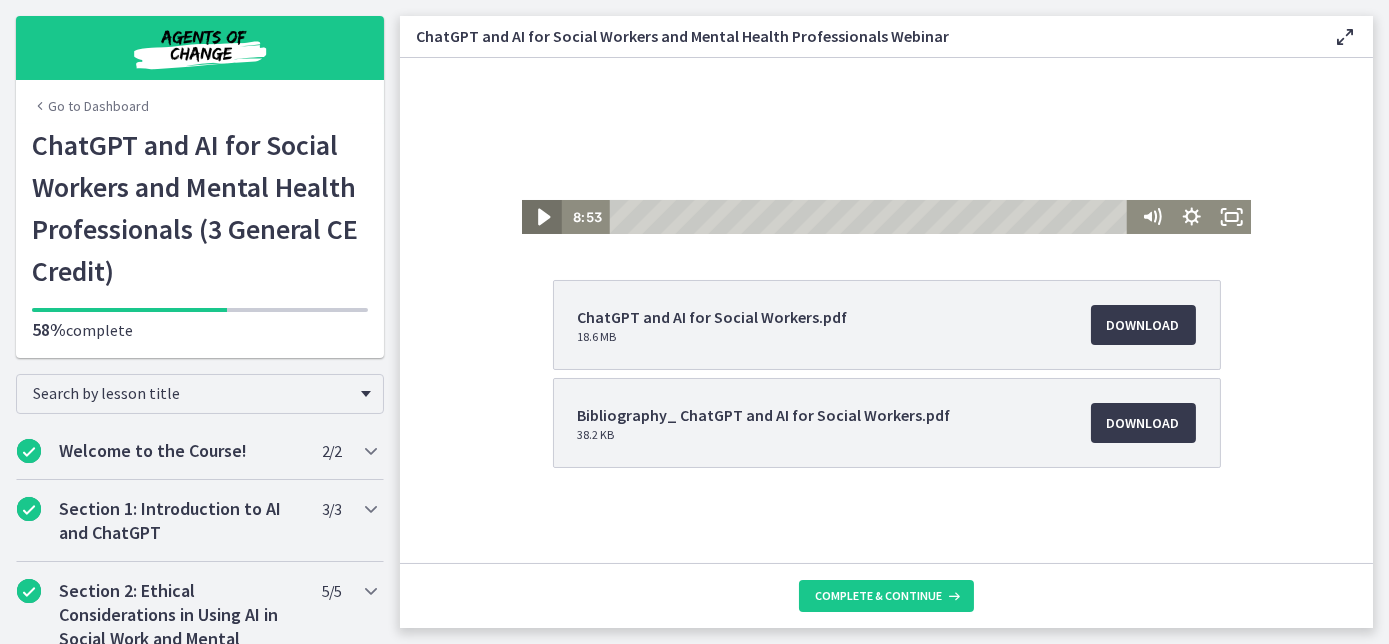 click 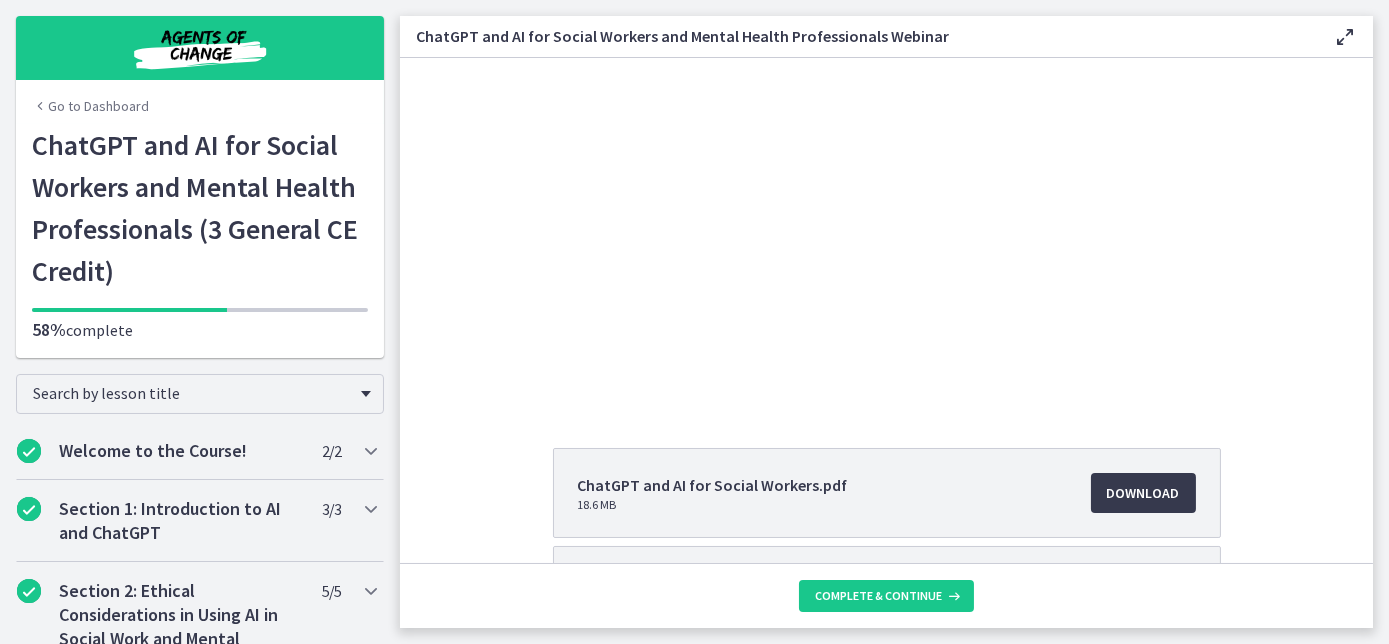 scroll, scrollTop: 17, scrollLeft: 0, axis: vertical 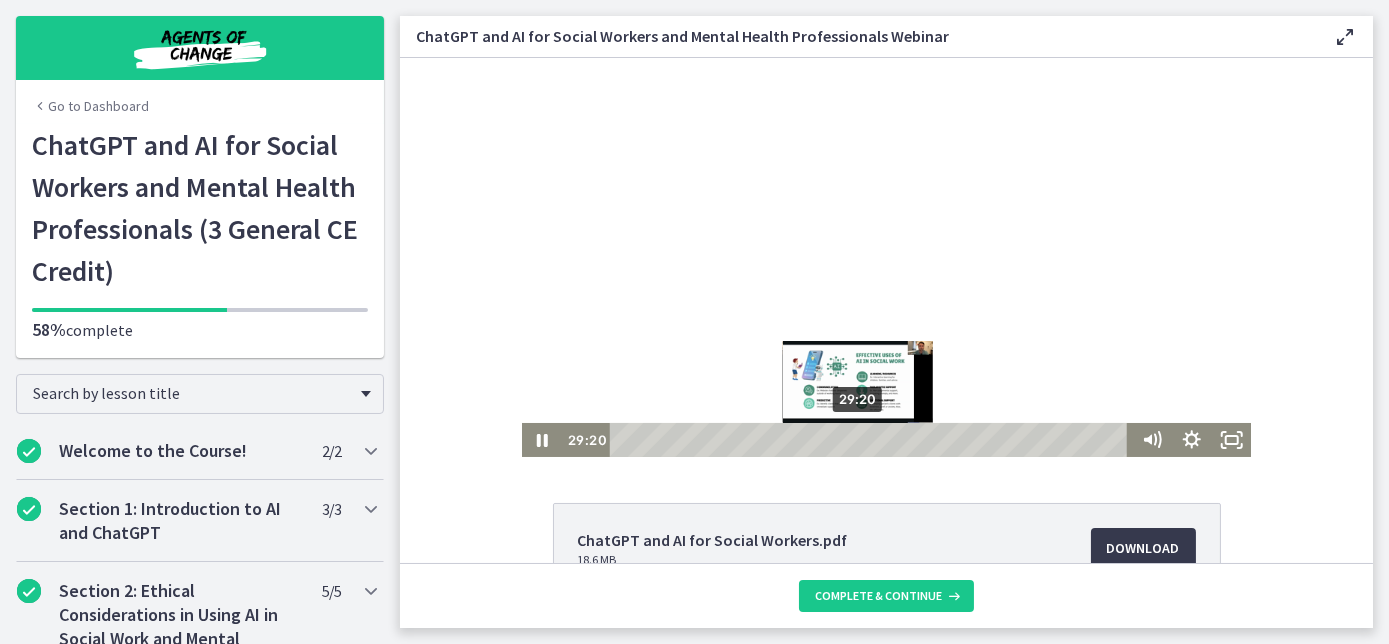 click on "29:20" at bounding box center (871, 440) 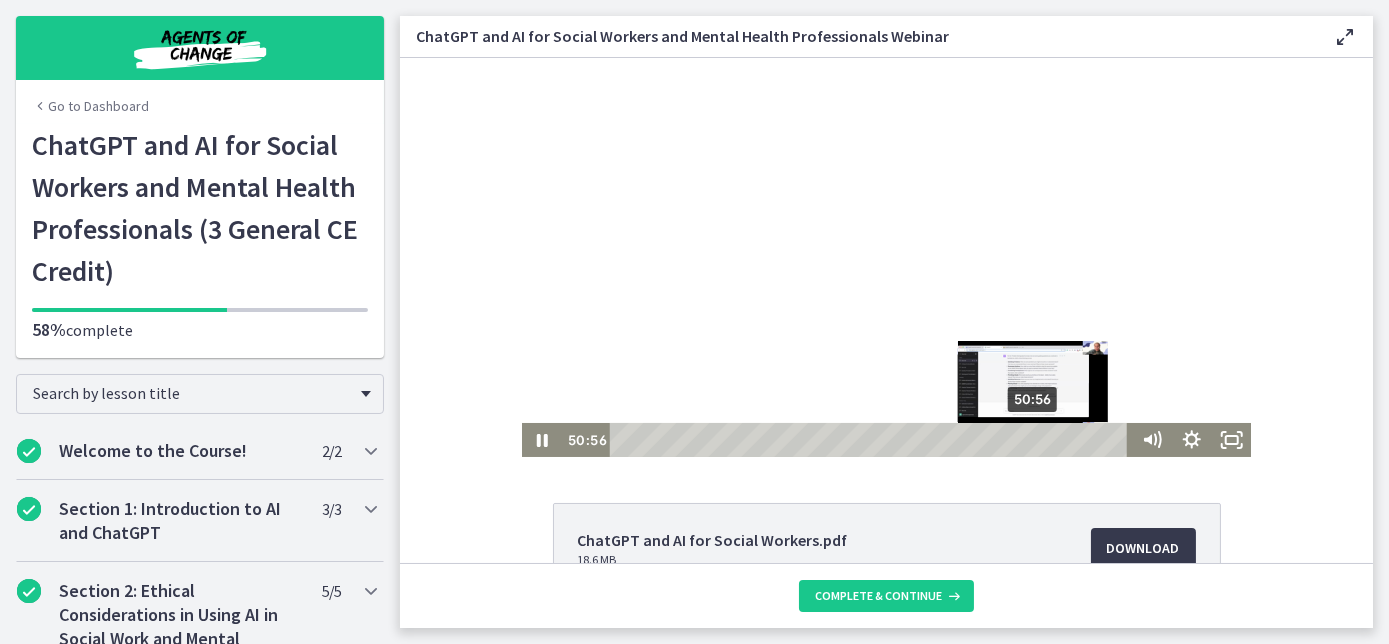 click on "50:56" at bounding box center [871, 440] 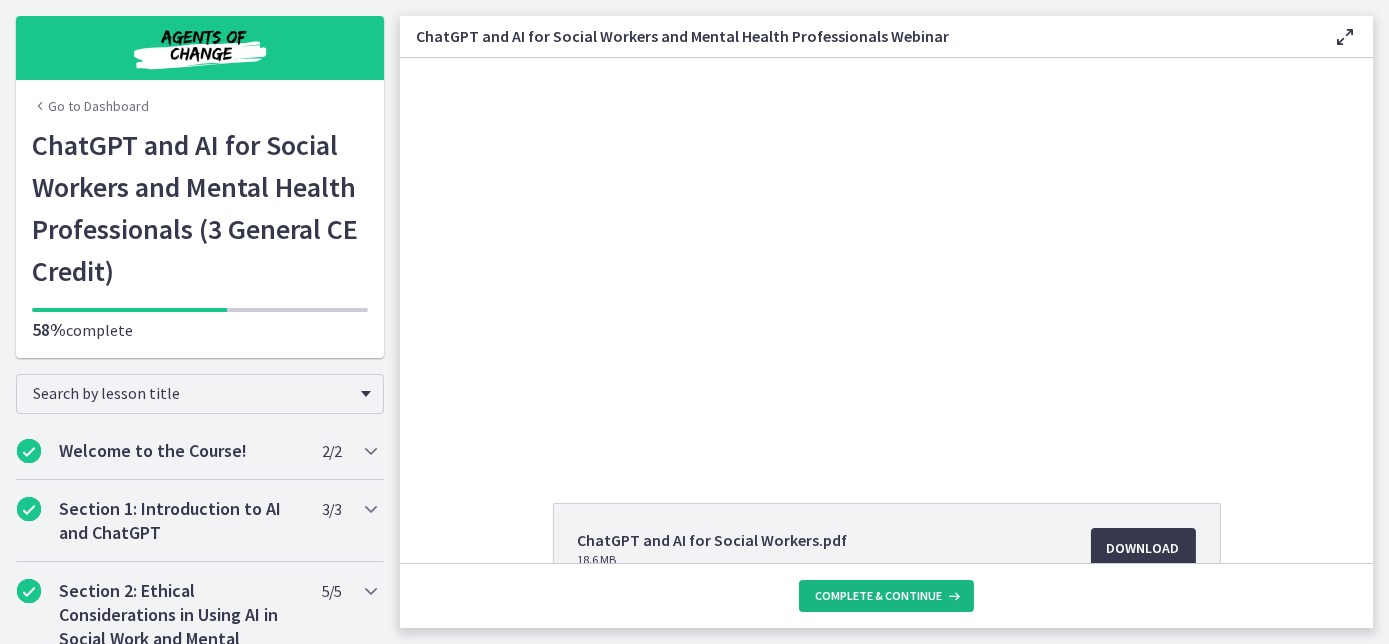 click on "Complete & continue" at bounding box center (878, 596) 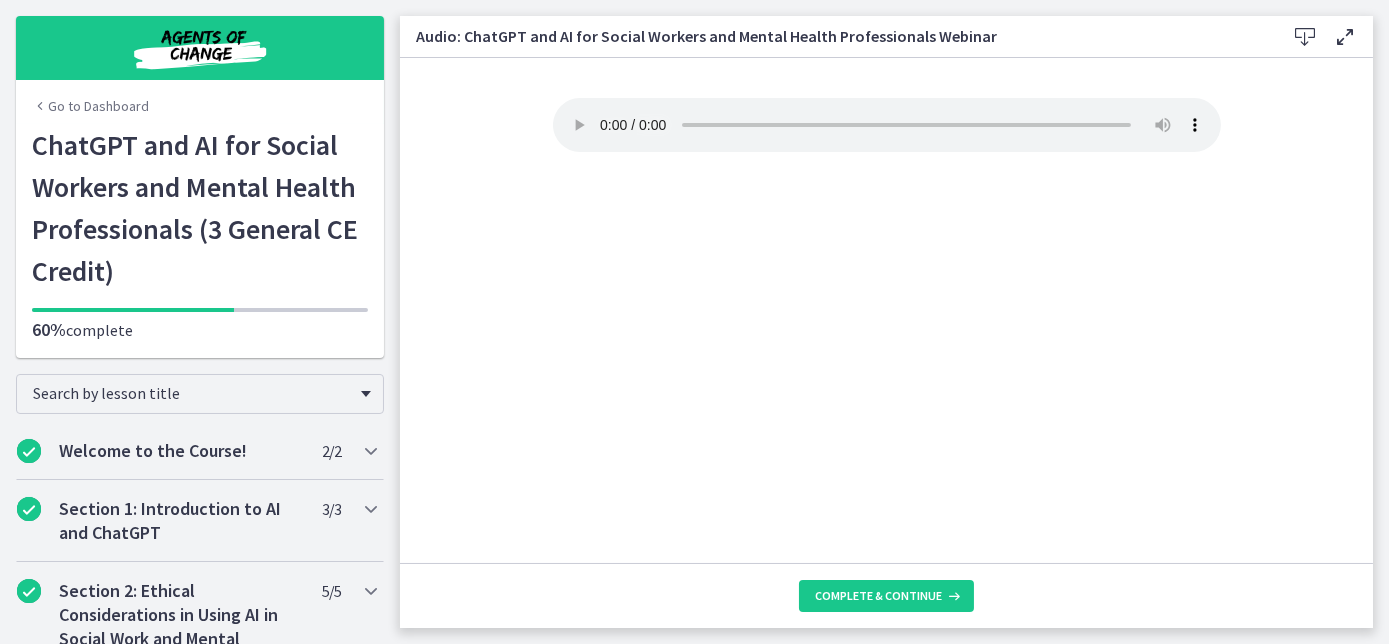 click on "Audio: ChatGPT and AI for Social Workers and Mental Health Professionals Webinar
Download
Enable fullscreen
Your browser doesn't support the audio element. Download it
here
Complete & continue" at bounding box center (894, 322) 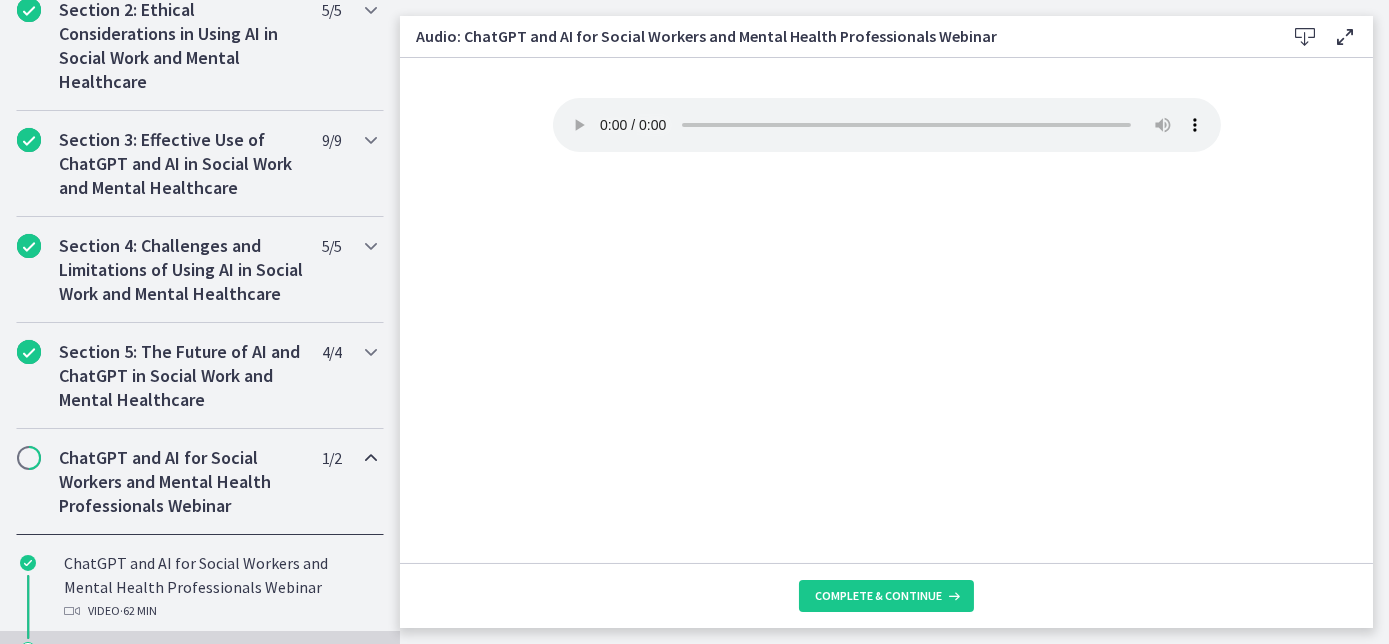 scroll, scrollTop: 581, scrollLeft: 0, axis: vertical 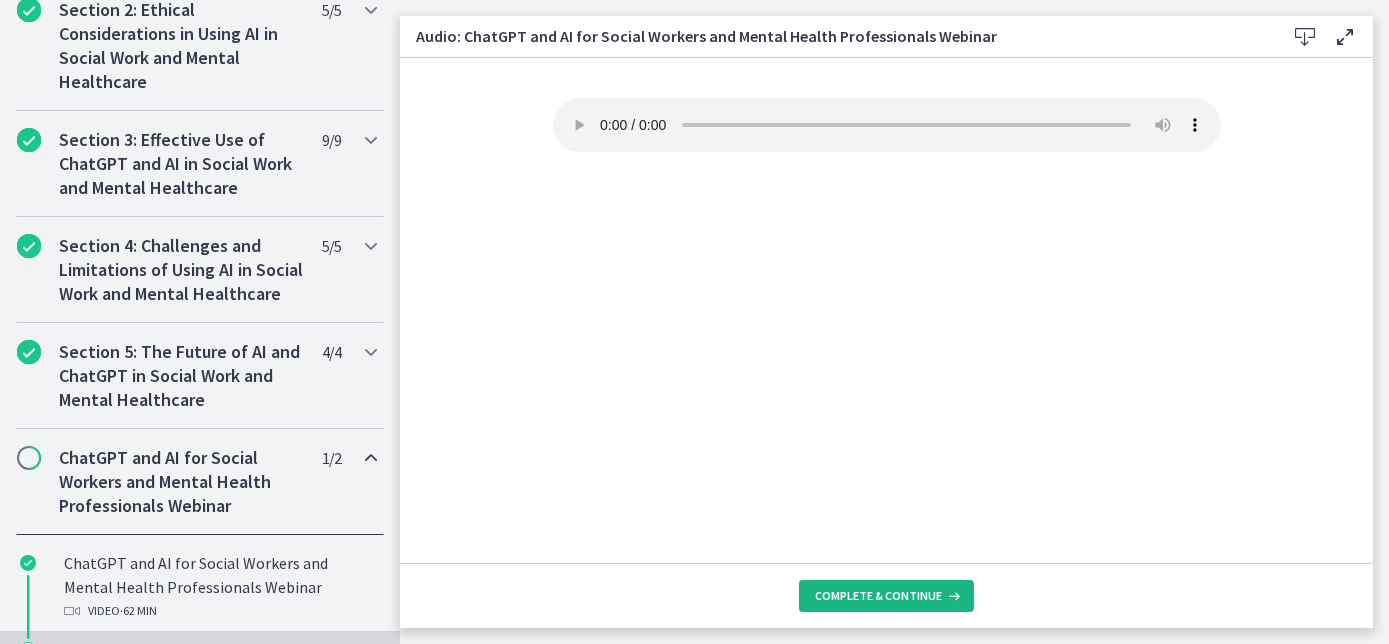 click on "Complete & continue" at bounding box center [878, 596] 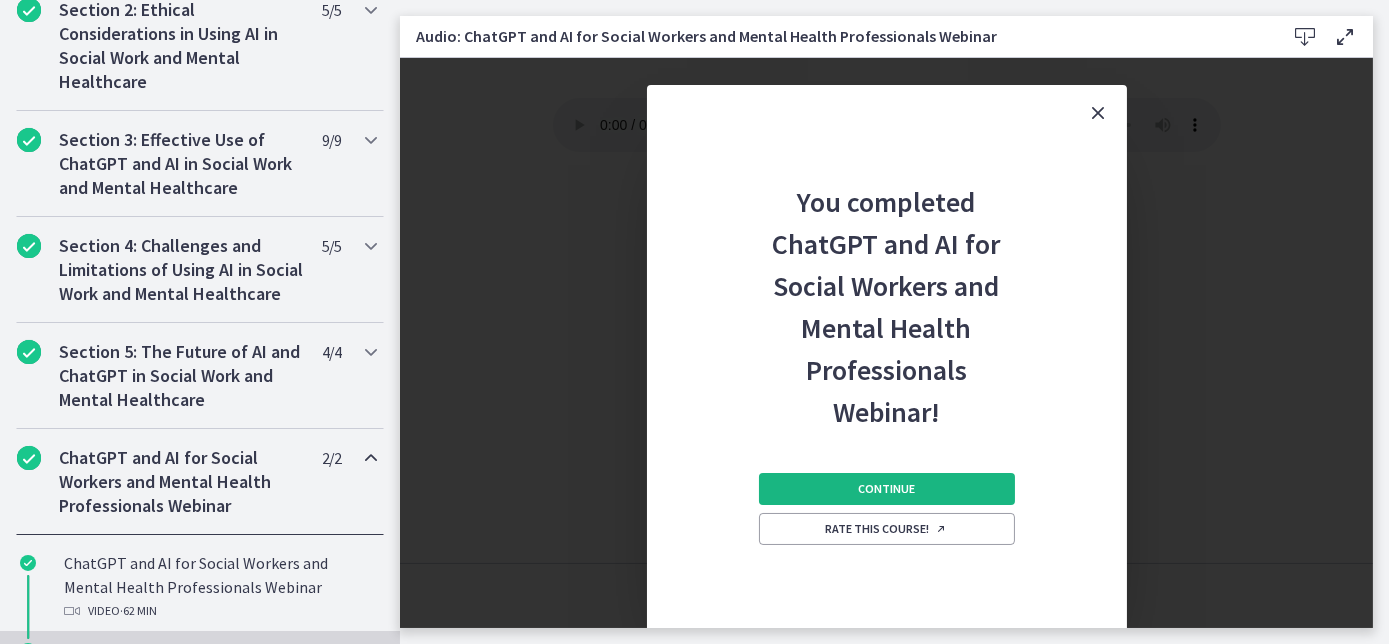 click on "Continue" at bounding box center (887, 489) 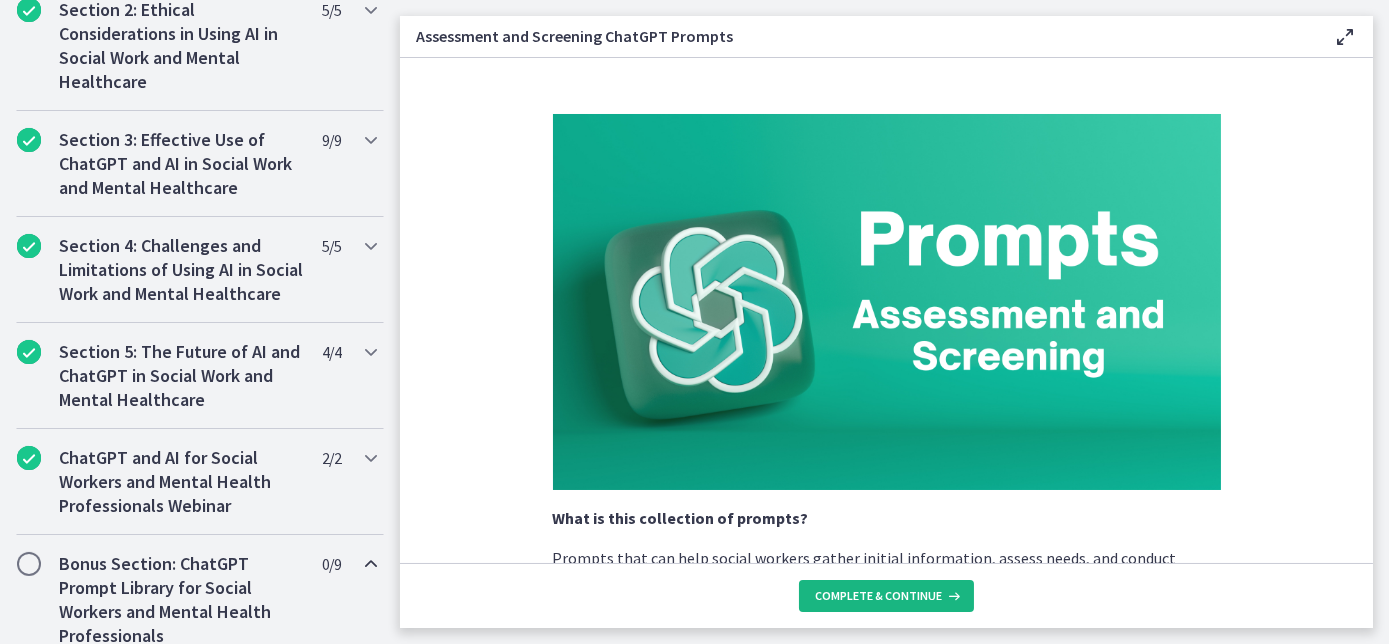 click on "Complete & continue" at bounding box center (878, 596) 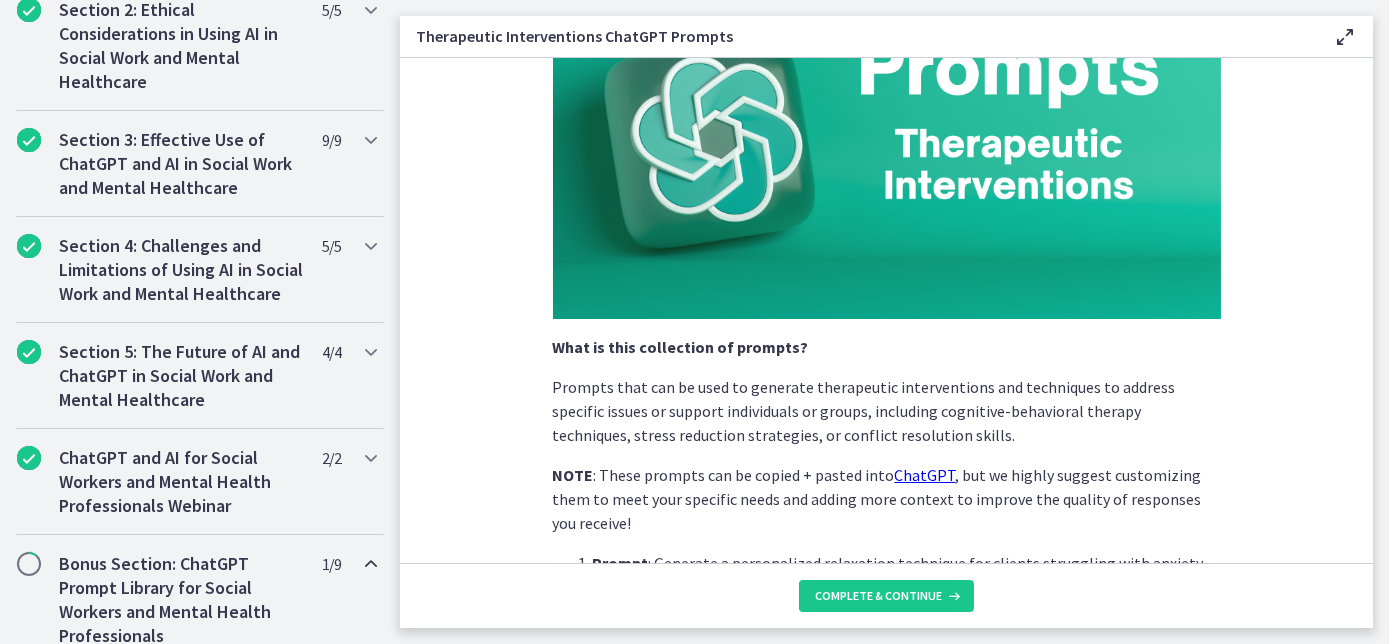scroll, scrollTop: 181, scrollLeft: 0, axis: vertical 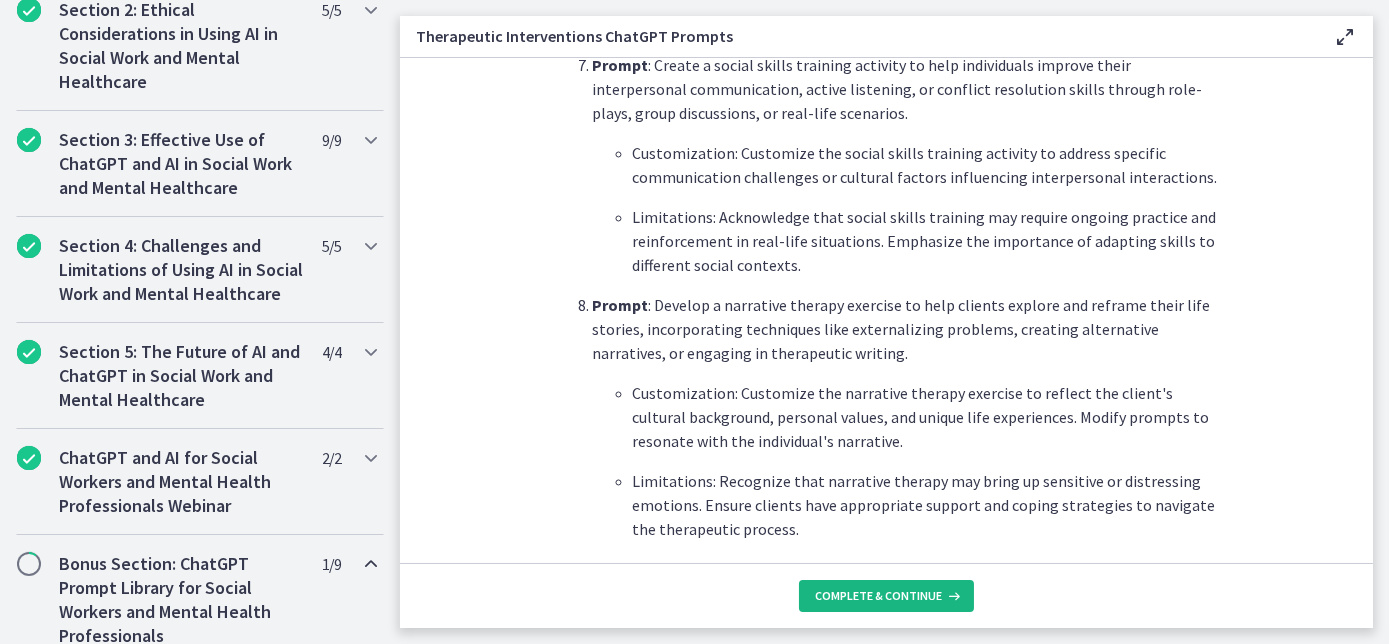click on "Complete & continue" at bounding box center [878, 596] 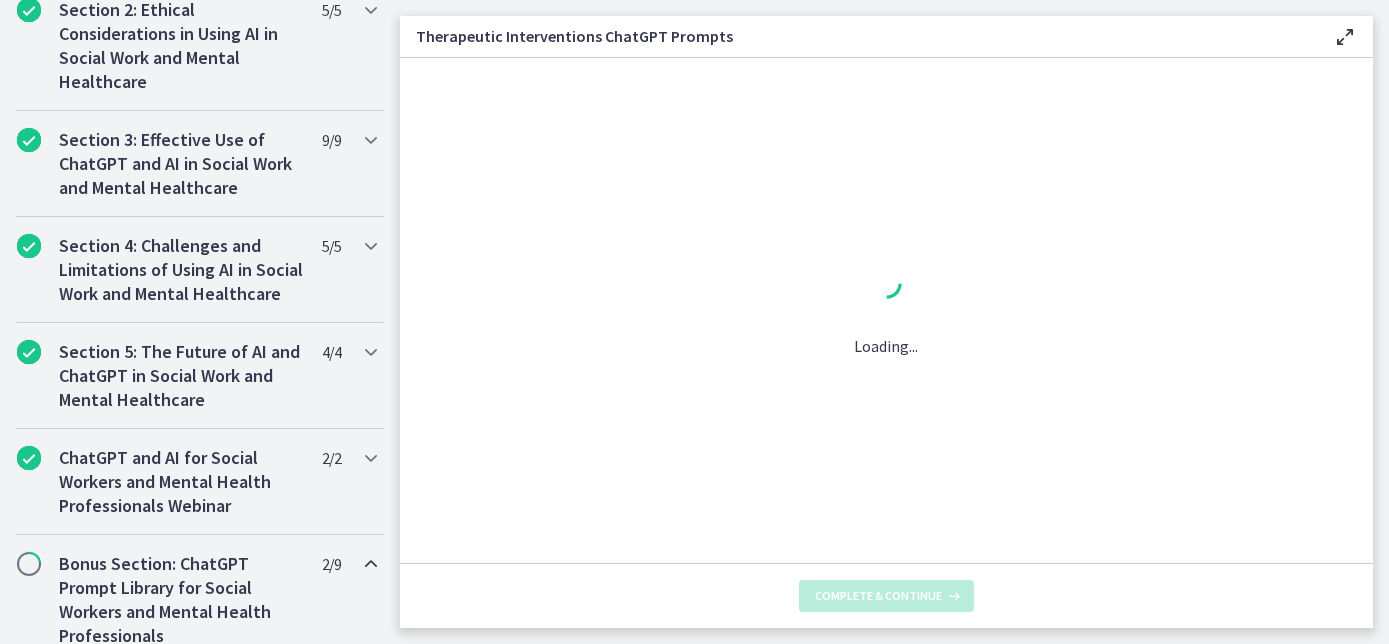 scroll, scrollTop: 0, scrollLeft: 0, axis: both 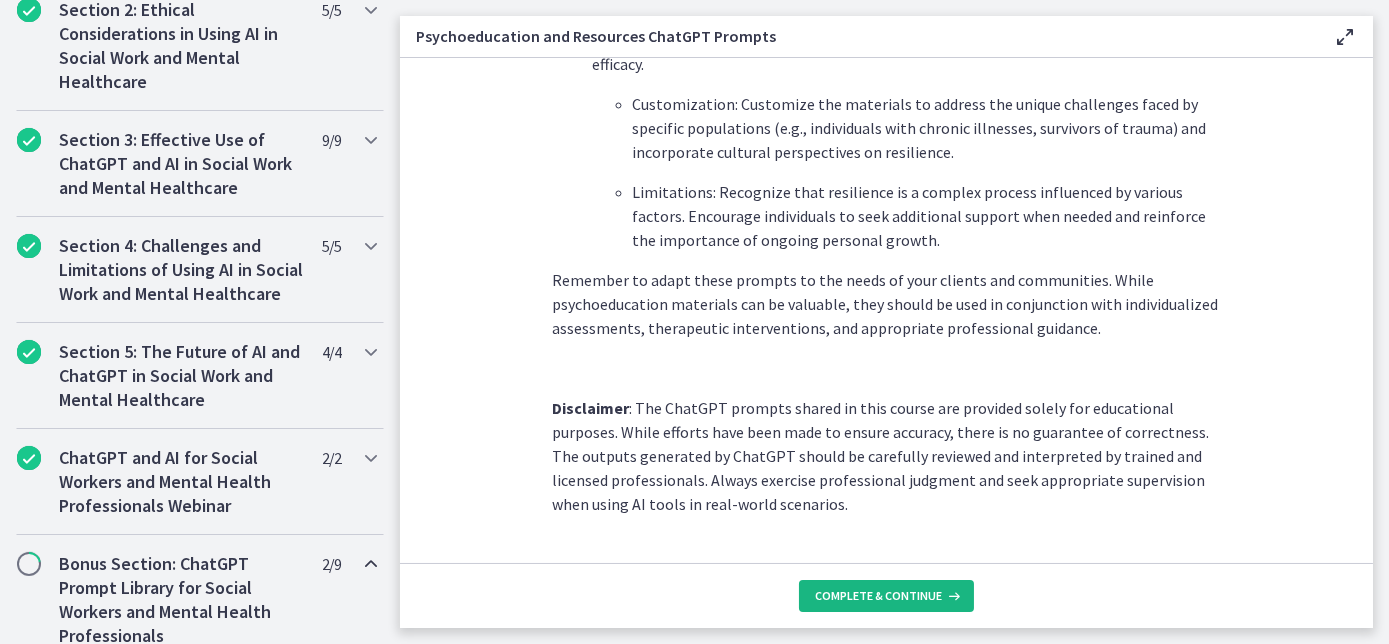 click on "Complete & continue" at bounding box center (878, 596) 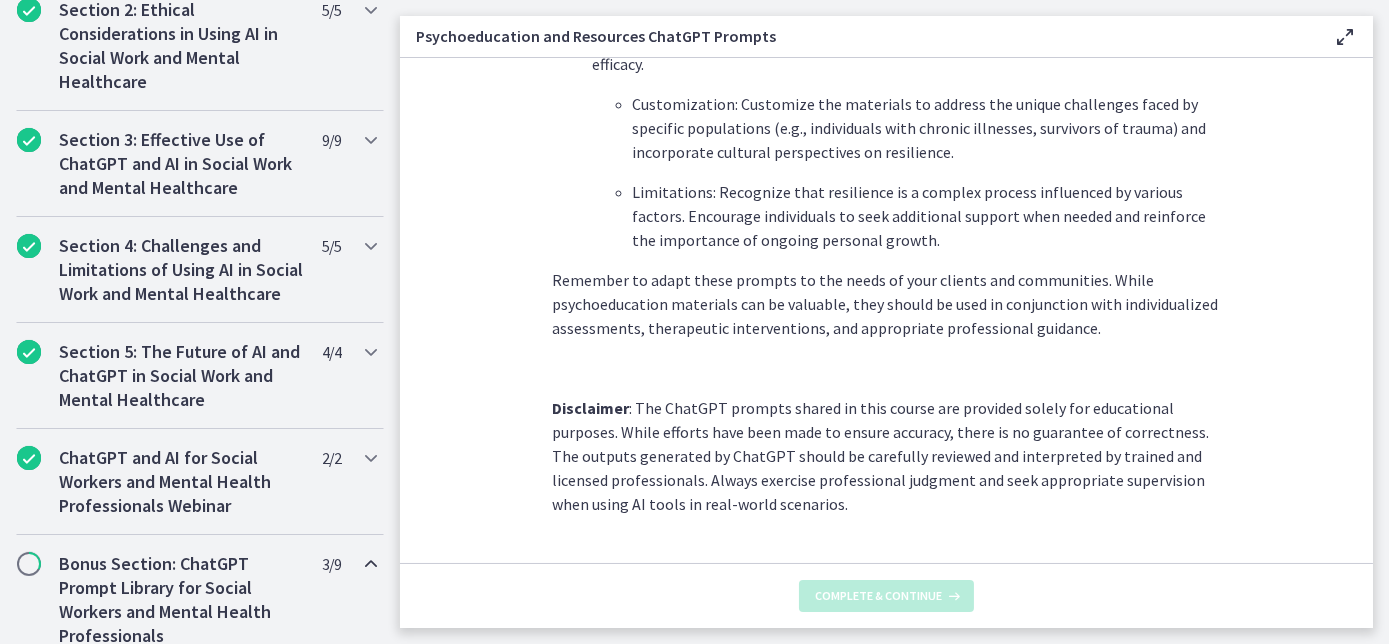 scroll, scrollTop: 0, scrollLeft: 0, axis: both 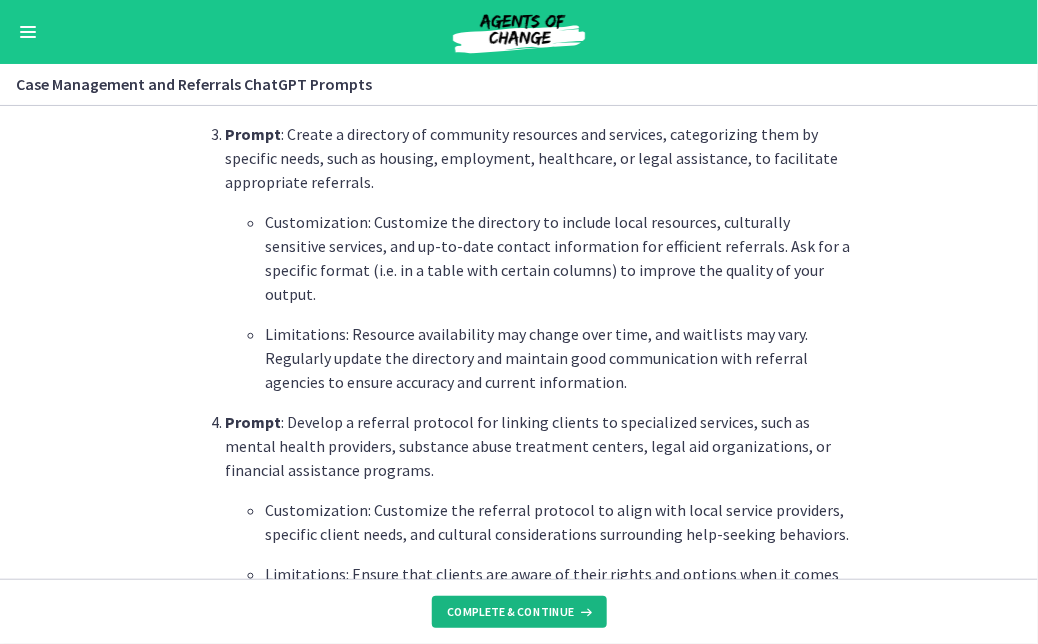 click on "Complete & continue" at bounding box center [511, 612] 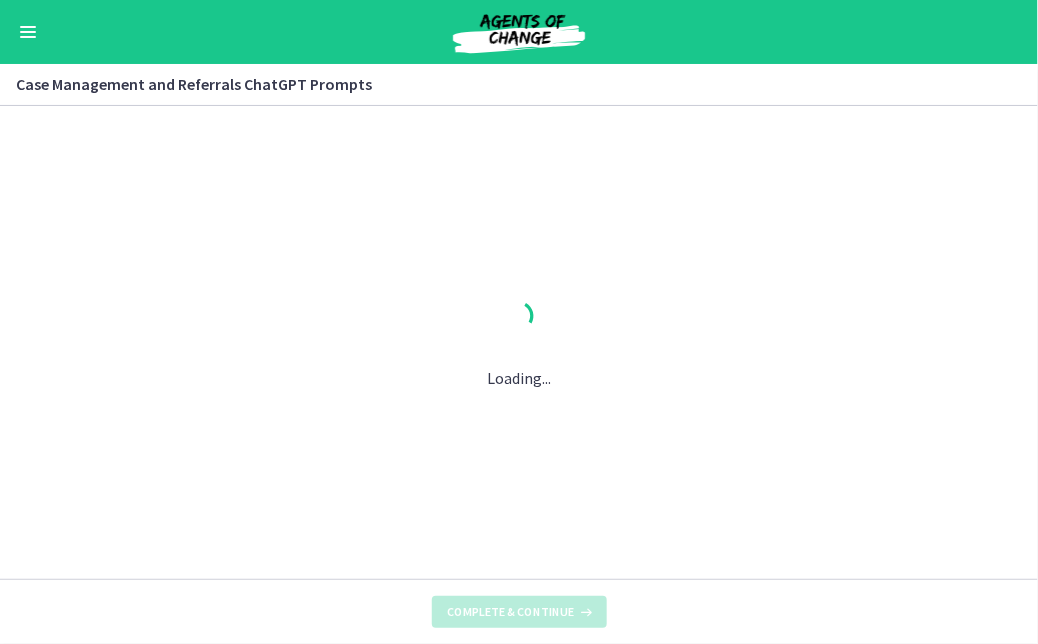 scroll, scrollTop: 0, scrollLeft: 0, axis: both 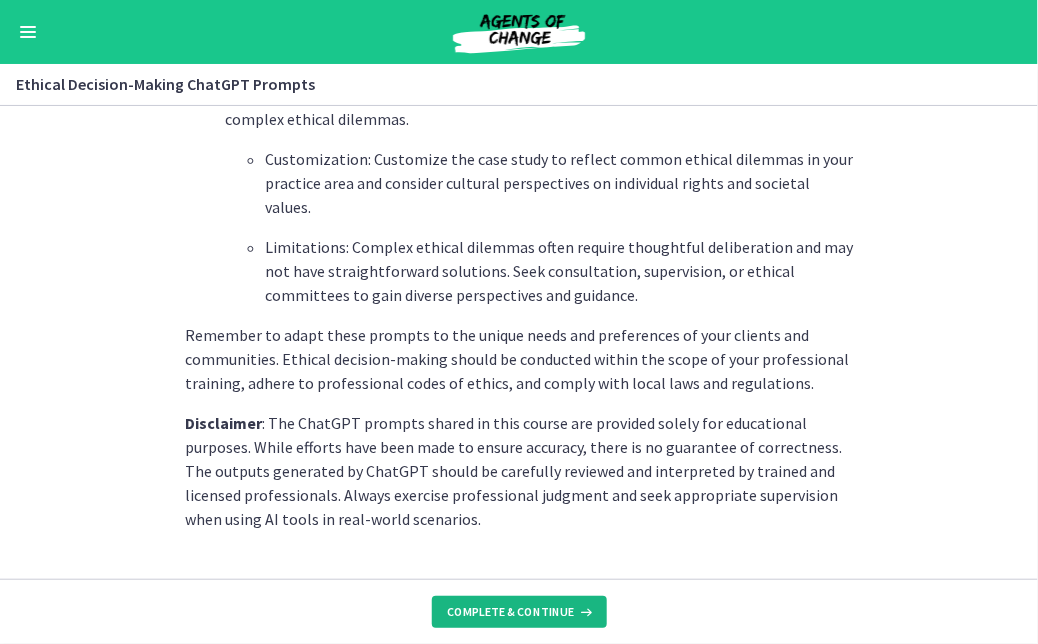 click on "Complete & continue" at bounding box center (511, 612) 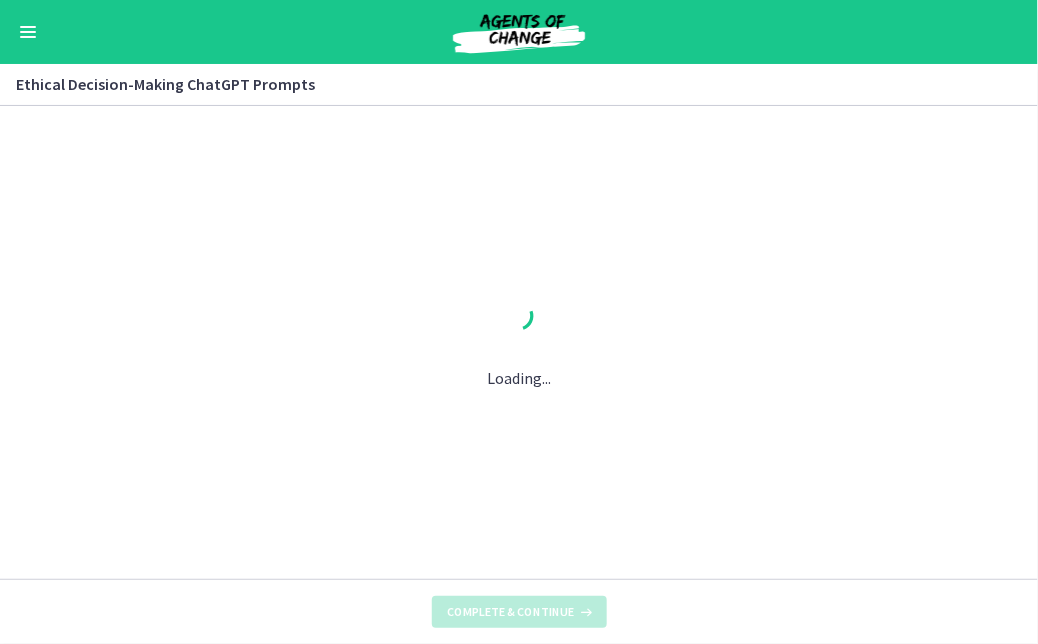 scroll, scrollTop: 0, scrollLeft: 0, axis: both 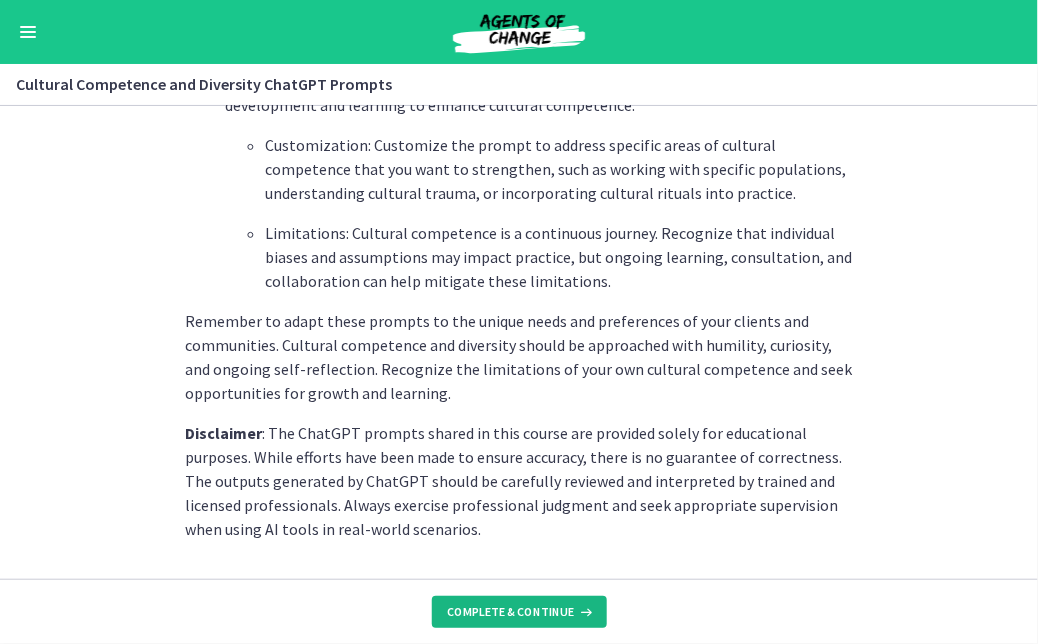 click on "Complete & continue" at bounding box center [511, 612] 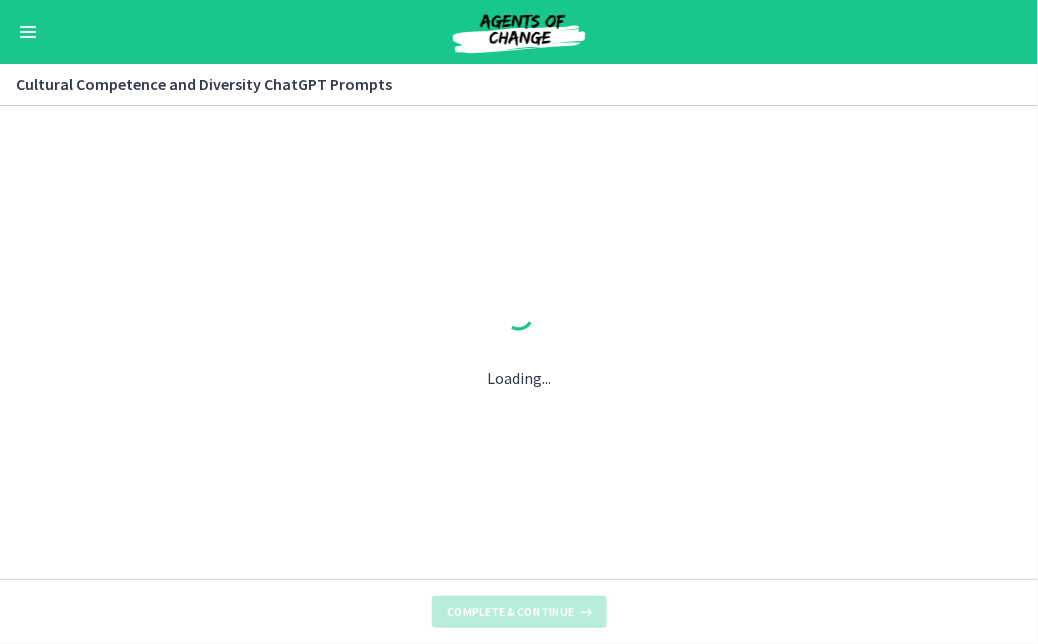 scroll, scrollTop: 0, scrollLeft: 0, axis: both 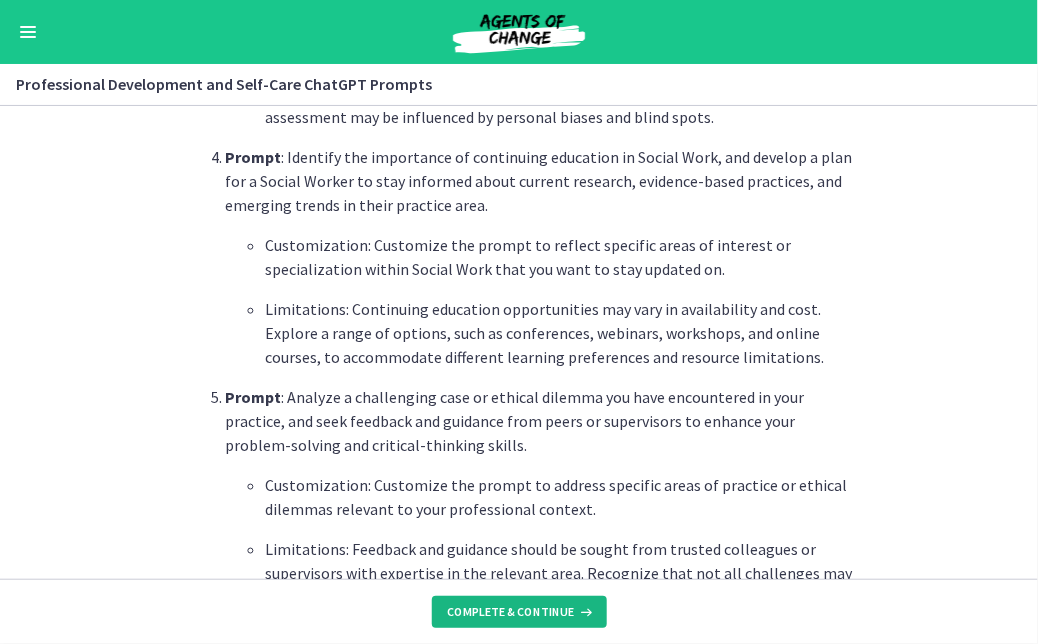 click on "Complete & continue" at bounding box center [511, 612] 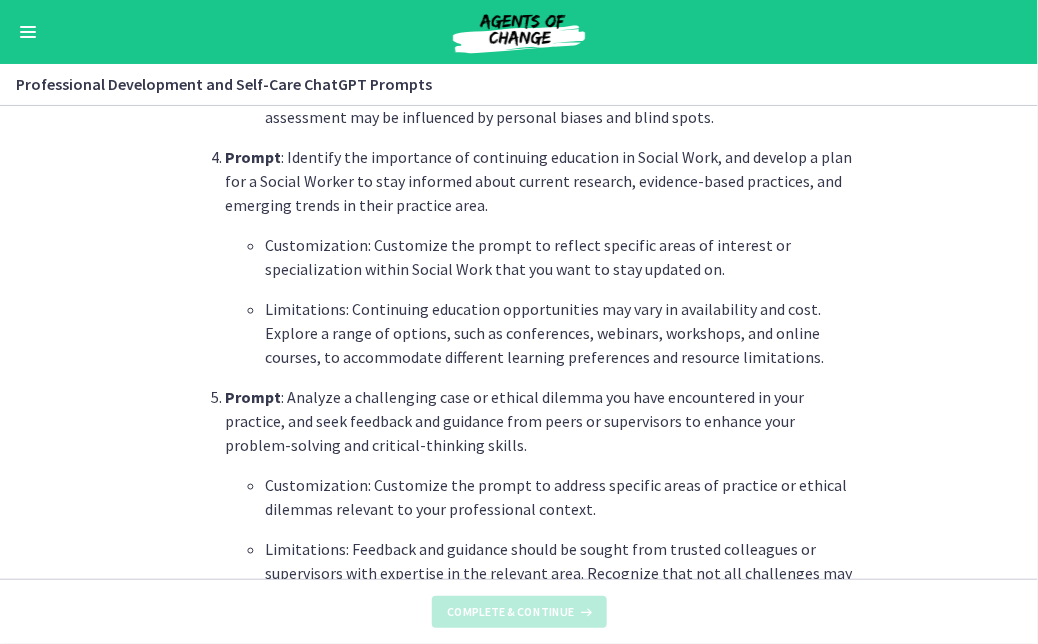 scroll, scrollTop: 0, scrollLeft: 0, axis: both 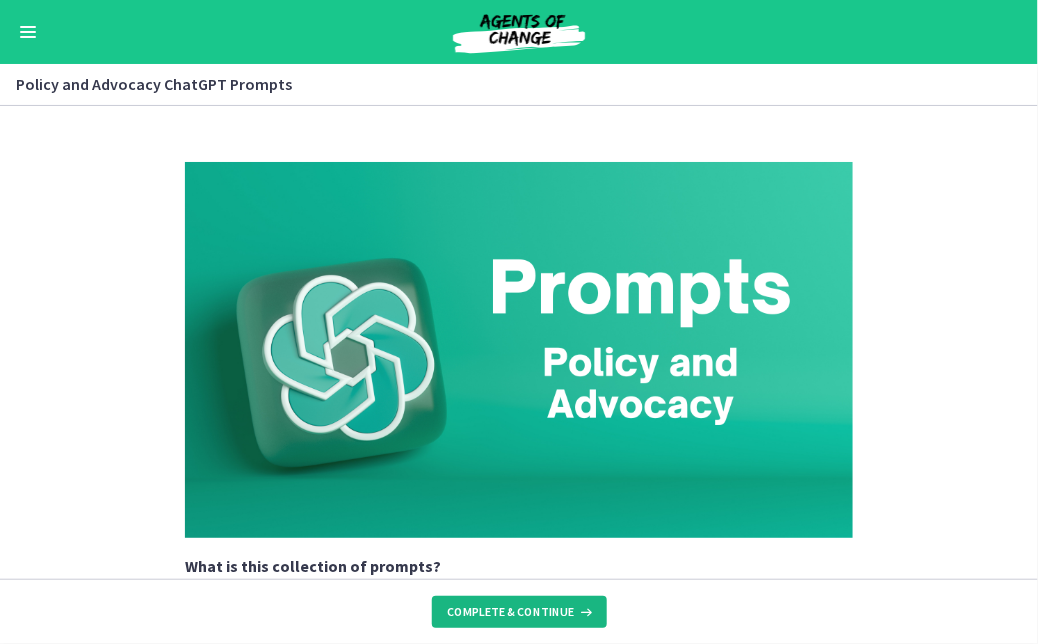 click on "Complete & continue" at bounding box center [511, 612] 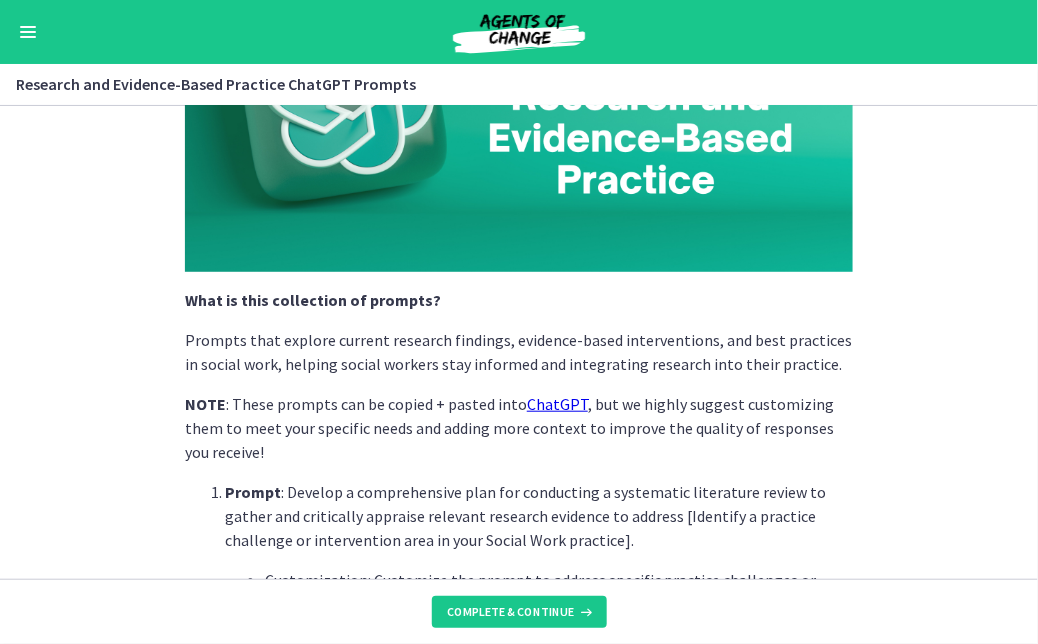 scroll, scrollTop: 314, scrollLeft: 0, axis: vertical 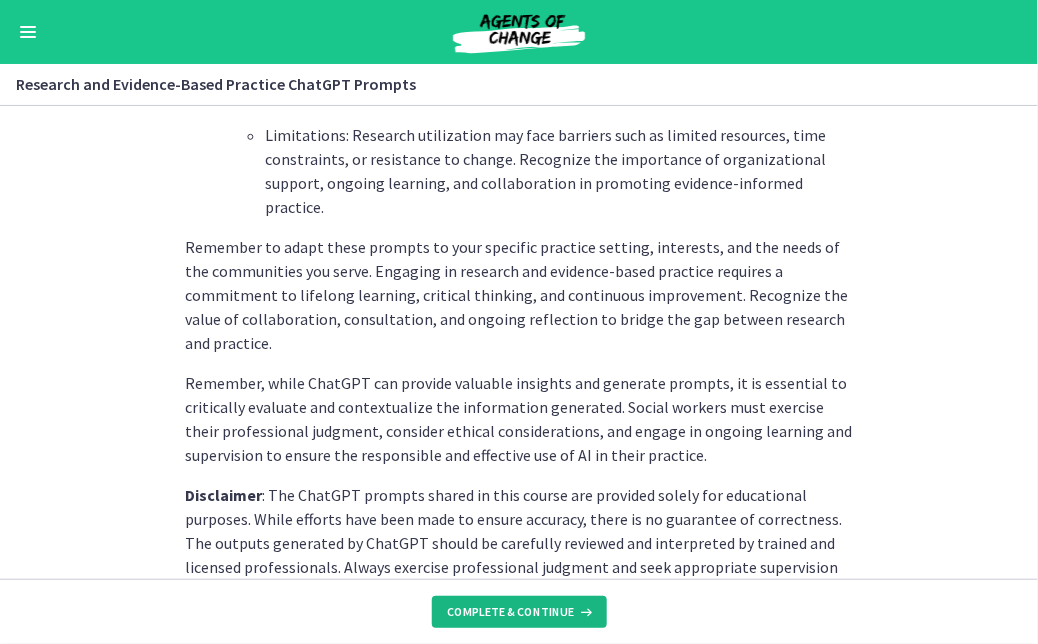 click on "Complete & continue" at bounding box center [519, 612] 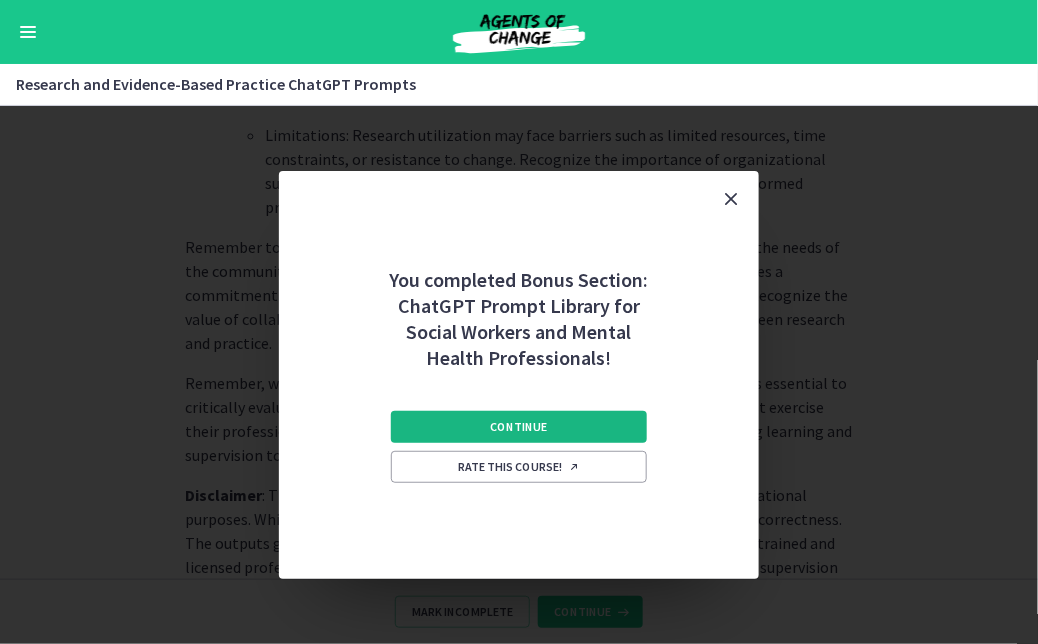 click on "Continue" at bounding box center (519, 427) 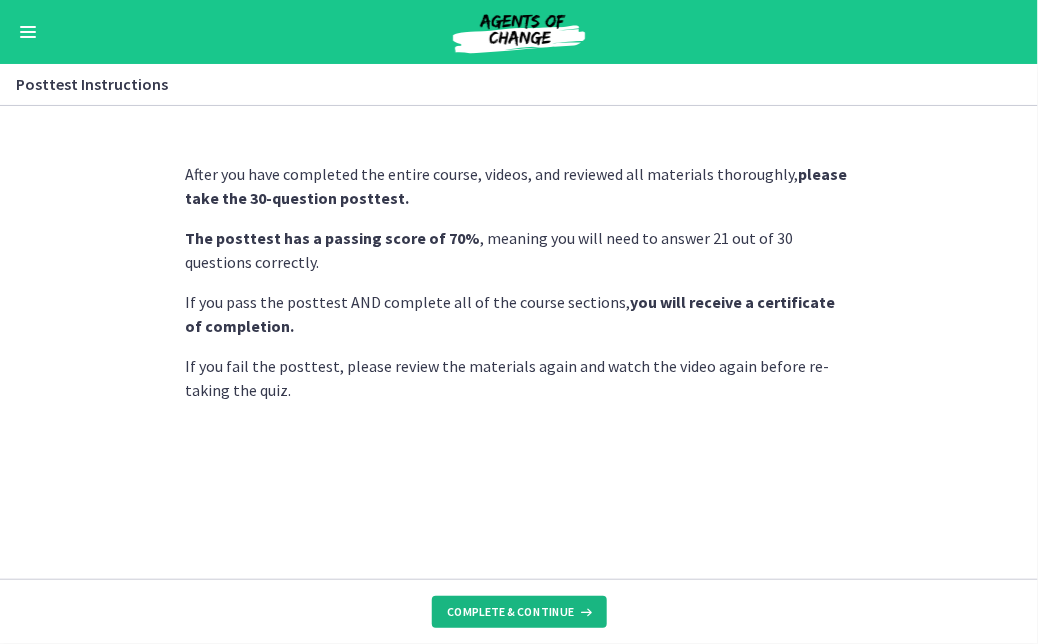 click on "Complete & continue" at bounding box center (511, 612) 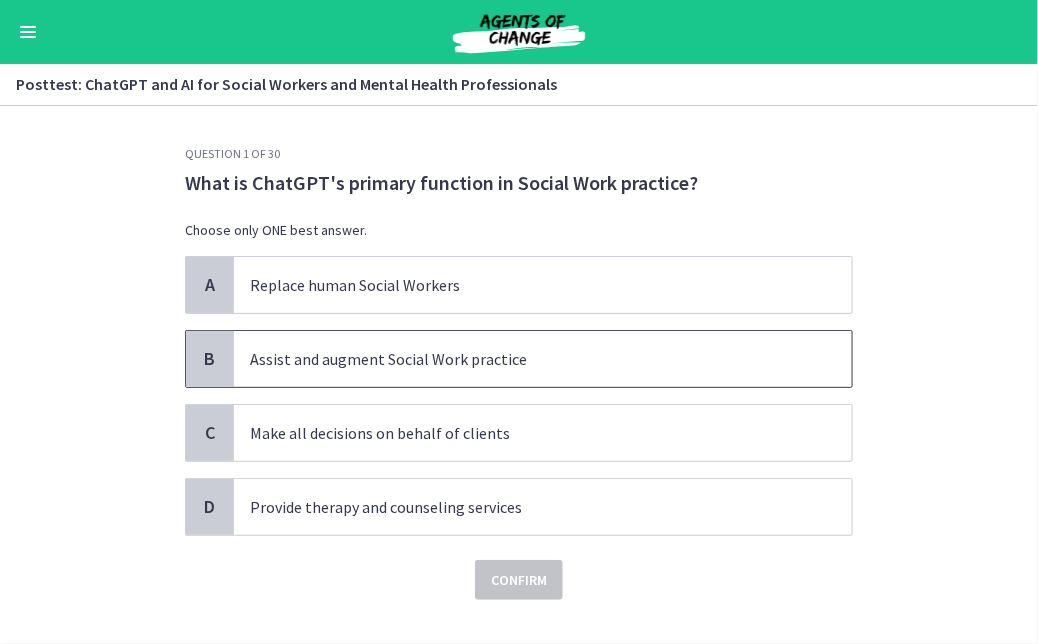 click on "Assist and augment Social Work practice" at bounding box center (523, 359) 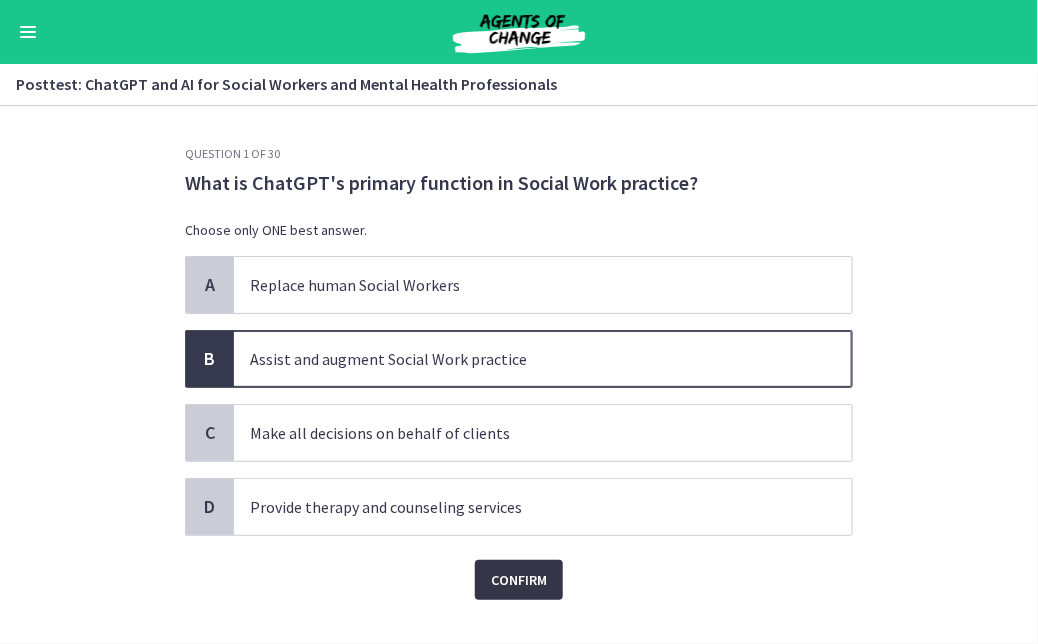 click on "Confirm" at bounding box center (519, 580) 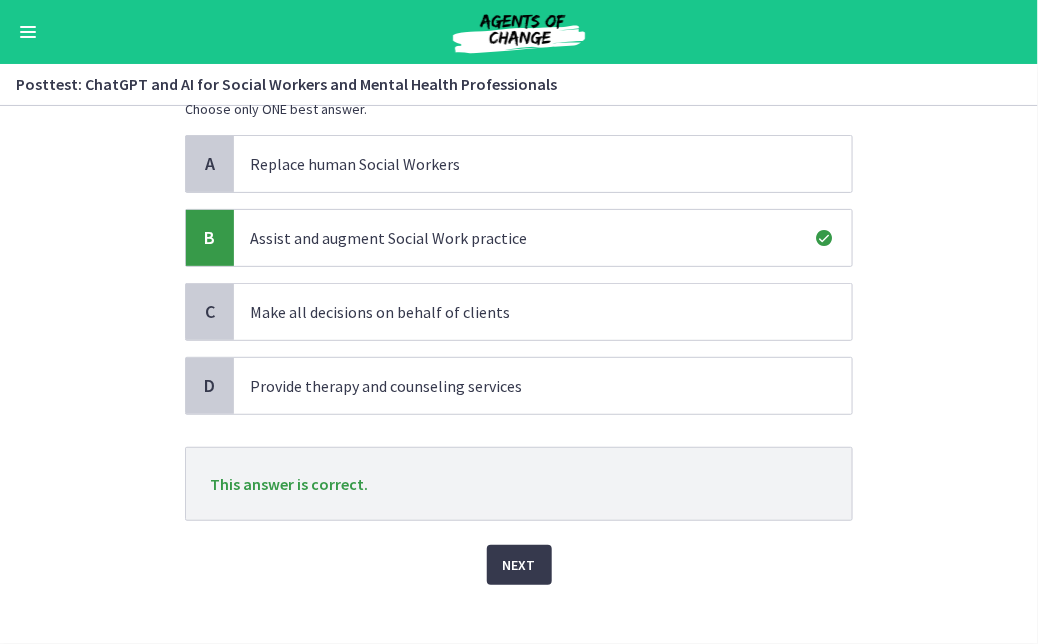 scroll, scrollTop: 139, scrollLeft: 0, axis: vertical 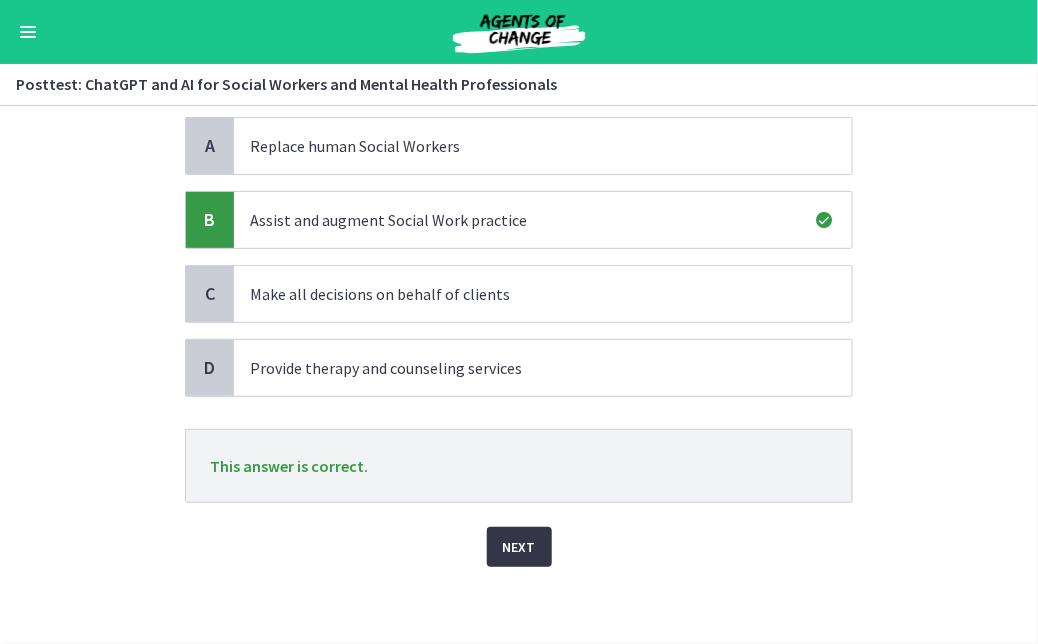 click on "Next" at bounding box center [519, 547] 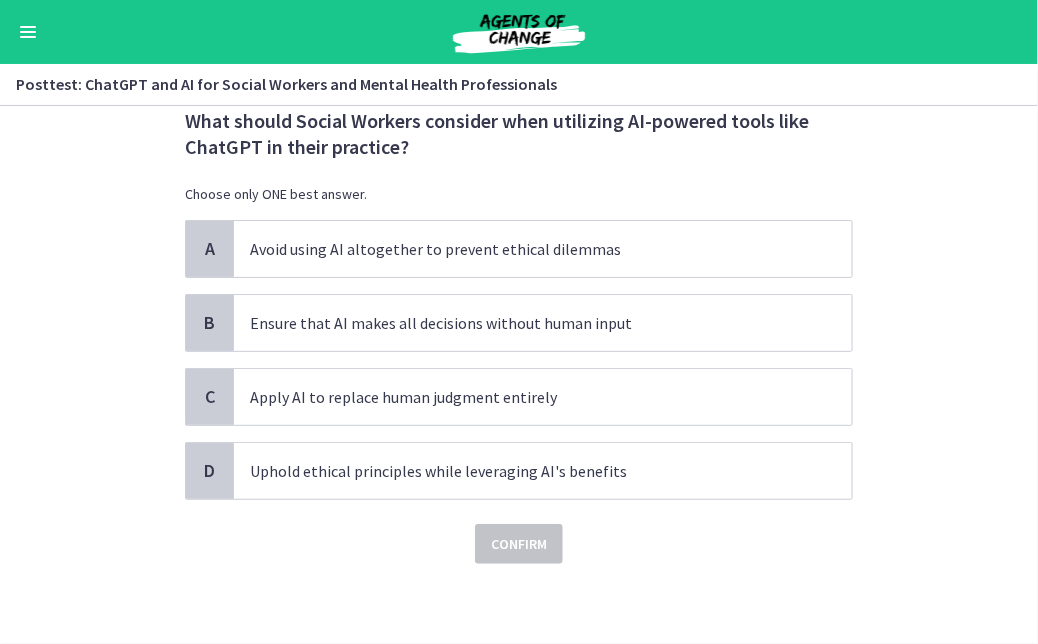 scroll, scrollTop: 0, scrollLeft: 0, axis: both 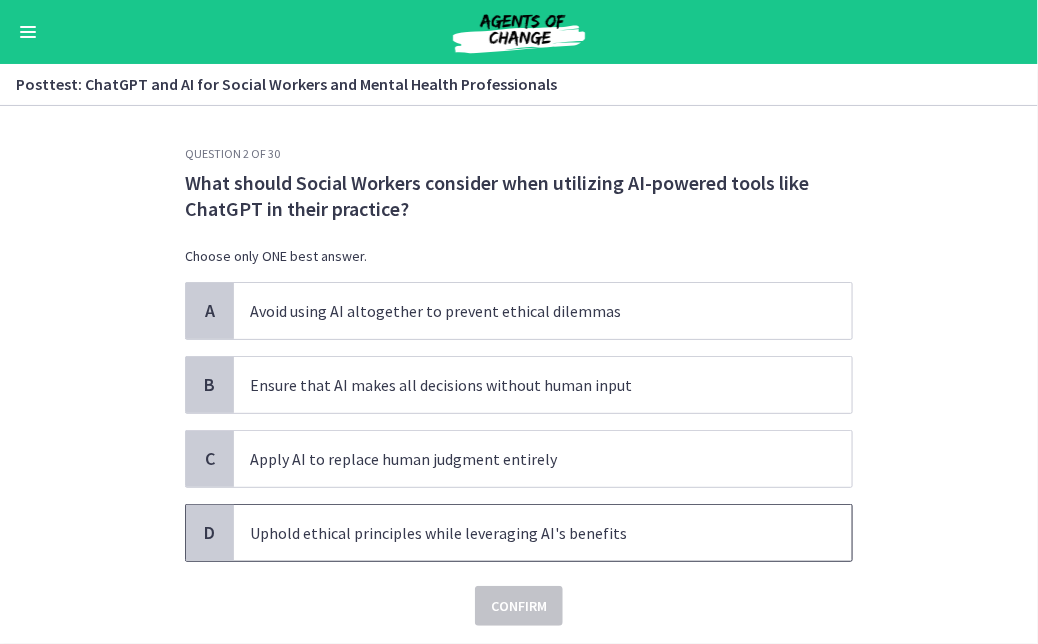 click on "Uphold ethical principles while leveraging AI's benefits" at bounding box center (543, 533) 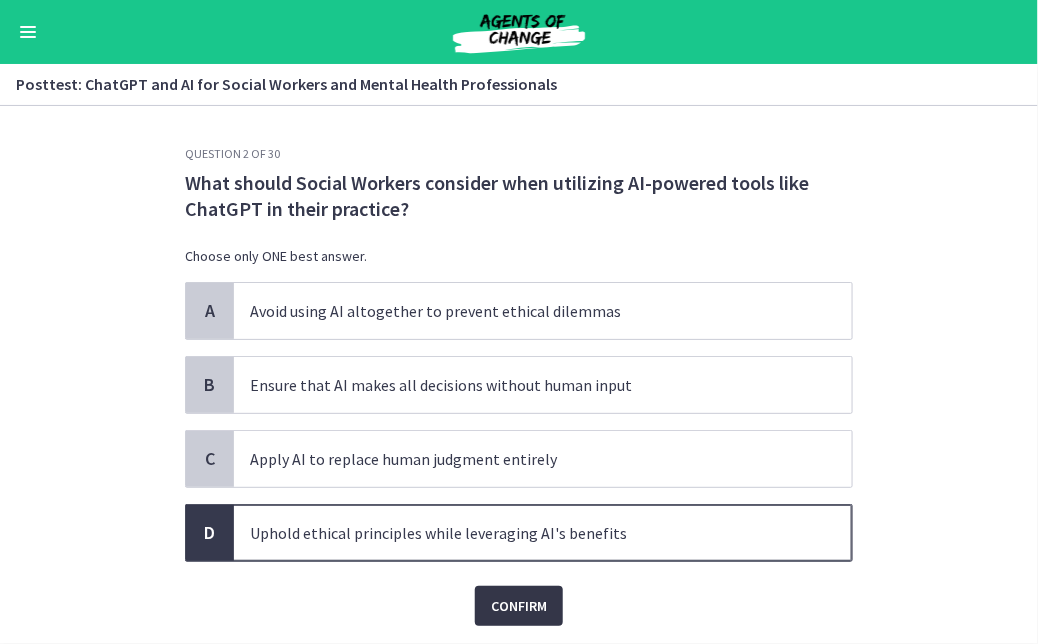 click on "Confirm" at bounding box center (519, 606) 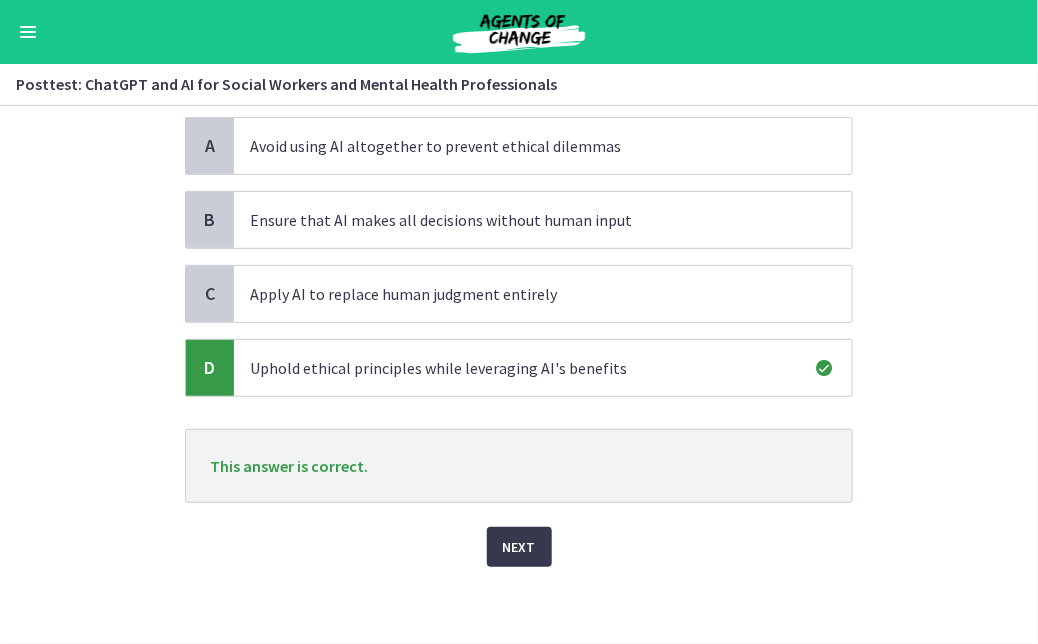 scroll, scrollTop: 165, scrollLeft: 0, axis: vertical 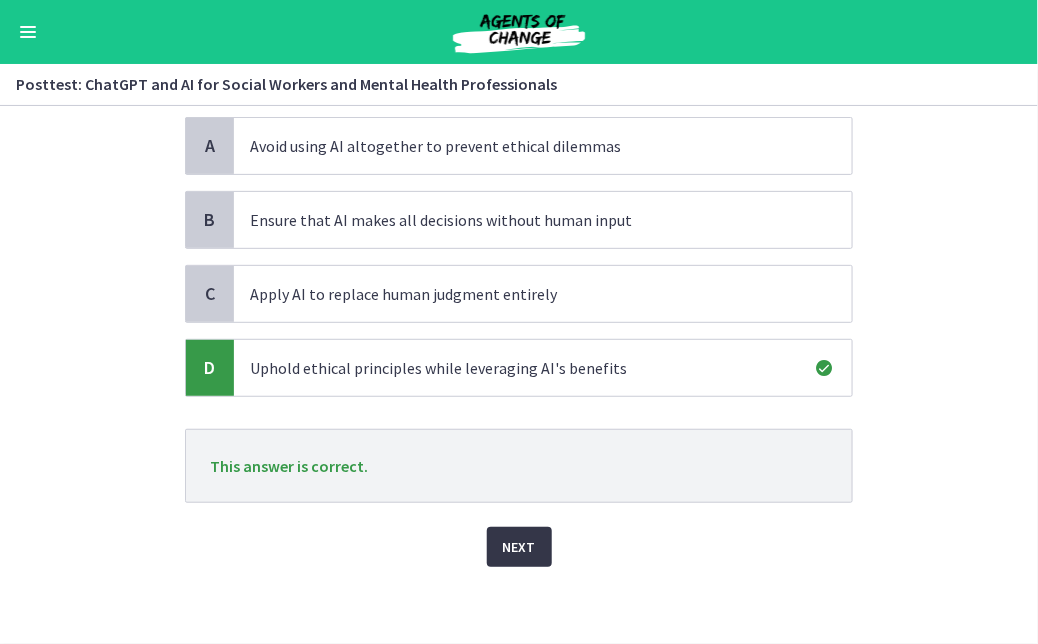 click on "Next" at bounding box center [519, 547] 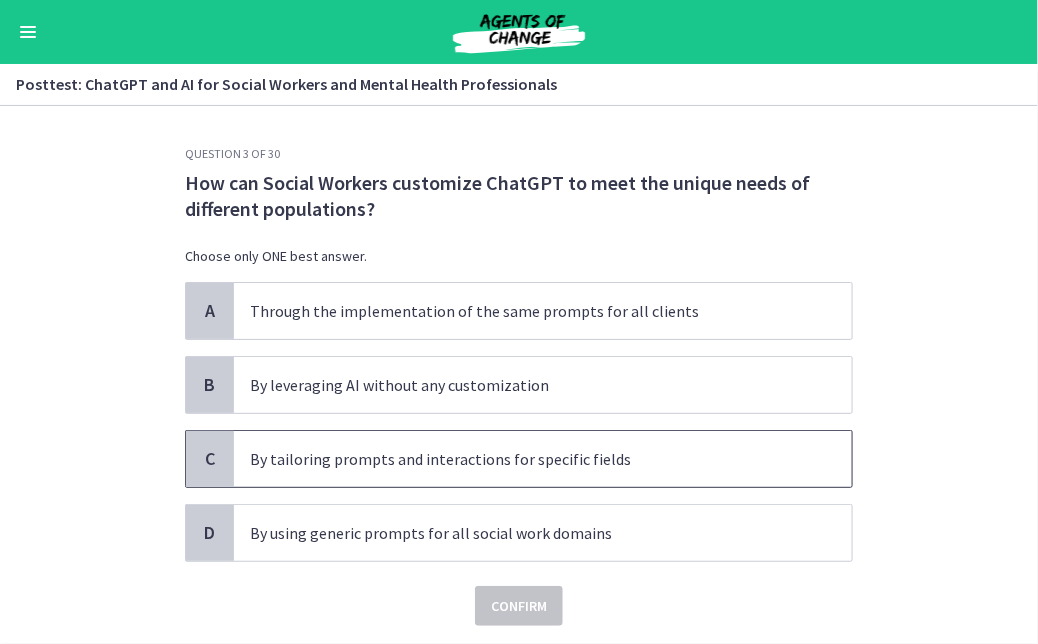 click on "By tailoring prompts and interactions for specific fields" at bounding box center (523, 459) 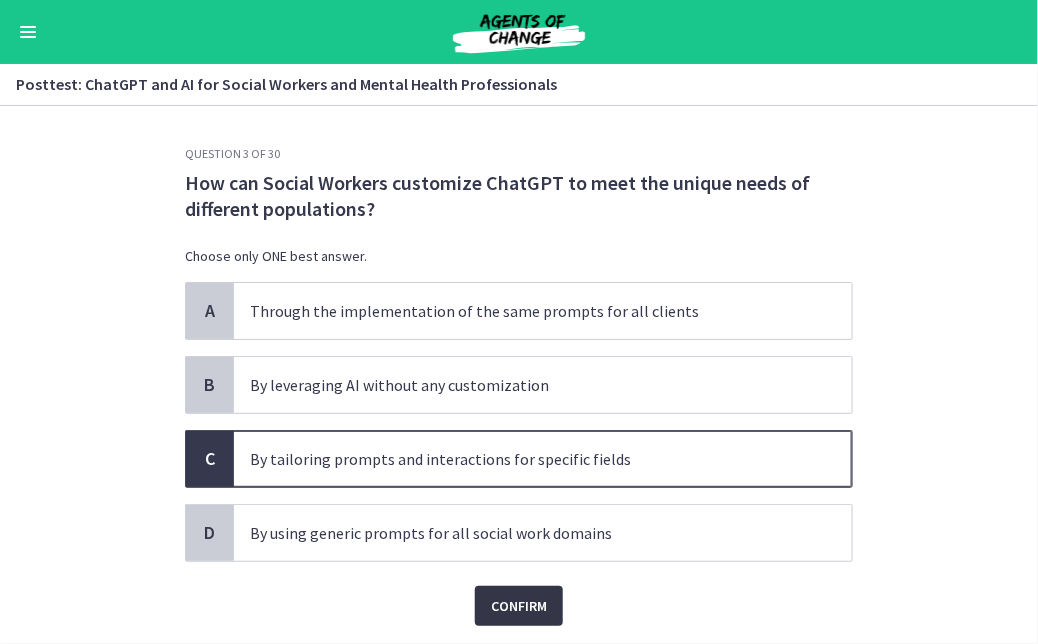 click on "Confirm" at bounding box center [519, 606] 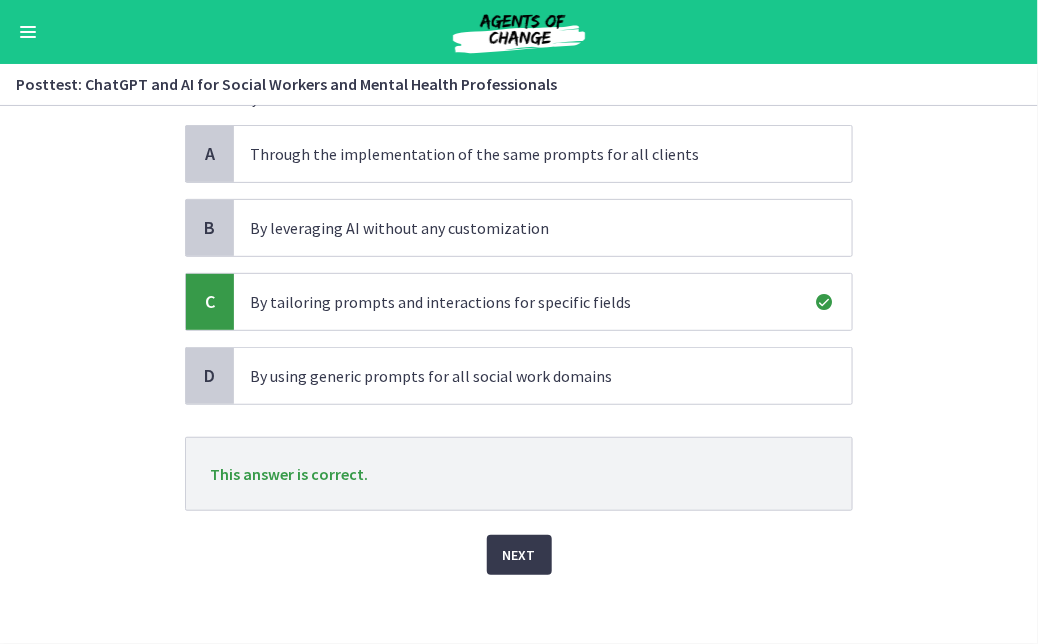scroll, scrollTop: 165, scrollLeft: 0, axis: vertical 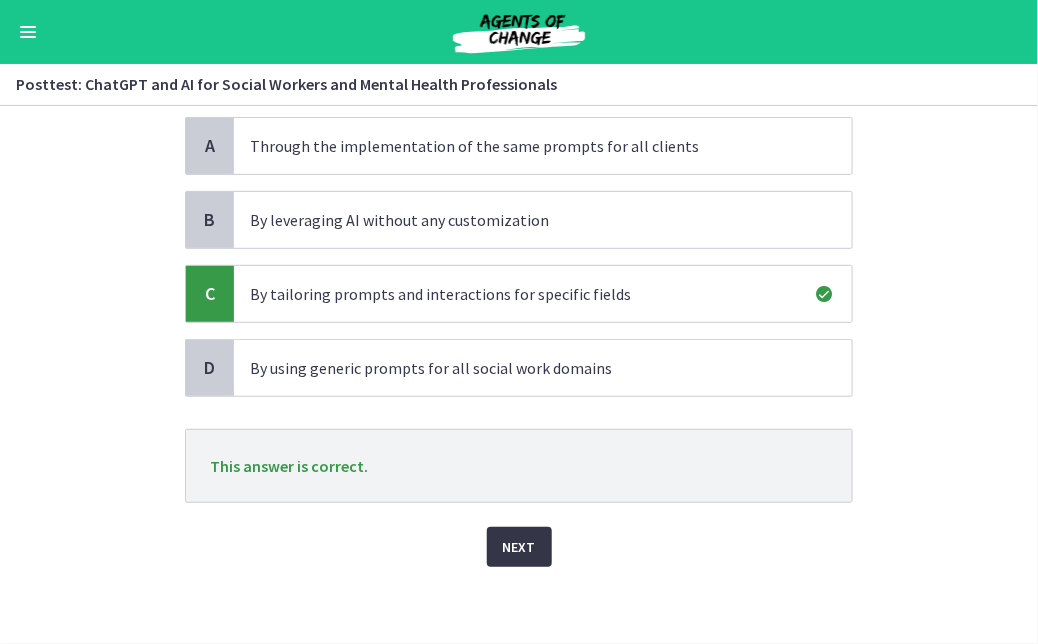 click on "Next" at bounding box center (519, 547) 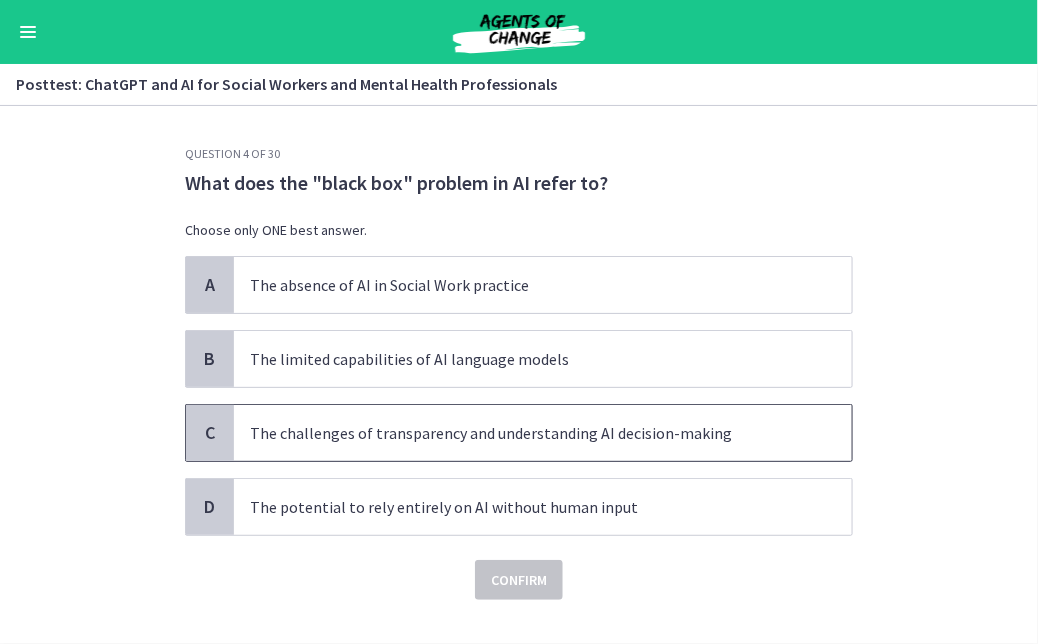 click on "The challenges of transparency and understanding AI decision-making" at bounding box center (523, 433) 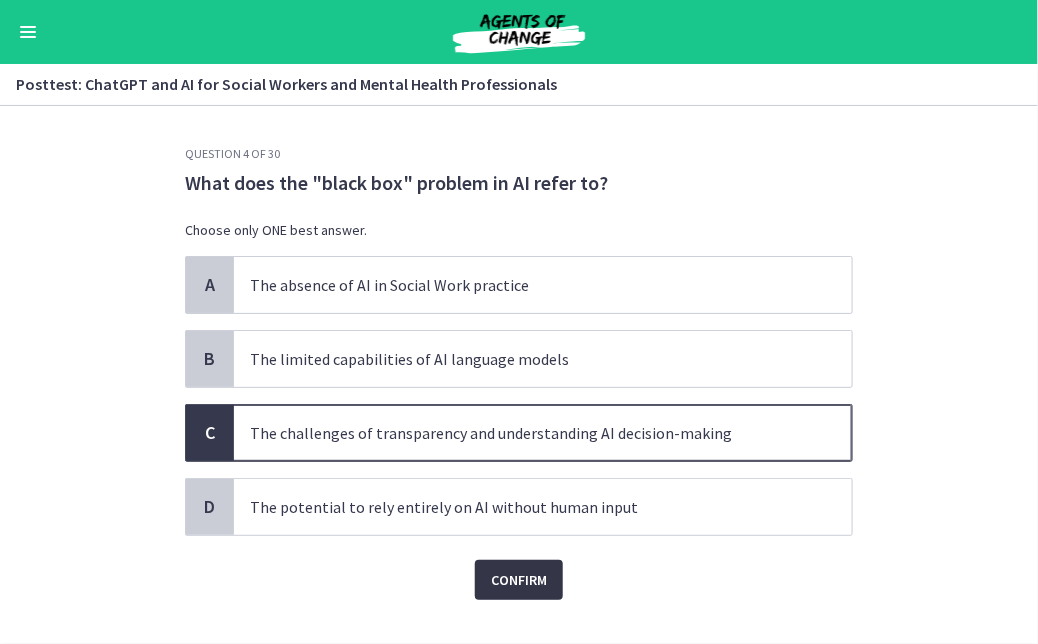 click on "Confirm" at bounding box center (519, 580) 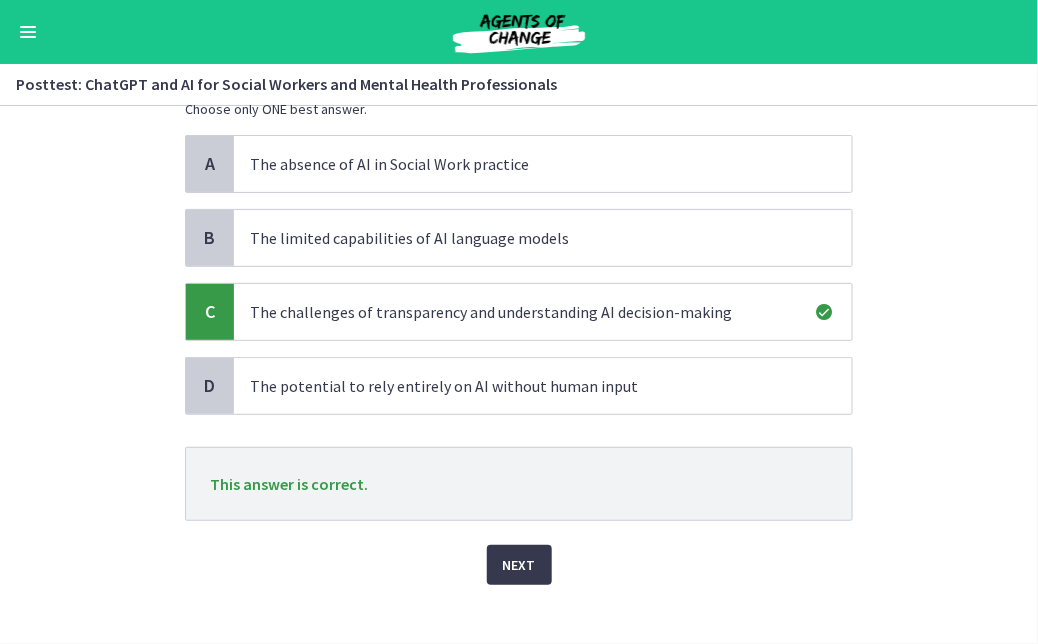 scroll, scrollTop: 139, scrollLeft: 0, axis: vertical 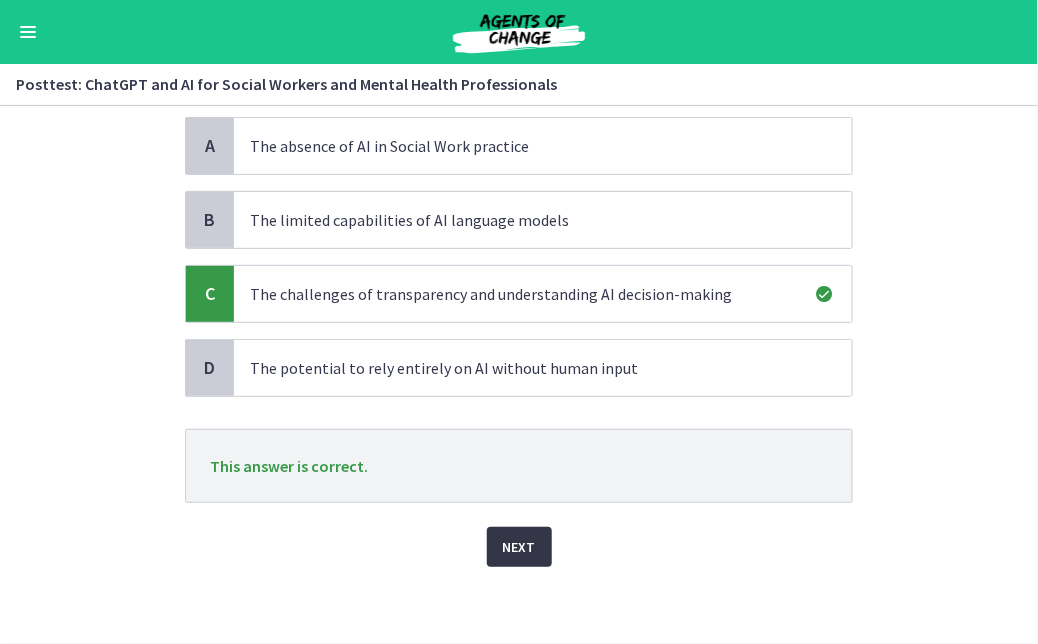 click on "Next" at bounding box center (519, 547) 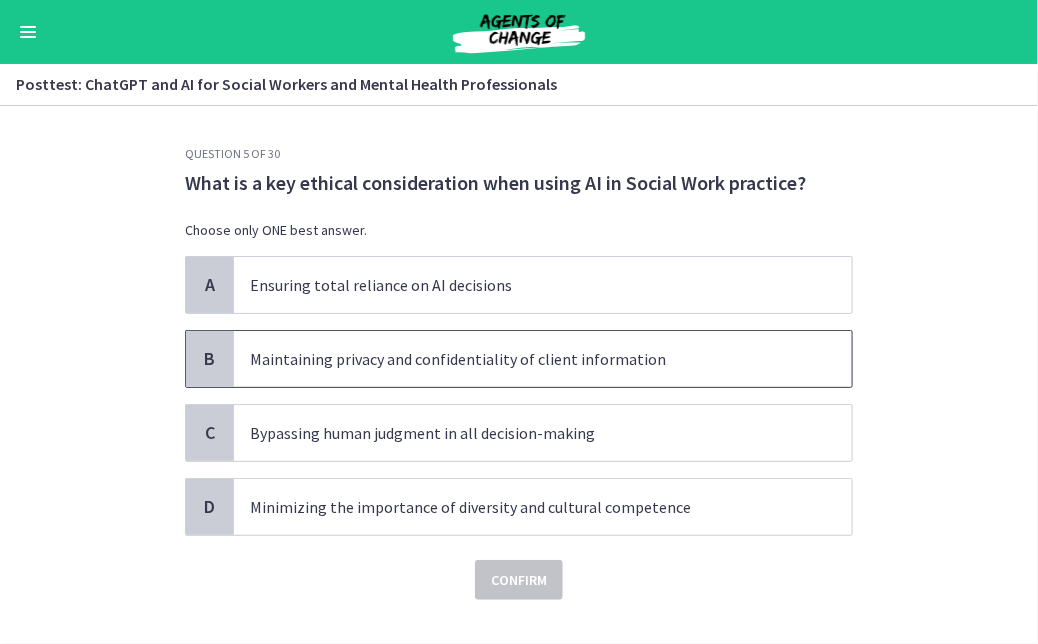 click on "Maintaining privacy and confidentiality of client information" at bounding box center (523, 359) 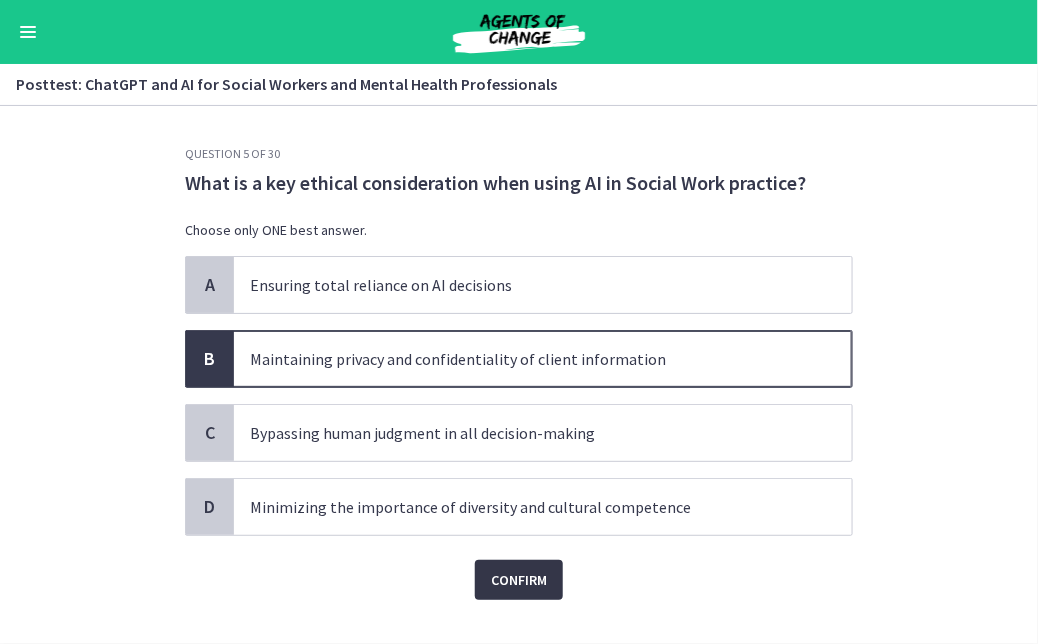 click on "Confirm" at bounding box center [519, 580] 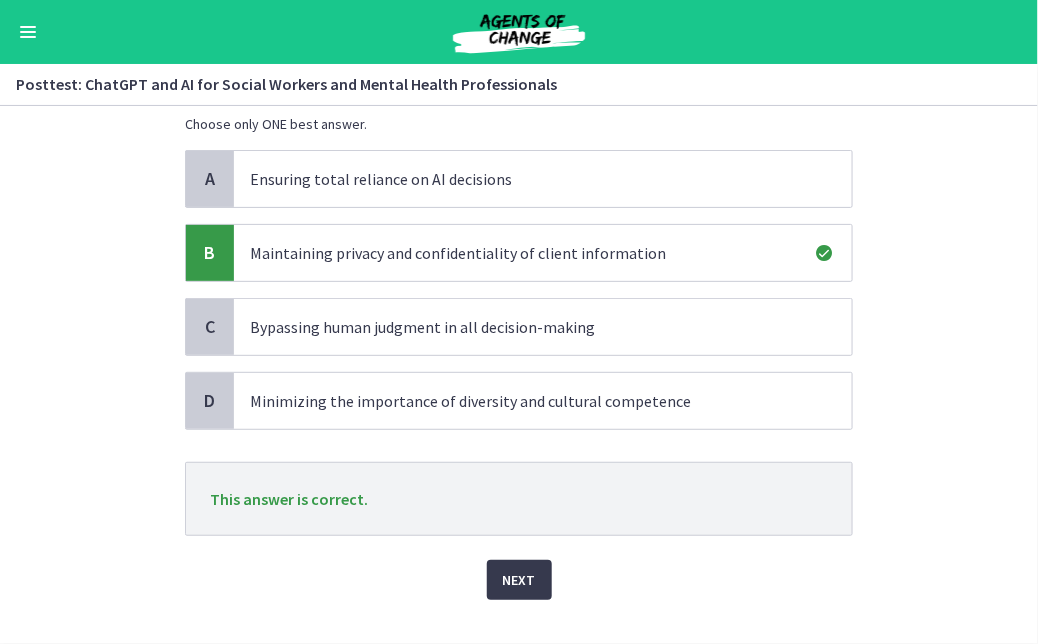 scroll, scrollTop: 139, scrollLeft: 0, axis: vertical 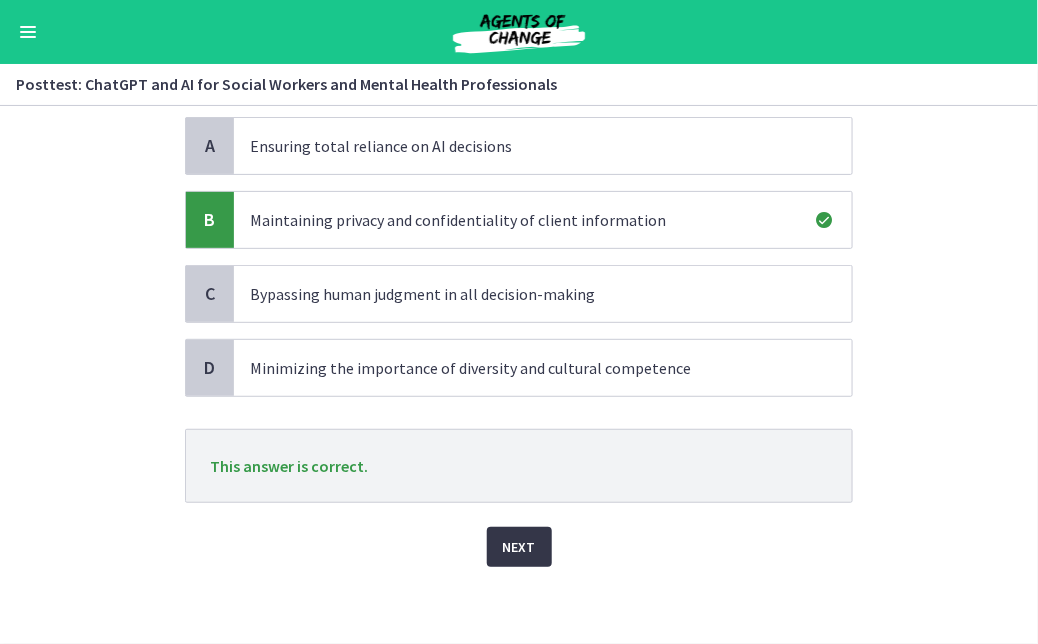 click on "Next" at bounding box center (519, 547) 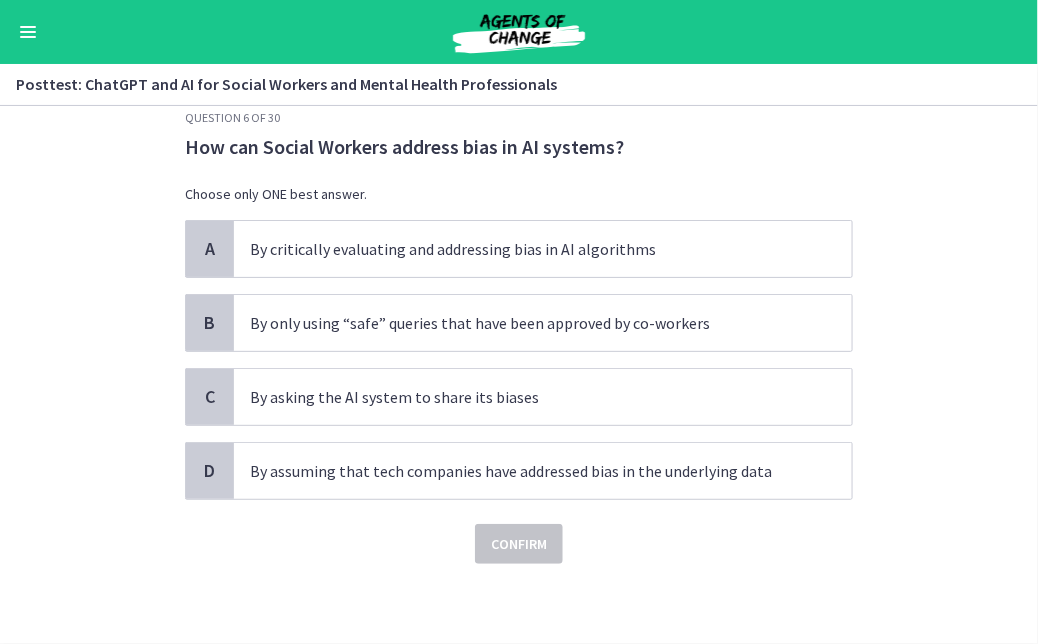 scroll, scrollTop: 0, scrollLeft: 0, axis: both 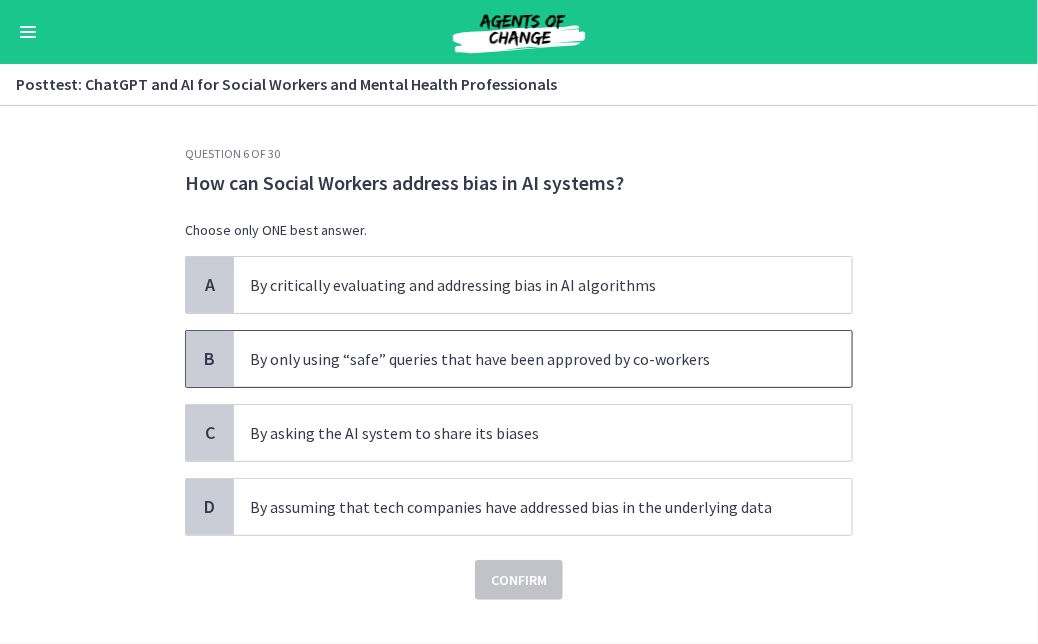 click on "By only using “safe” queries that have been approved by co-workers" at bounding box center (523, 359) 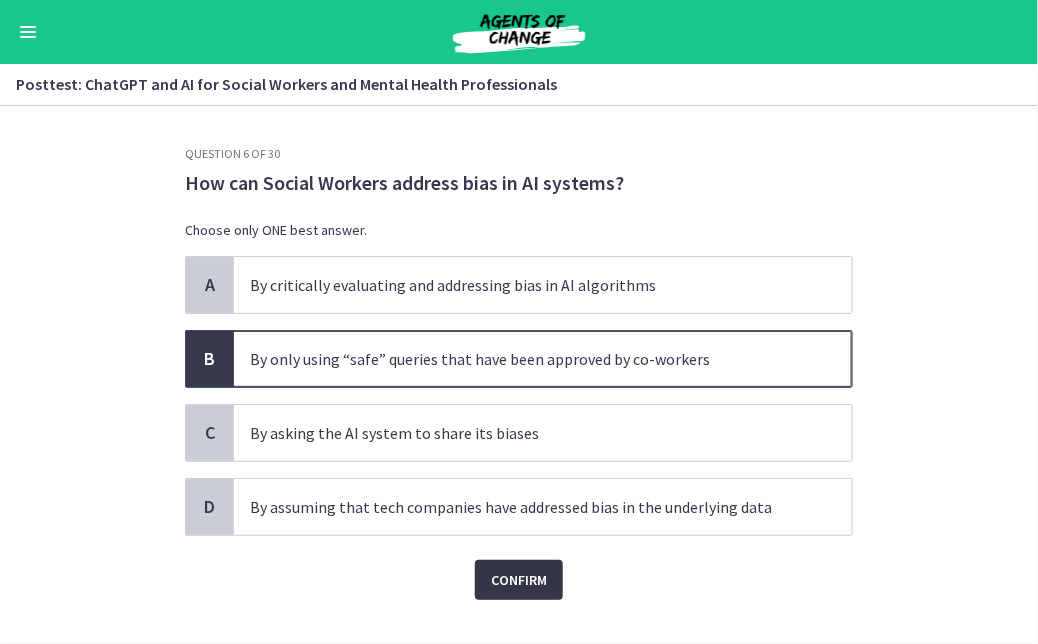 click on "Confirm" at bounding box center (519, 580) 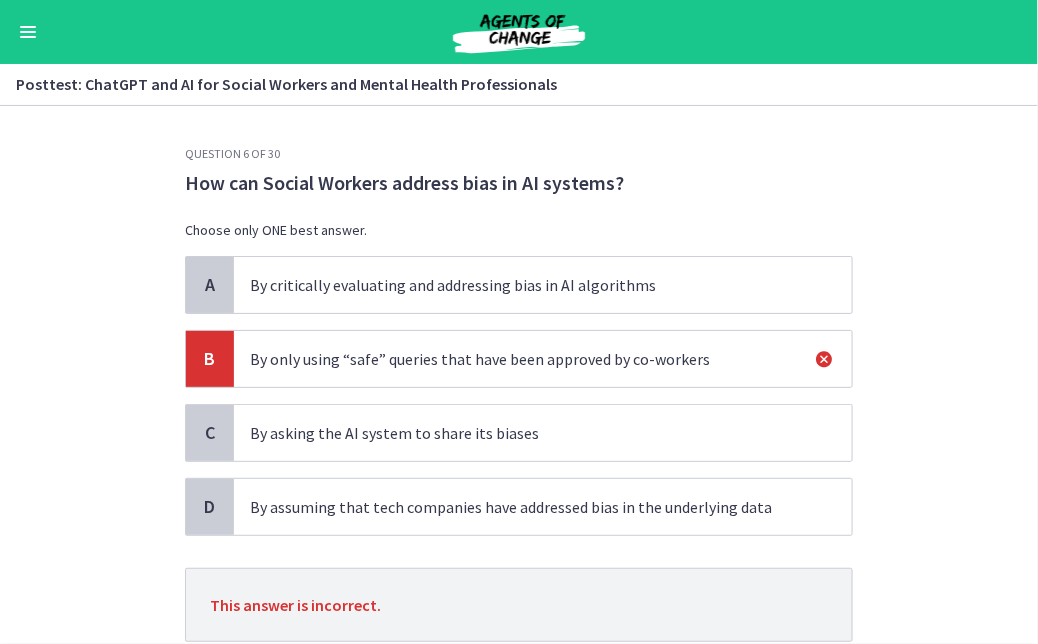 click on "By critically evaluating and addressing bias in AI algorithms" at bounding box center [523, 285] 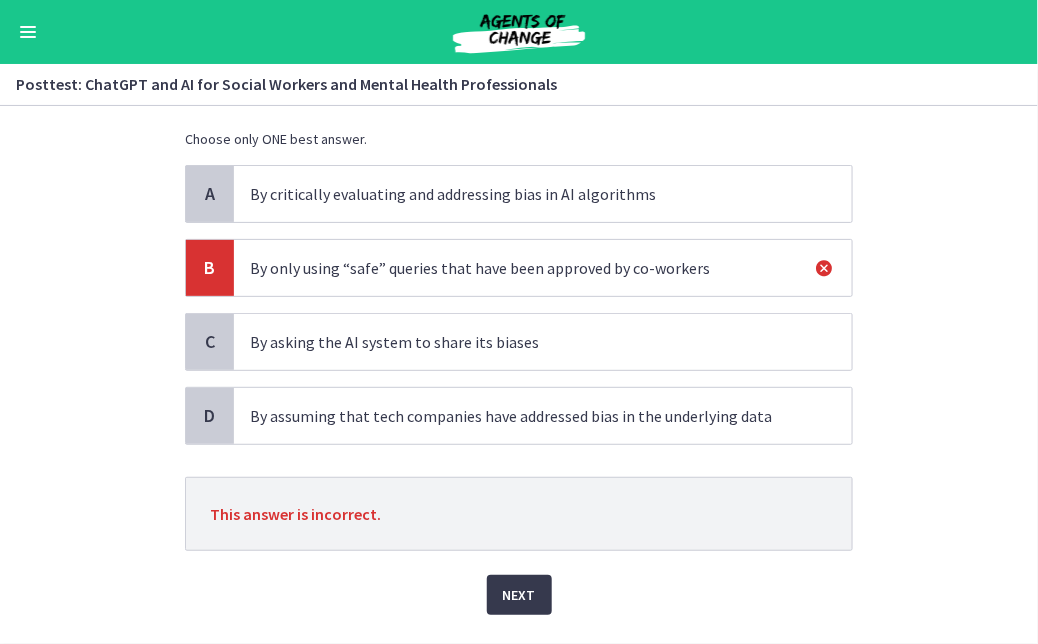 scroll, scrollTop: 139, scrollLeft: 0, axis: vertical 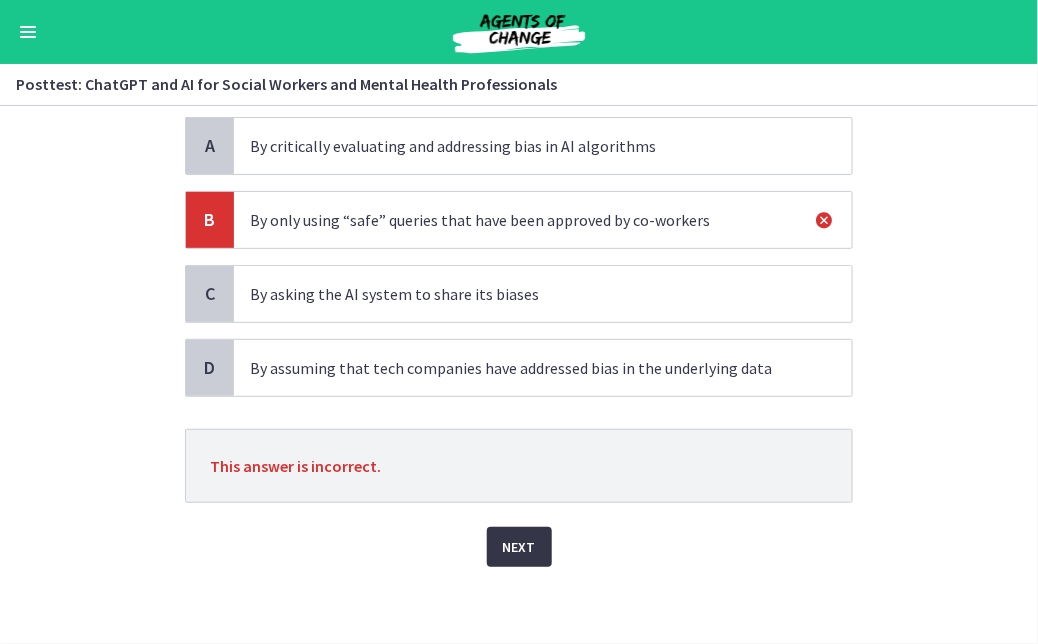click on "Next" at bounding box center (519, 547) 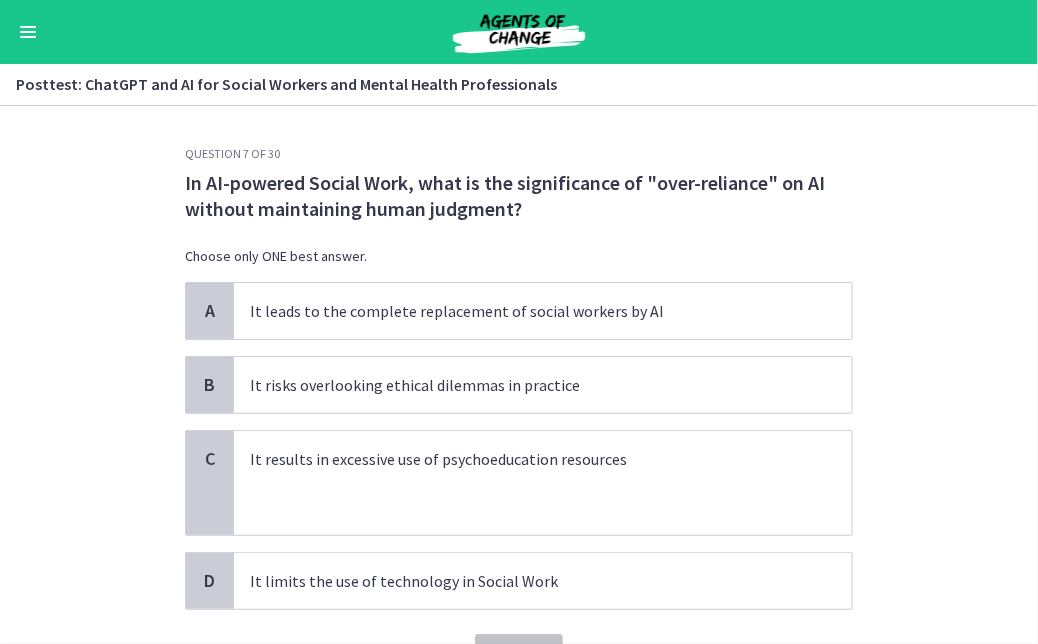 click on "A
It leads to the complete replacement of social workers by AI
B
It risks overlooking ethical dilemmas in practice
C
It results in excessive use of psychoeducation resources
D
It limits the use of technology in Social Work" at bounding box center (519, 446) 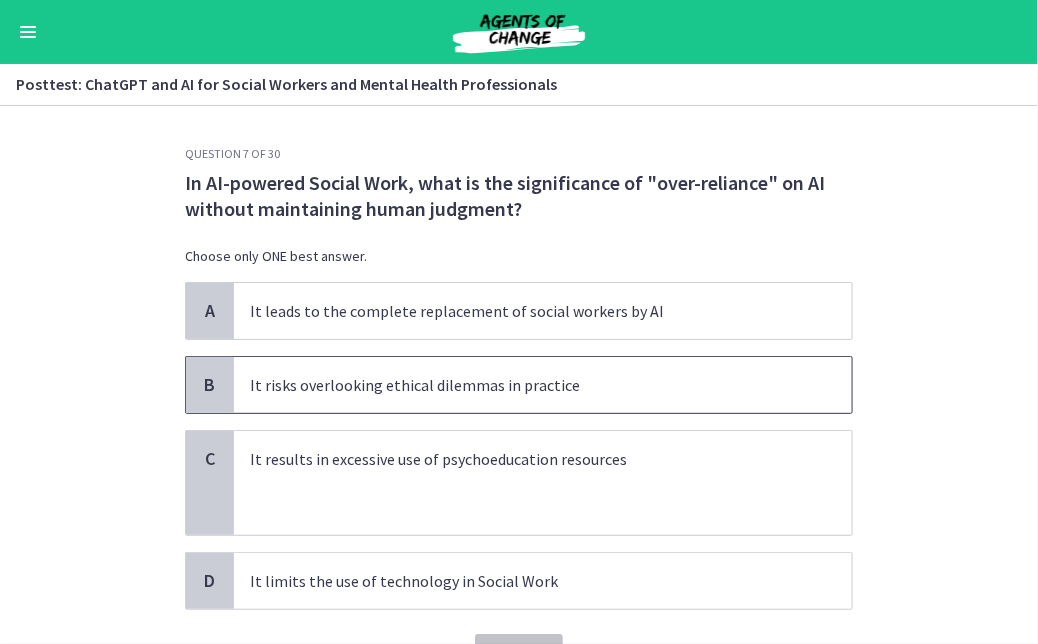 click on "It risks overlooking ethical dilemmas in practice" at bounding box center (523, 385) 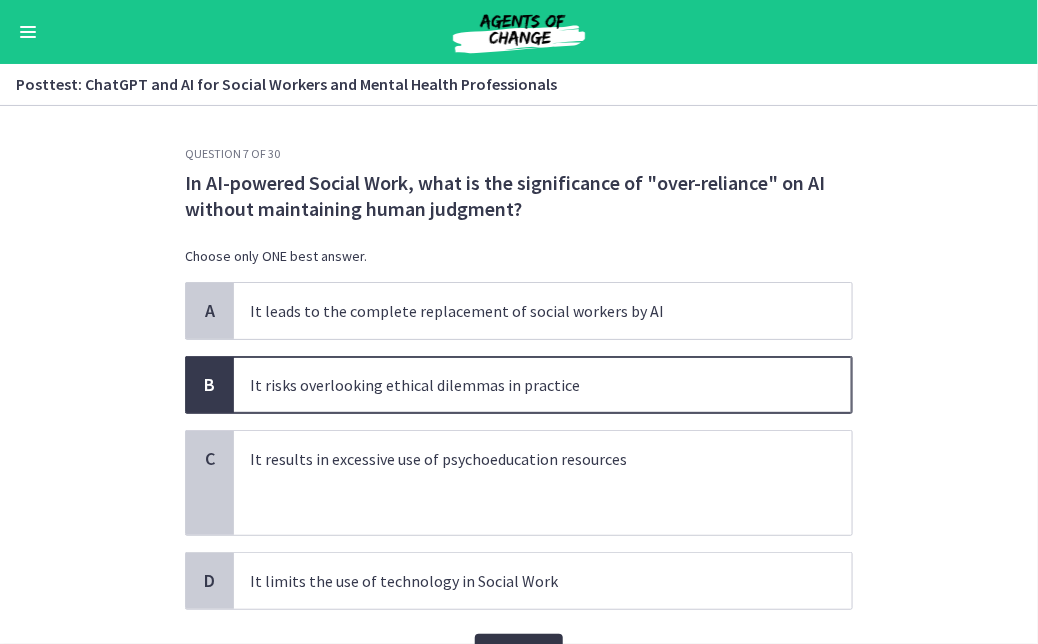 click on "Confirm" at bounding box center (519, 654) 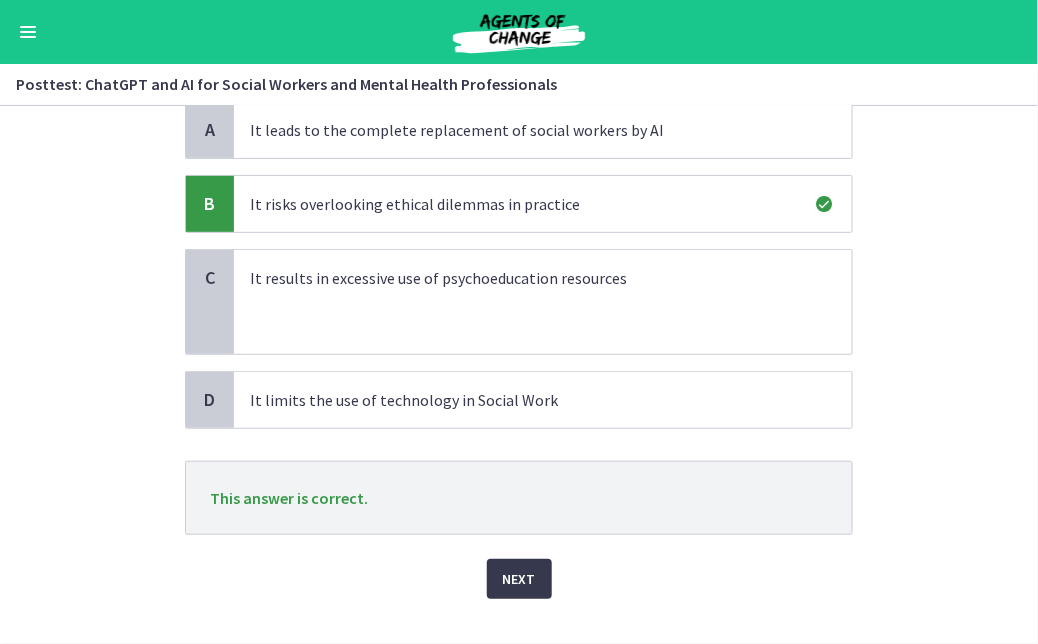 scroll, scrollTop: 213, scrollLeft: 0, axis: vertical 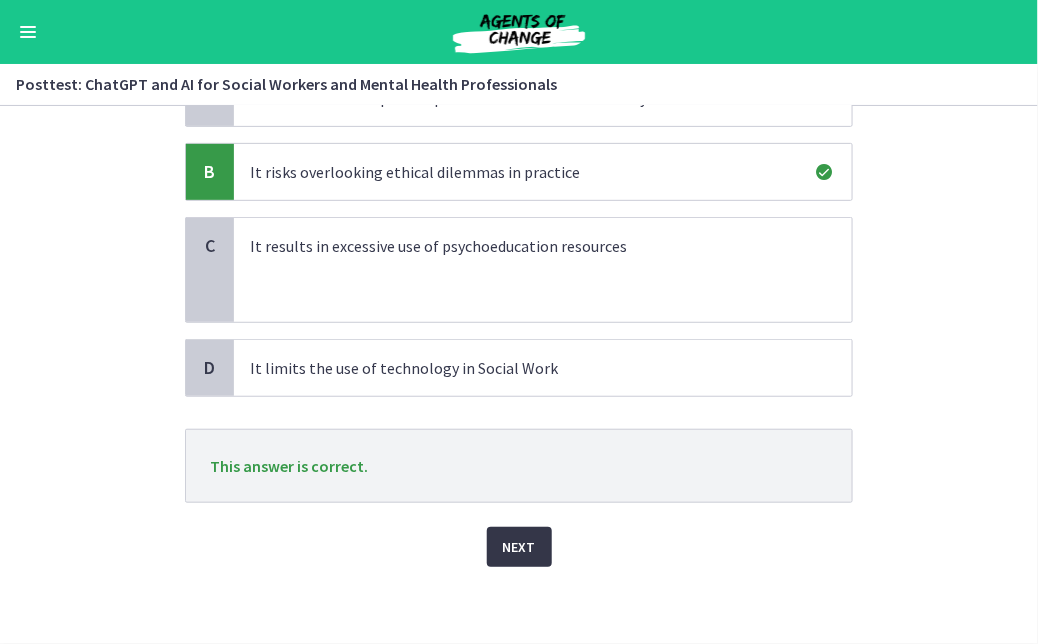 click on "Next" at bounding box center (519, 547) 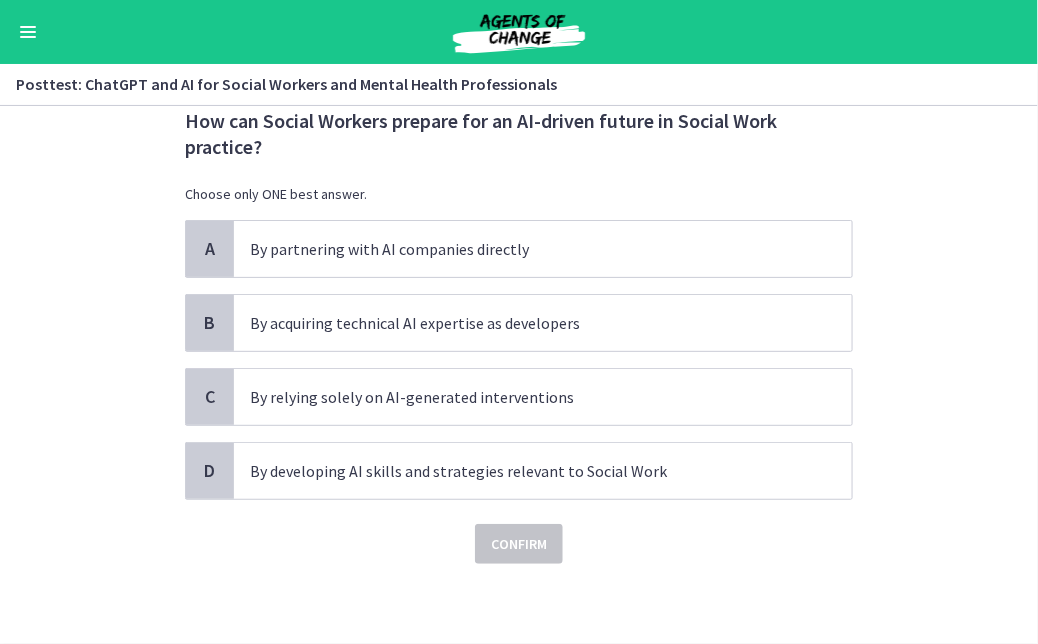 scroll, scrollTop: 0, scrollLeft: 0, axis: both 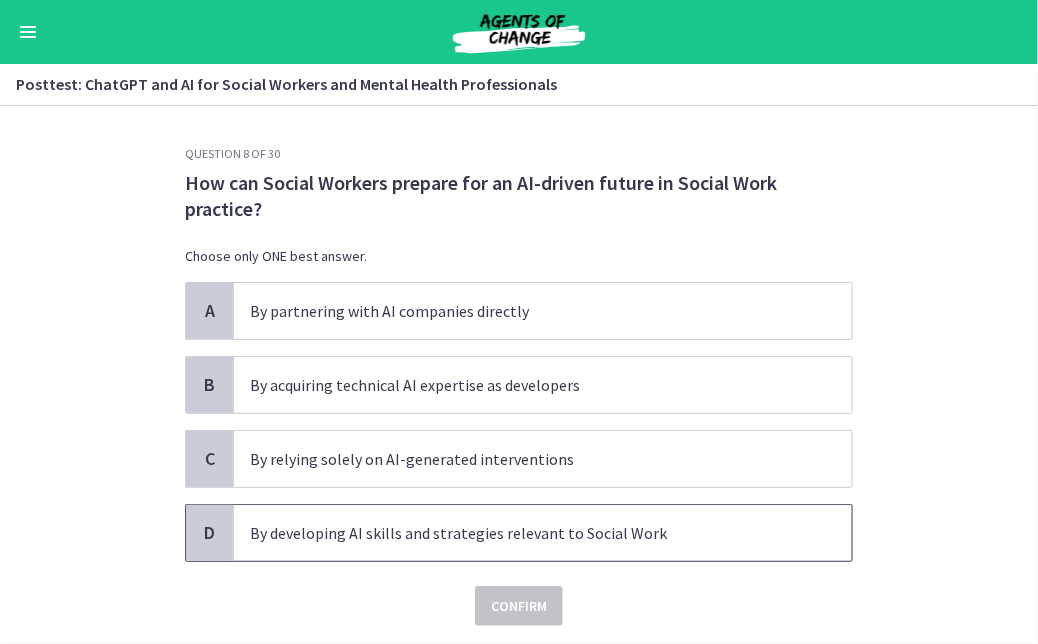 click on "By developing AI skills and strategies relevant to Social Work" at bounding box center (523, 533) 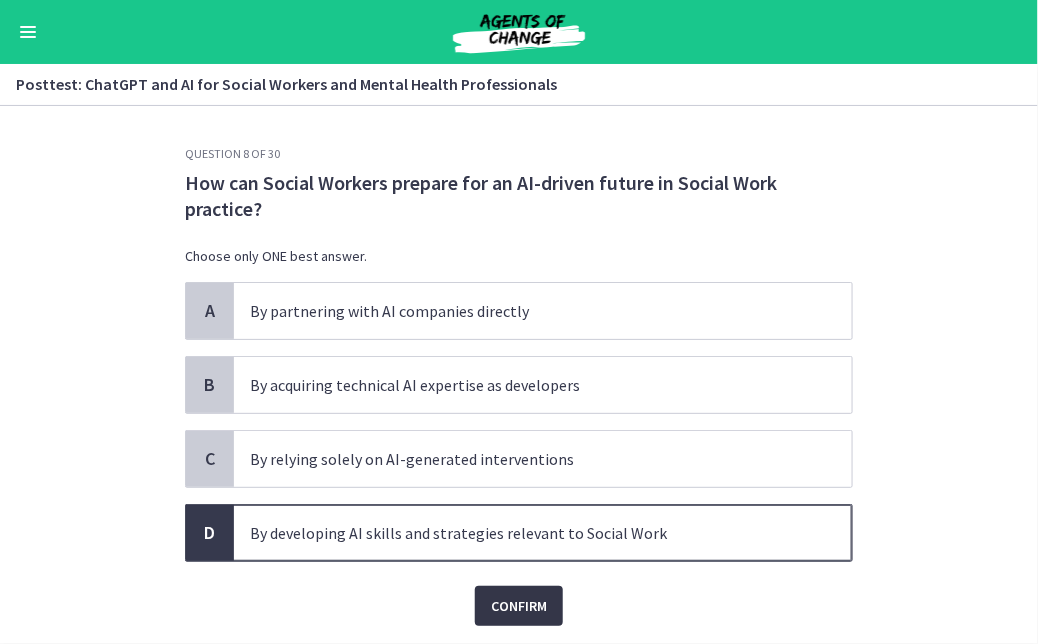 click on "Confirm" at bounding box center [519, 606] 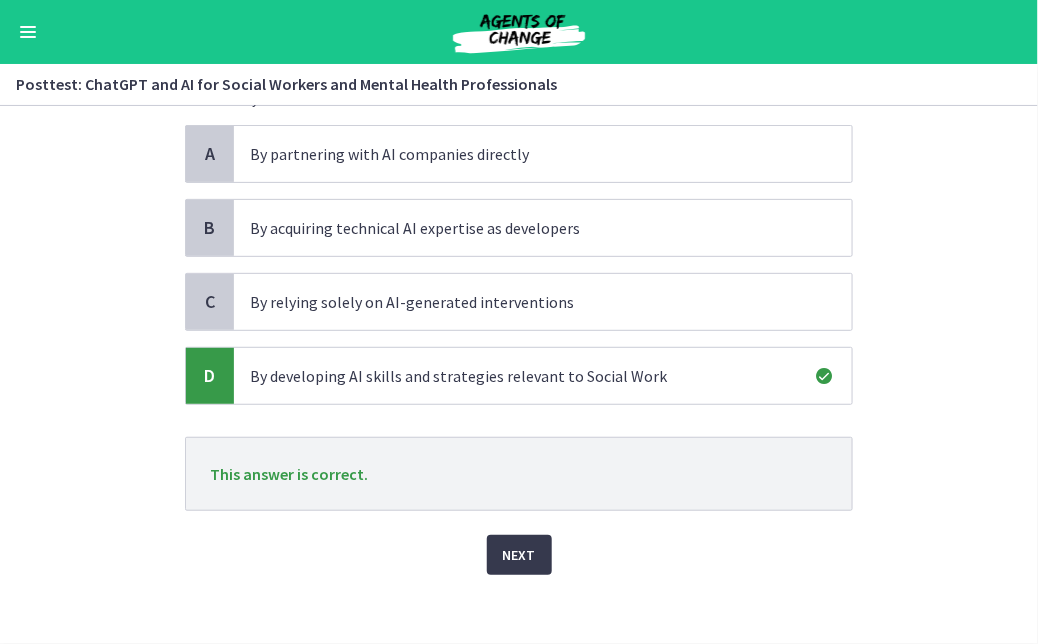 scroll, scrollTop: 165, scrollLeft: 0, axis: vertical 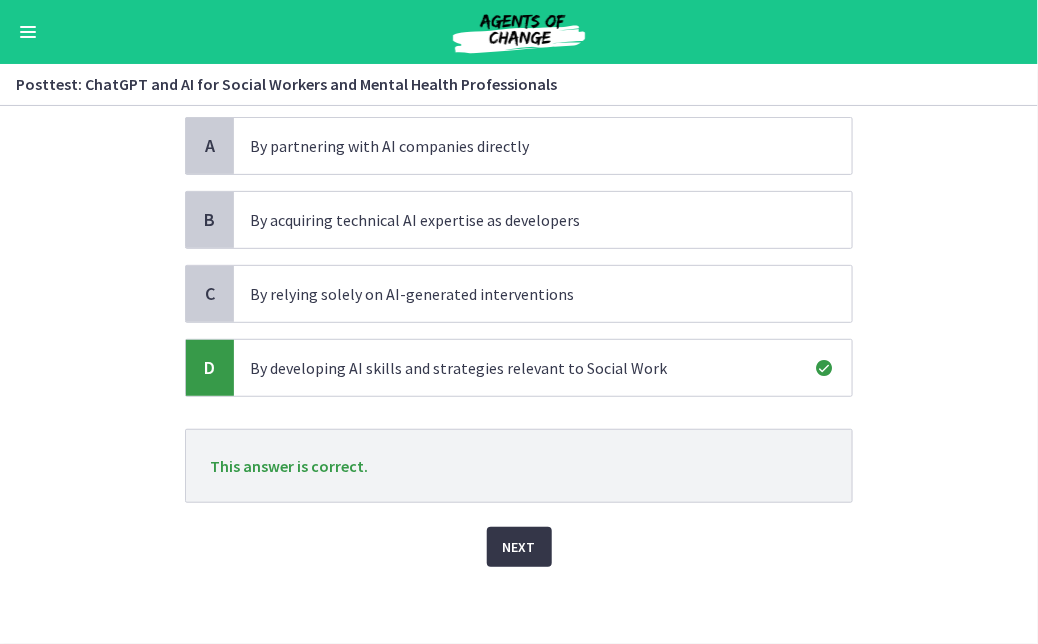 click on "Next" at bounding box center [519, 547] 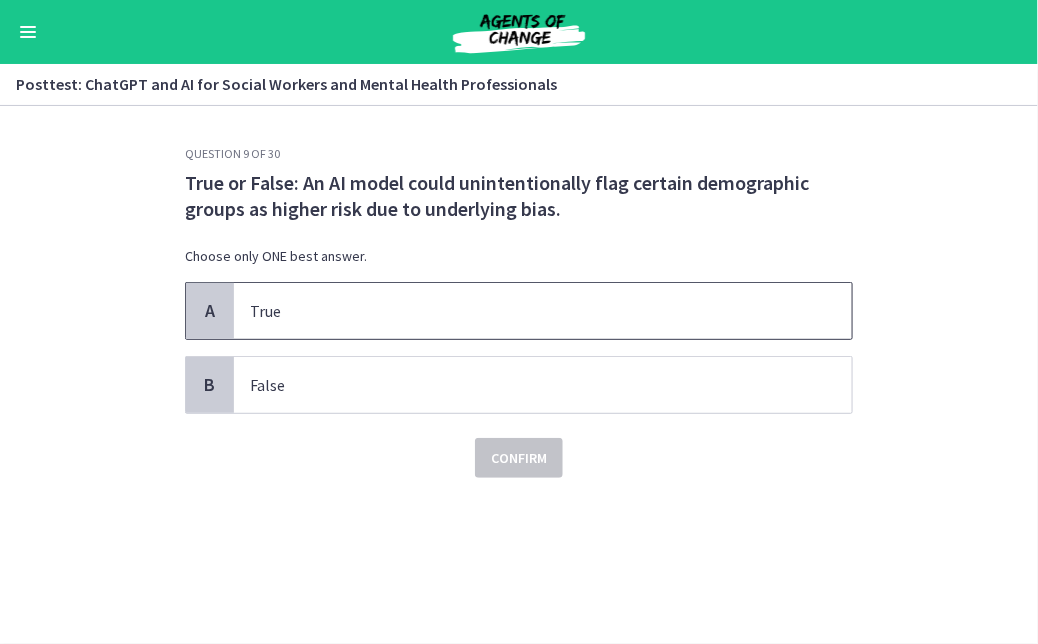click on "True" at bounding box center [523, 311] 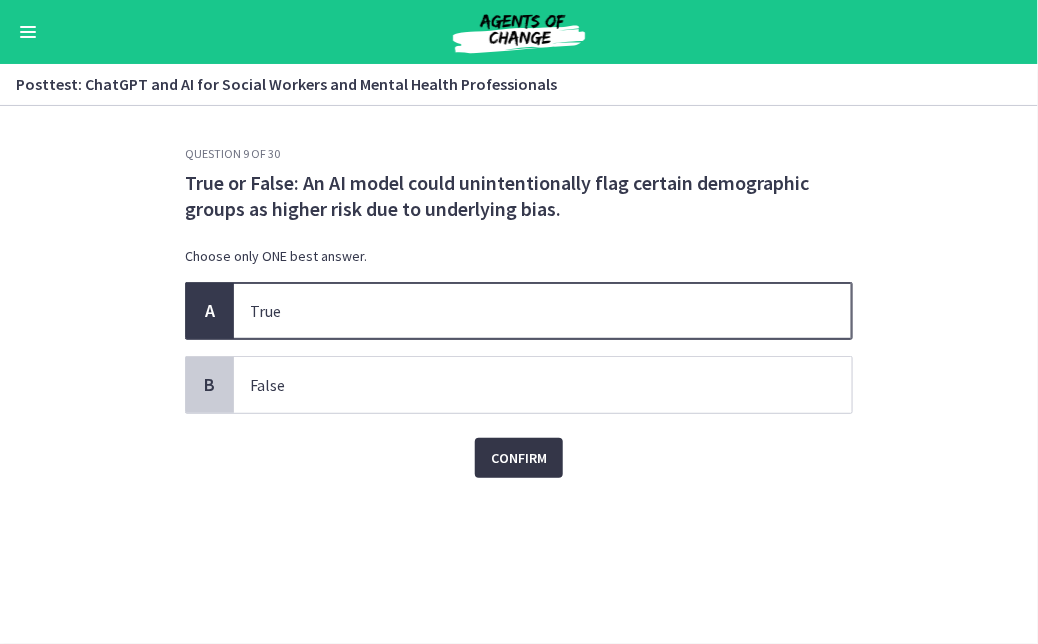 click on "Confirm" at bounding box center [519, 458] 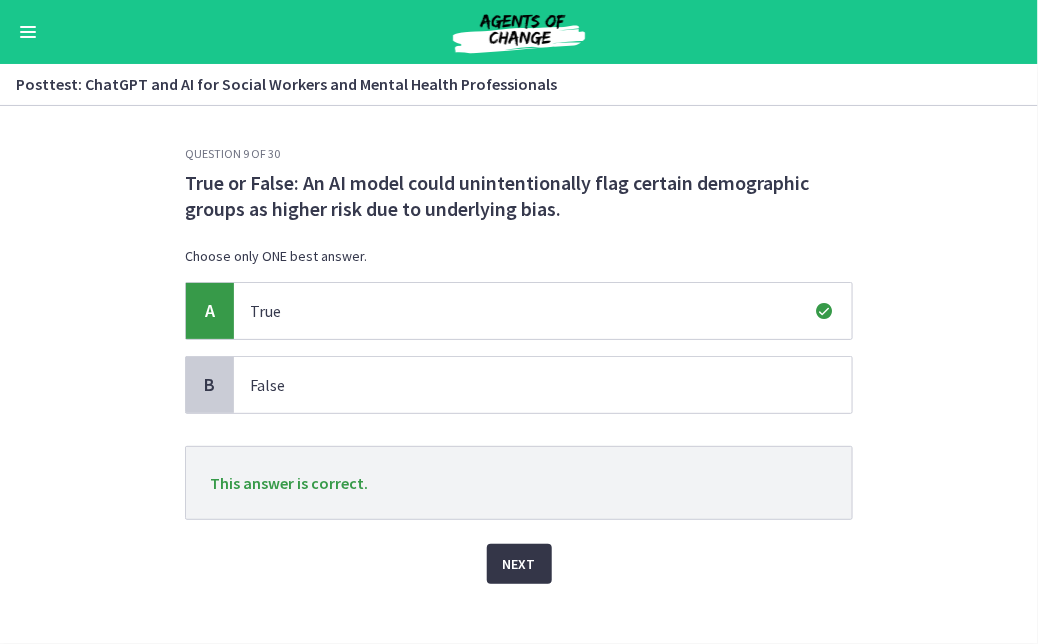 click on "Next" at bounding box center [519, 564] 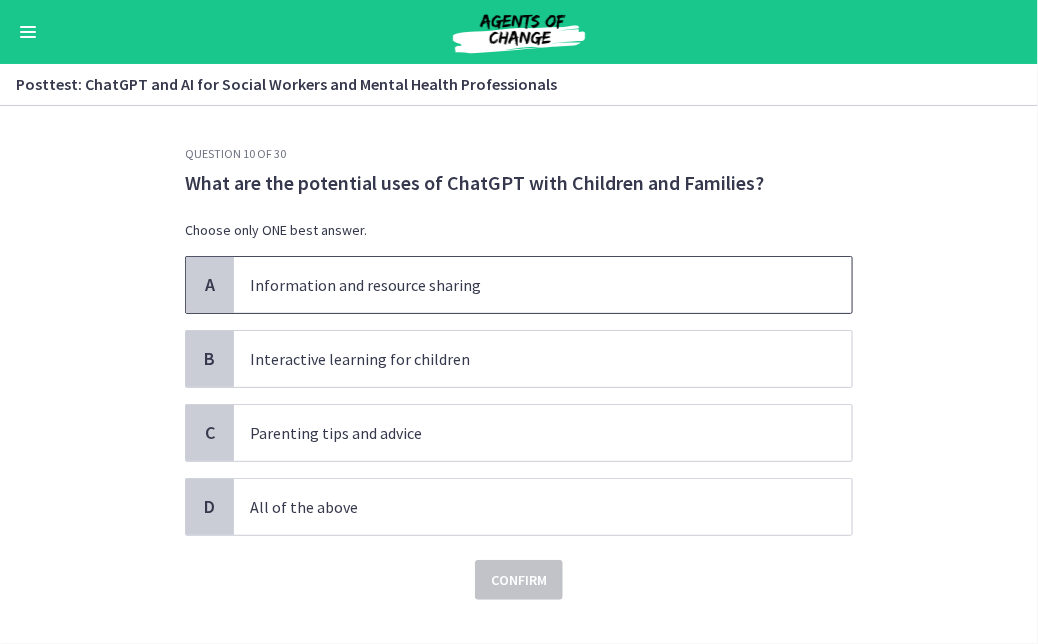 click on "Information and resource sharing" at bounding box center [523, 285] 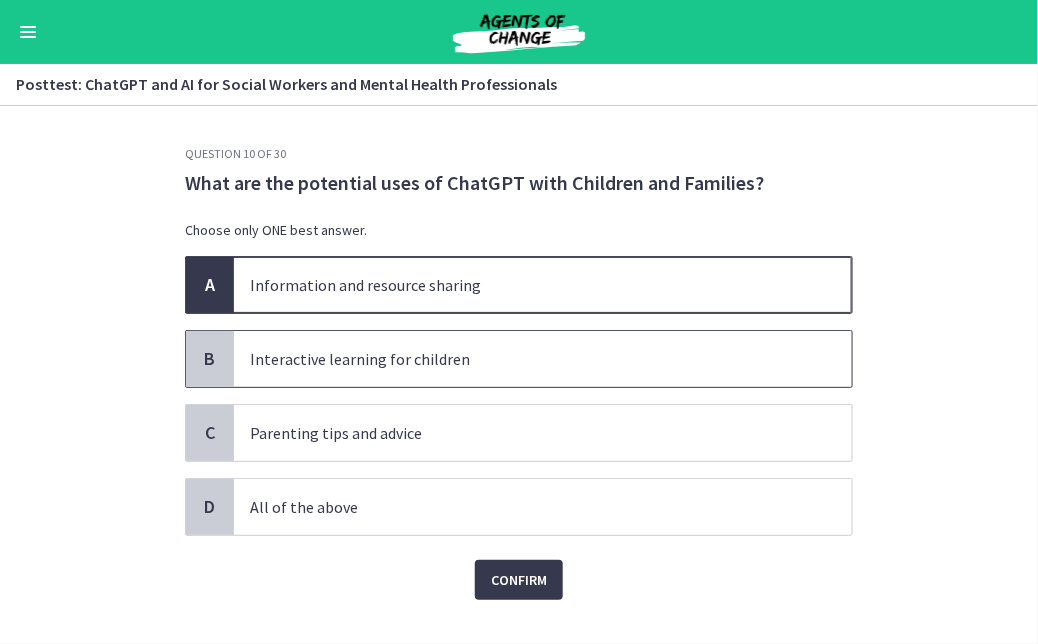 click on "Interactive learning for children" at bounding box center [523, 359] 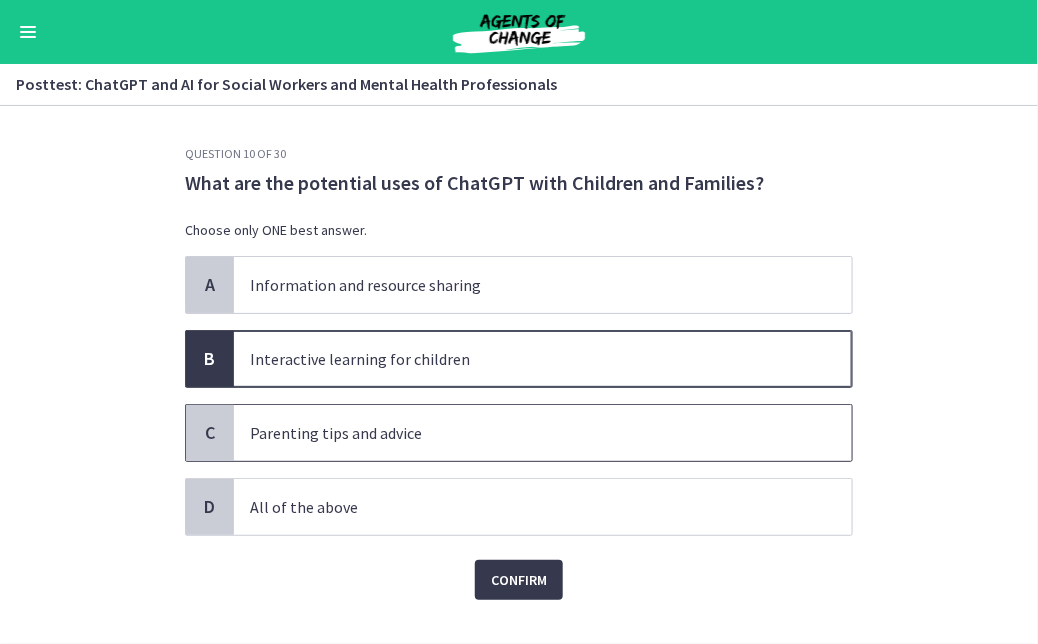 click on "Parenting tips and advice" at bounding box center (523, 433) 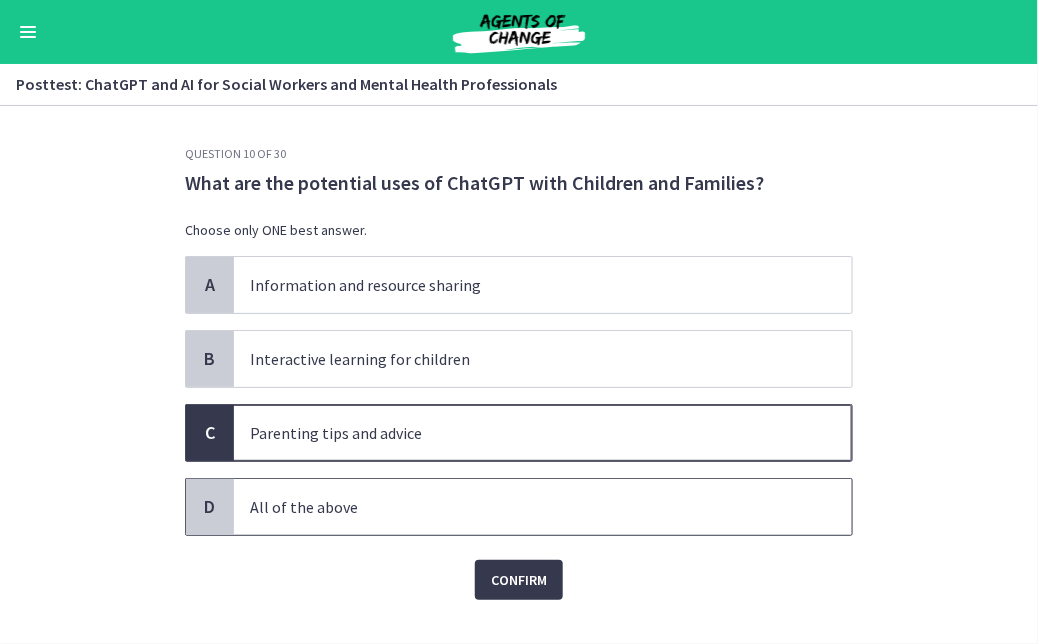 click on "All of the above" at bounding box center [523, 507] 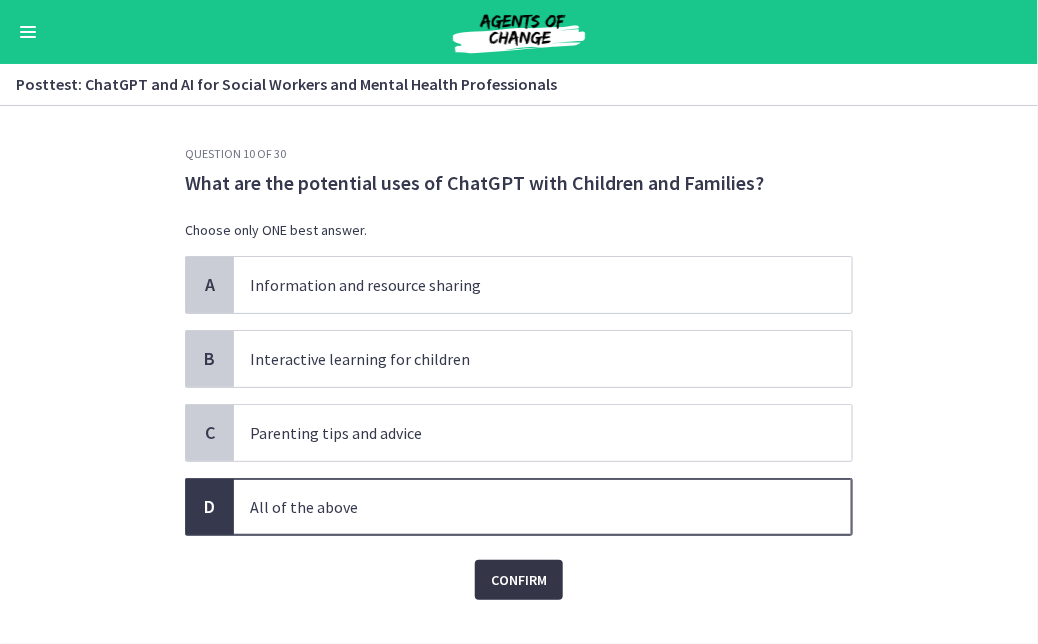 click on "Confirm" at bounding box center [519, 580] 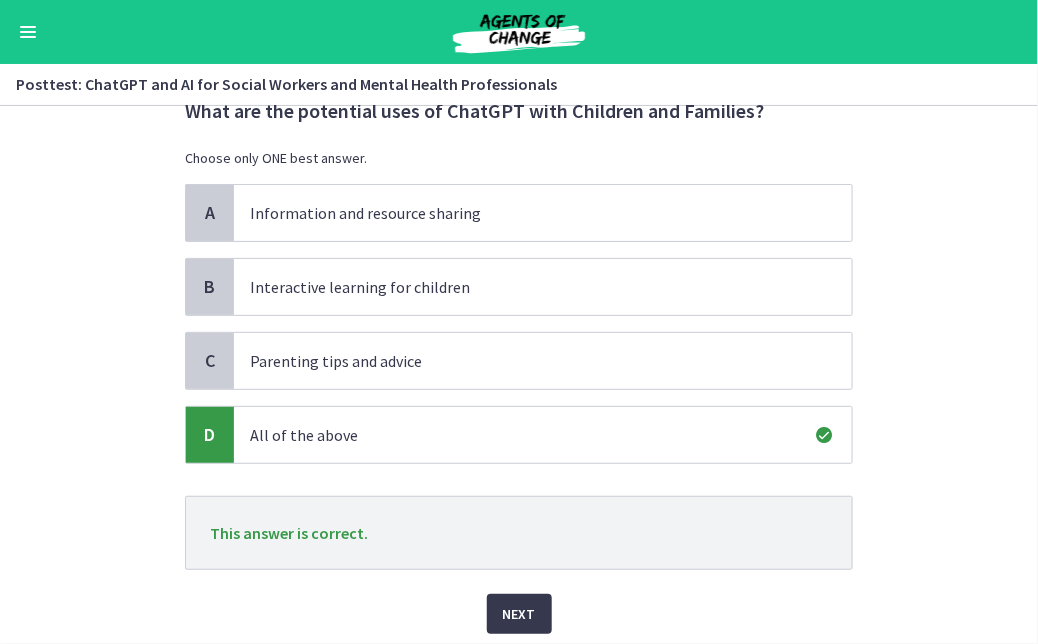 scroll, scrollTop: 109, scrollLeft: 0, axis: vertical 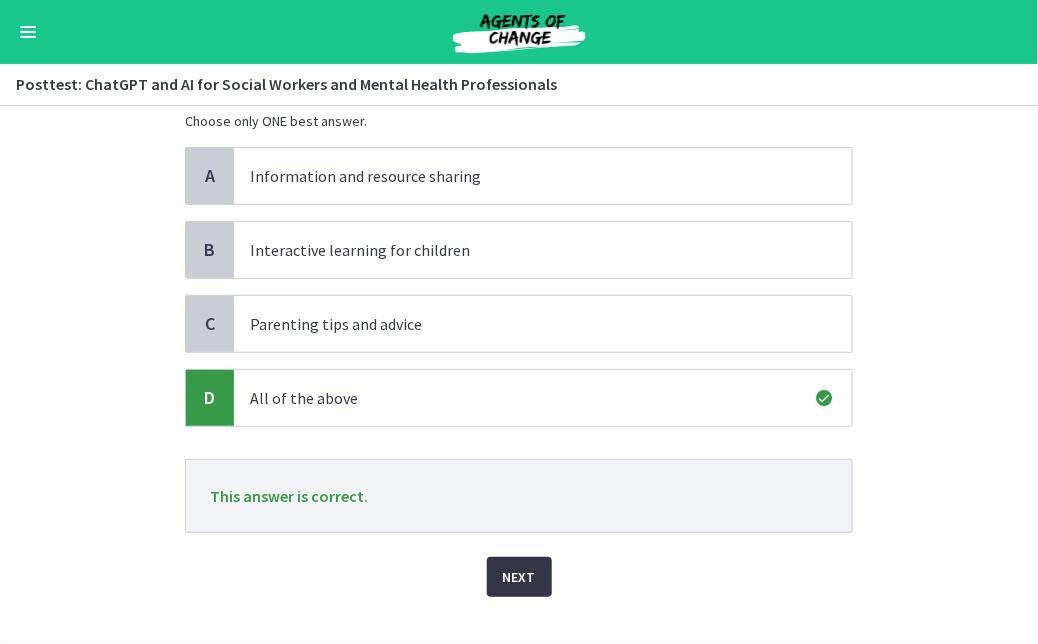 click on "Next" at bounding box center [519, 577] 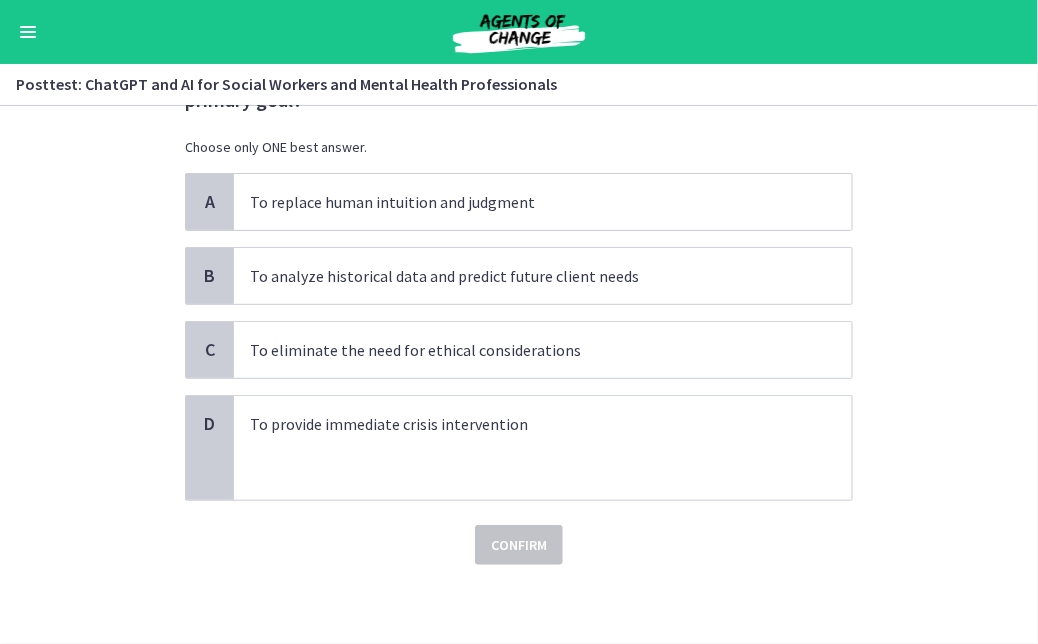 scroll, scrollTop: 0, scrollLeft: 0, axis: both 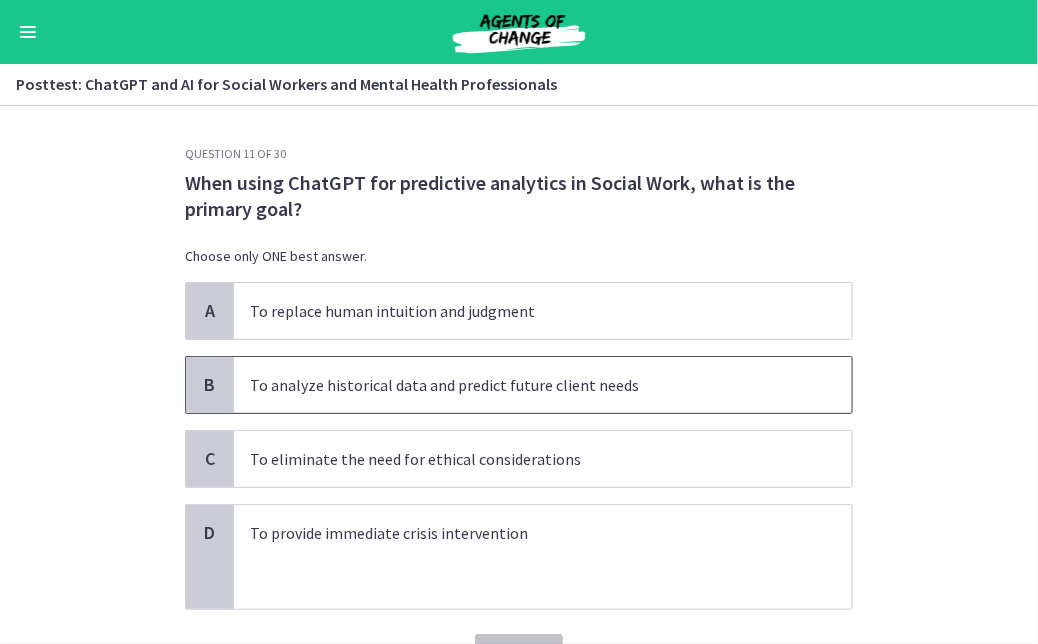 click on "To analyze historical data and predict future client needs" at bounding box center (523, 385) 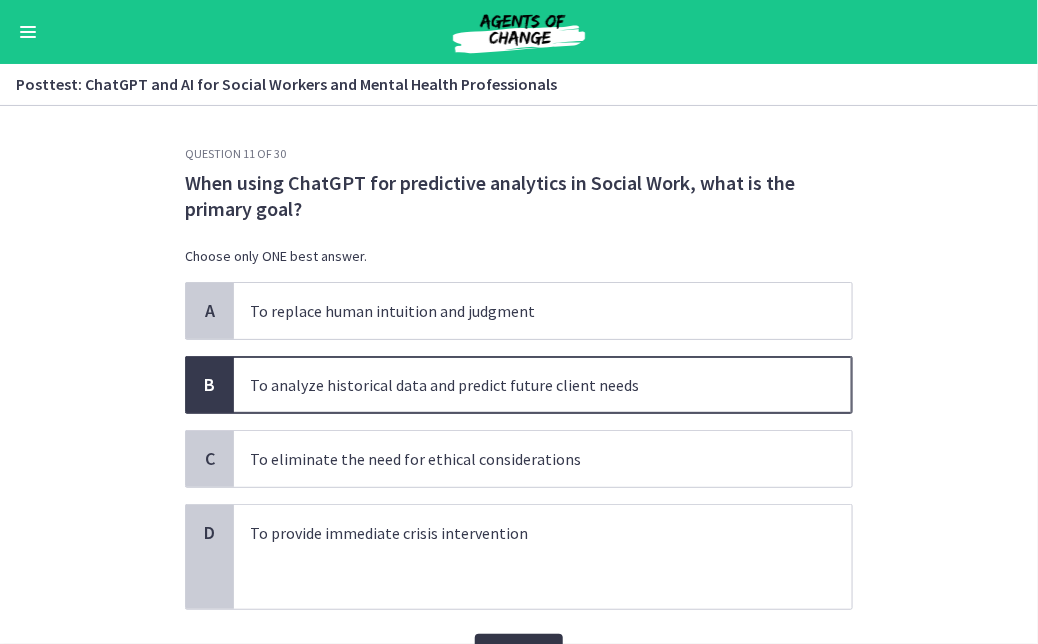 click on "Confirm" at bounding box center [519, 654] 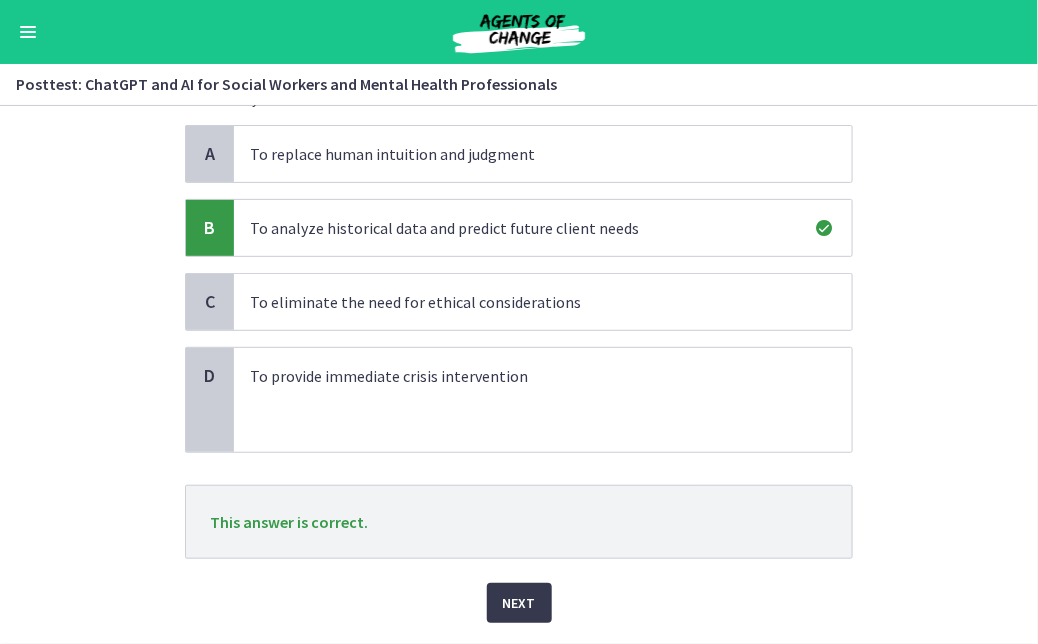 scroll, scrollTop: 206, scrollLeft: 0, axis: vertical 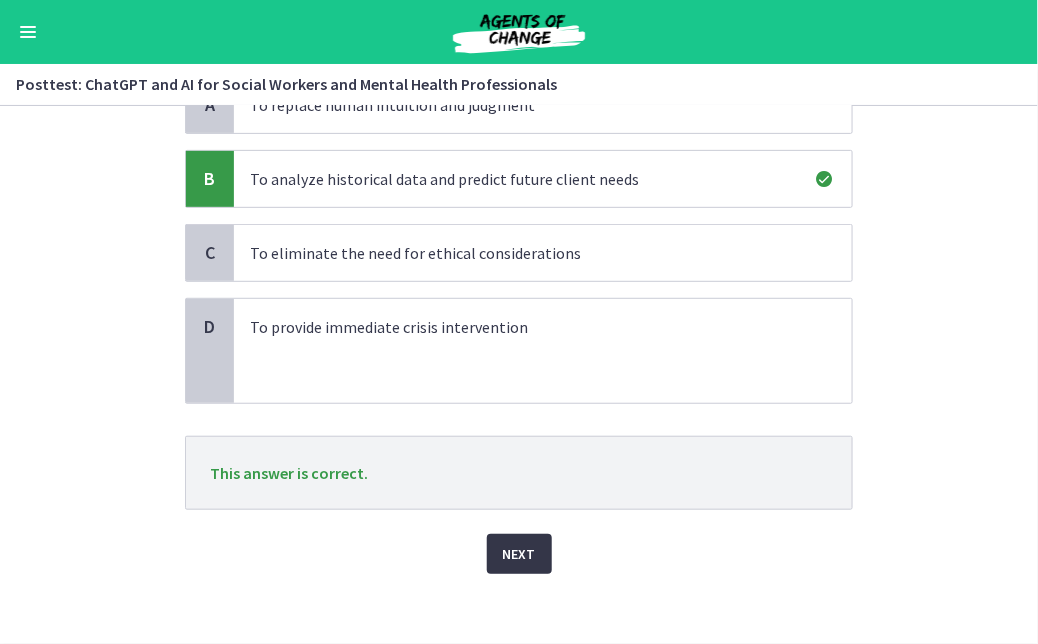 click on "Next" at bounding box center (519, 554) 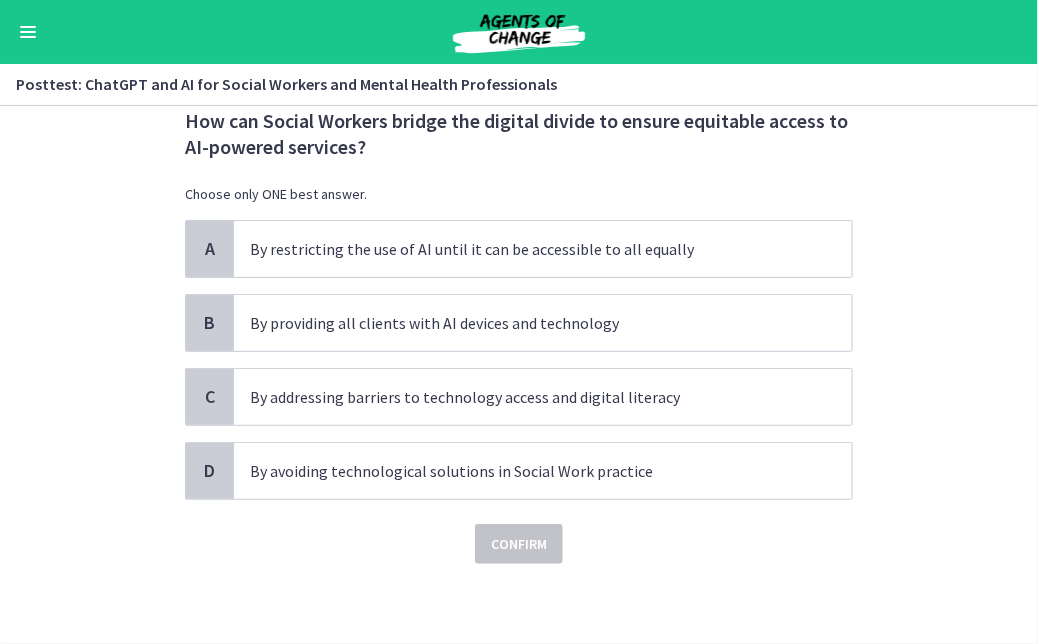 scroll, scrollTop: 0, scrollLeft: 0, axis: both 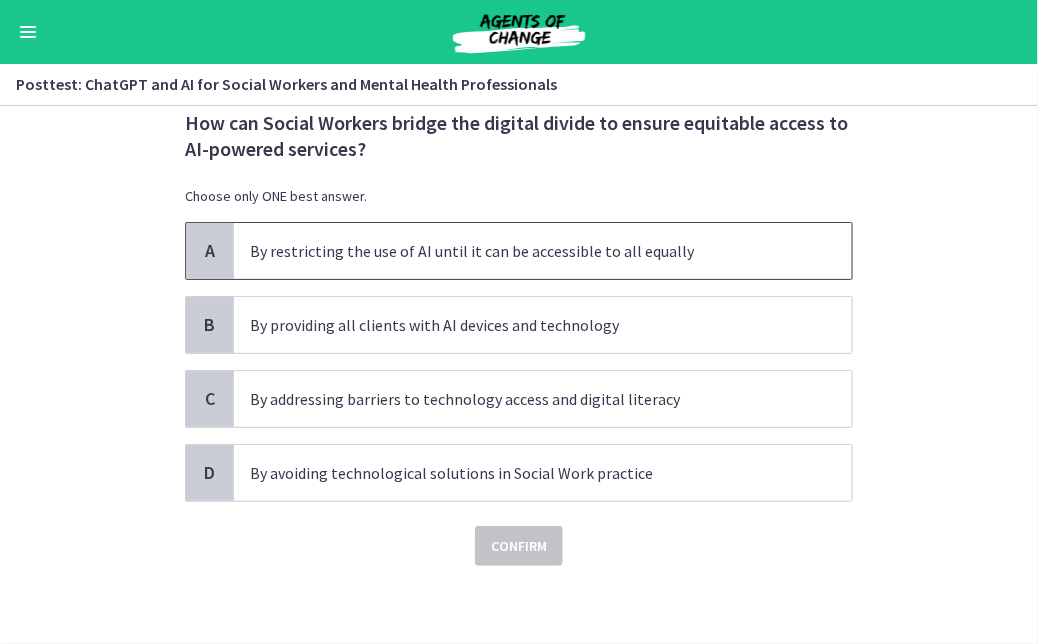 click on "By restricting the use of AI until it can be accessible to all equally" at bounding box center (523, 251) 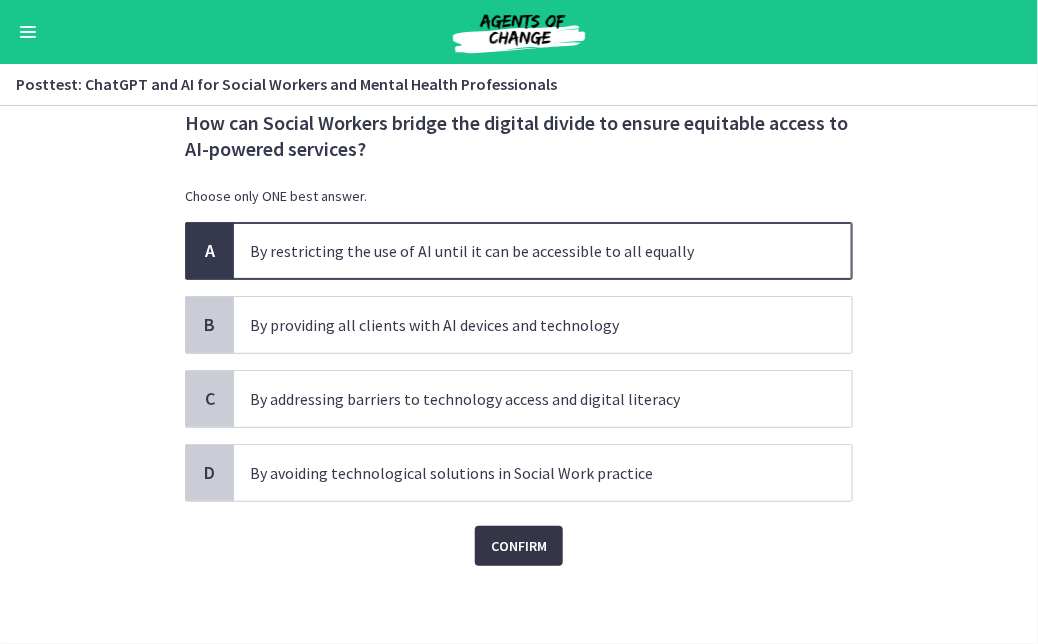 click on "Confirm" at bounding box center [519, 546] 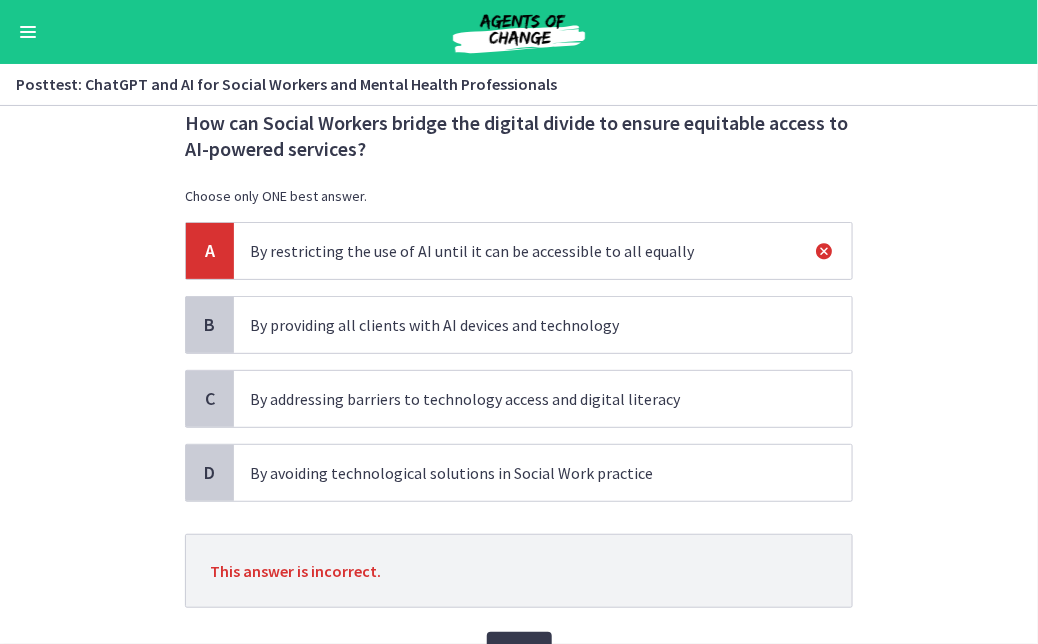 click at bounding box center [824, 251] 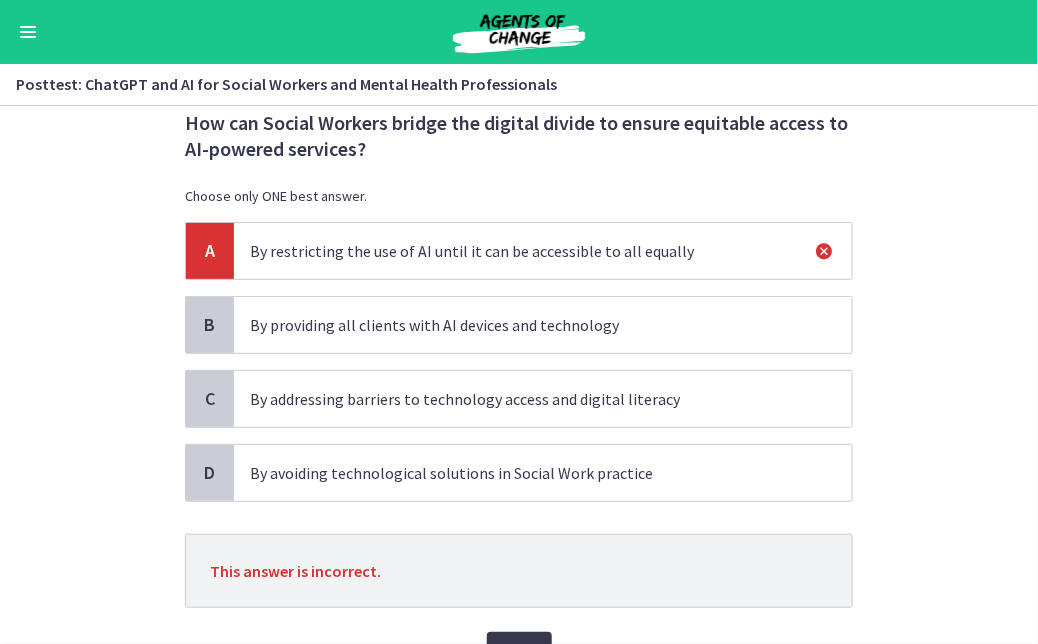 click at bounding box center (824, 251) 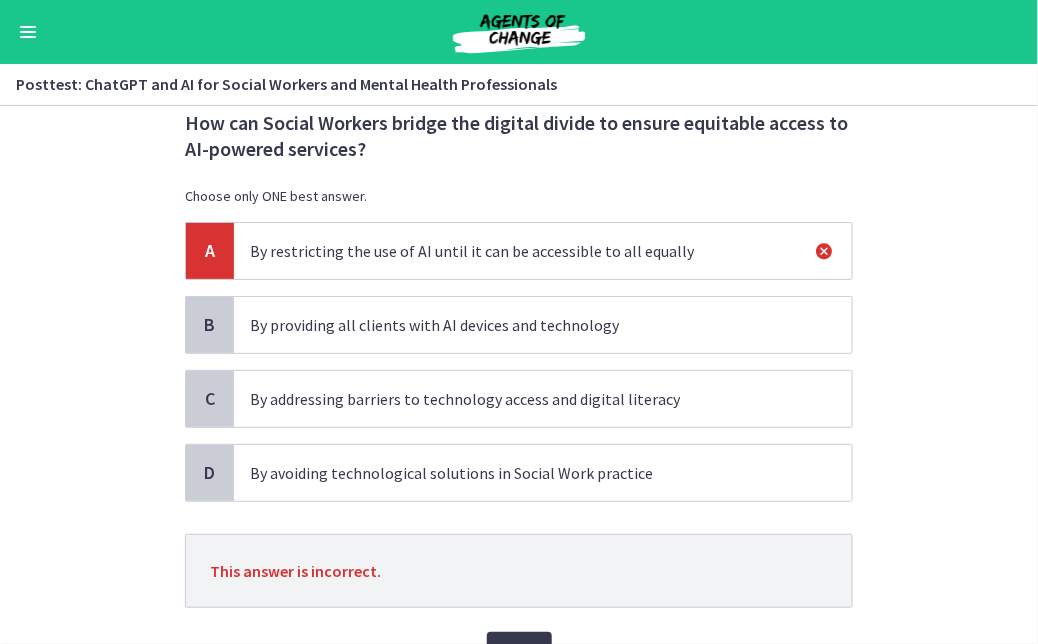 click on "By addressing barriers to technology access and digital literacy" at bounding box center (523, 399) 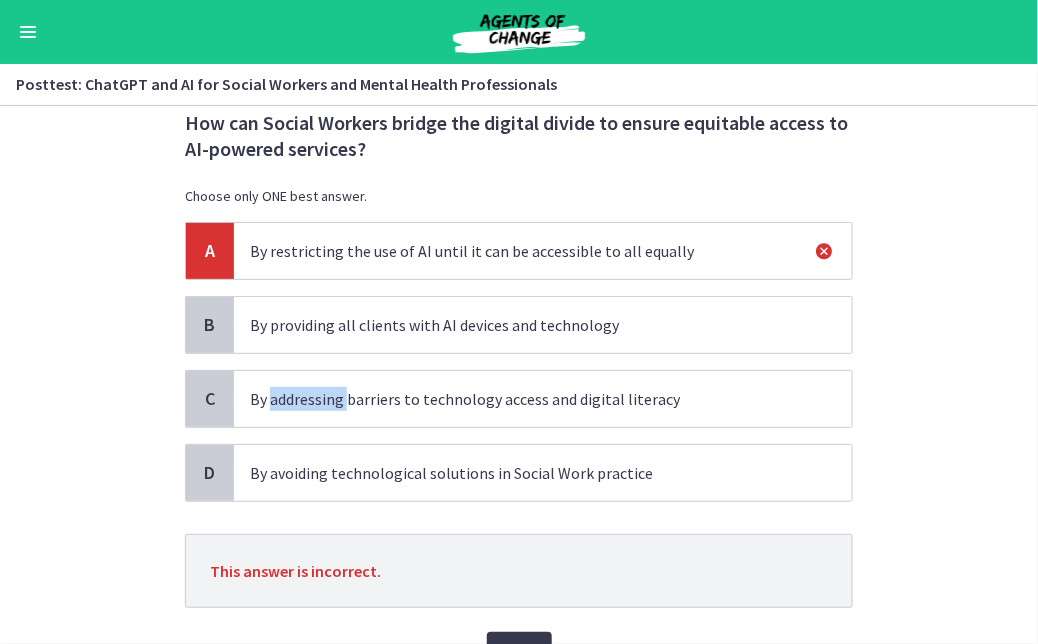 click on "By addressing barriers to technology access and digital literacy" at bounding box center [523, 399] 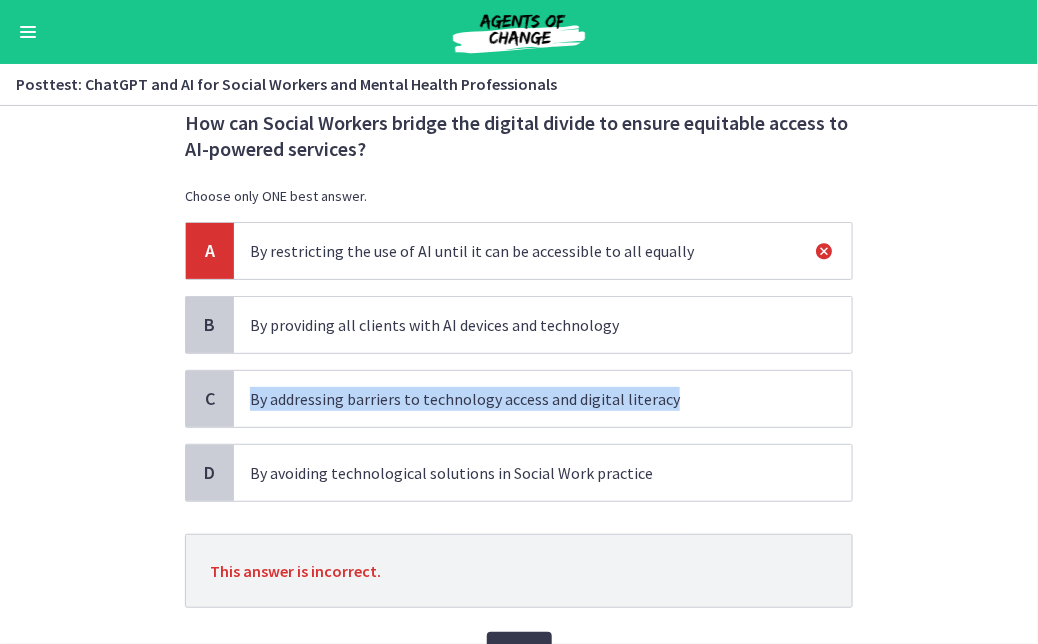 click on "By addressing barriers to technology access and digital literacy" at bounding box center [523, 399] 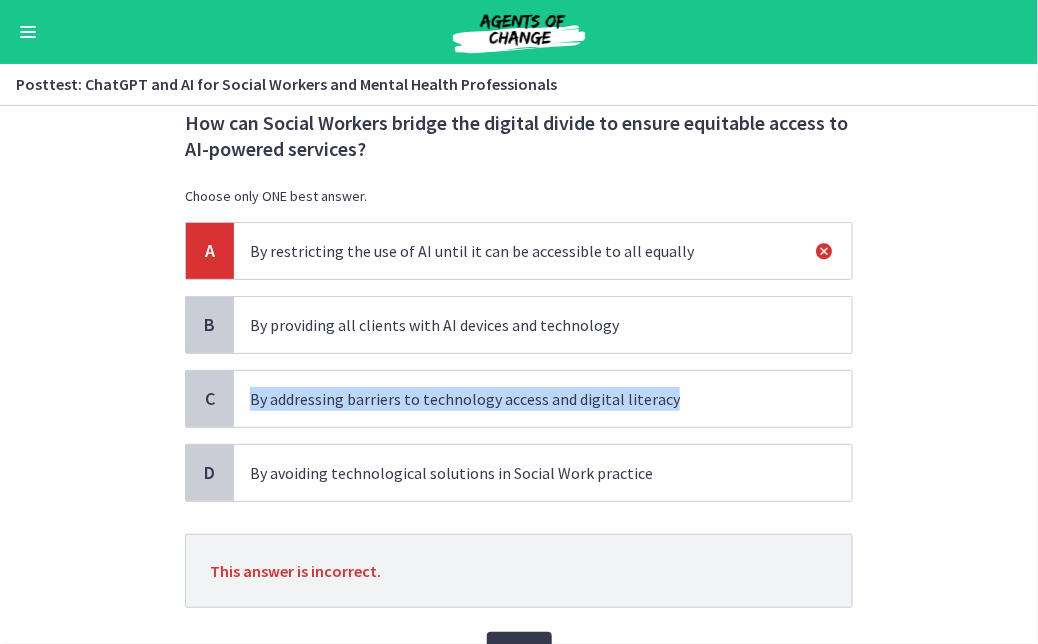 drag, startPoint x: 300, startPoint y: 405, endPoint x: 277, endPoint y: 415, distance: 25.079872 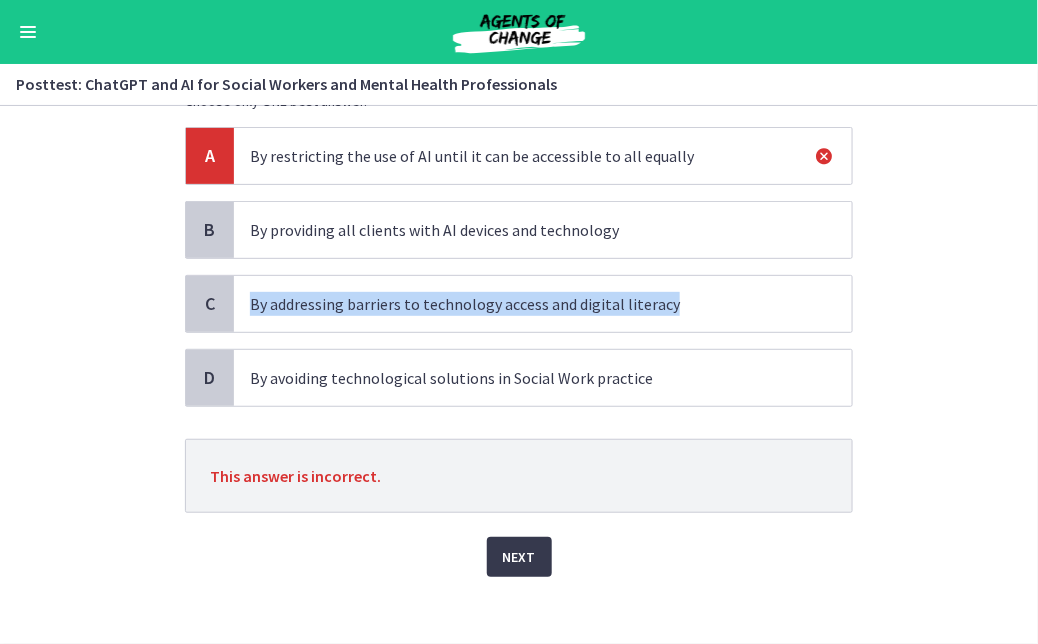 scroll, scrollTop: 165, scrollLeft: 0, axis: vertical 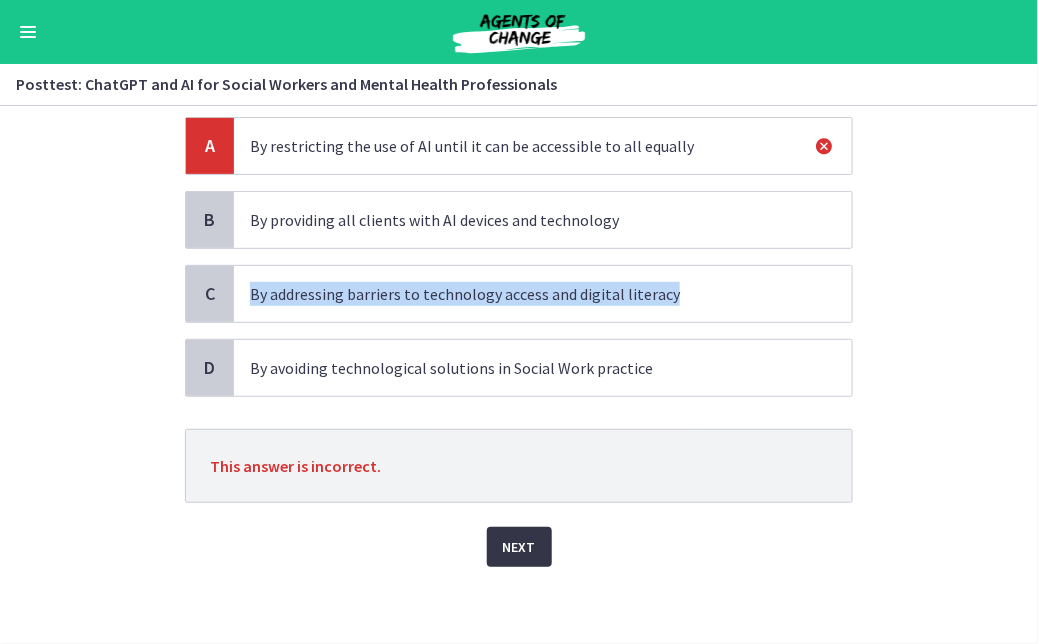 click on "Next" at bounding box center (519, 547) 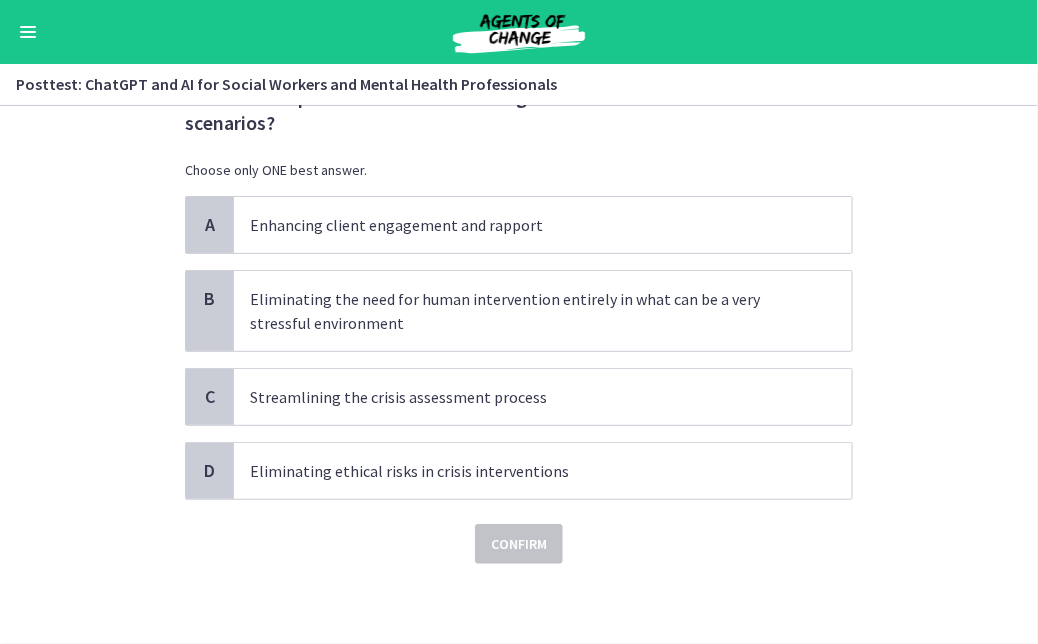 scroll, scrollTop: 0, scrollLeft: 0, axis: both 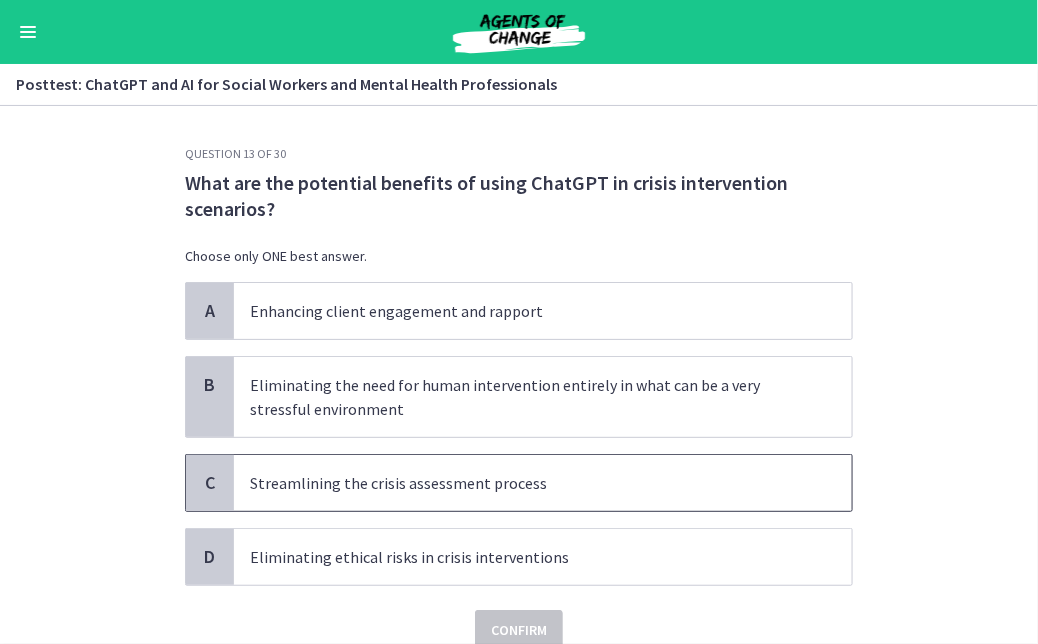 click on "Streamlining the crisis assessment process" at bounding box center [543, 483] 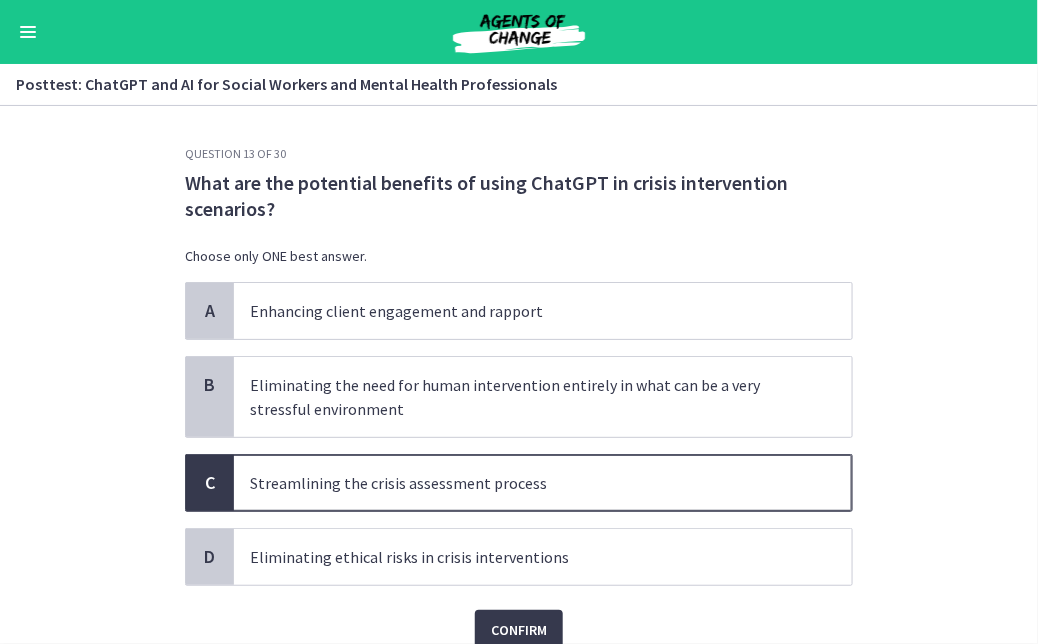 click on "Streamlining the crisis assessment process" at bounding box center (543, 483) 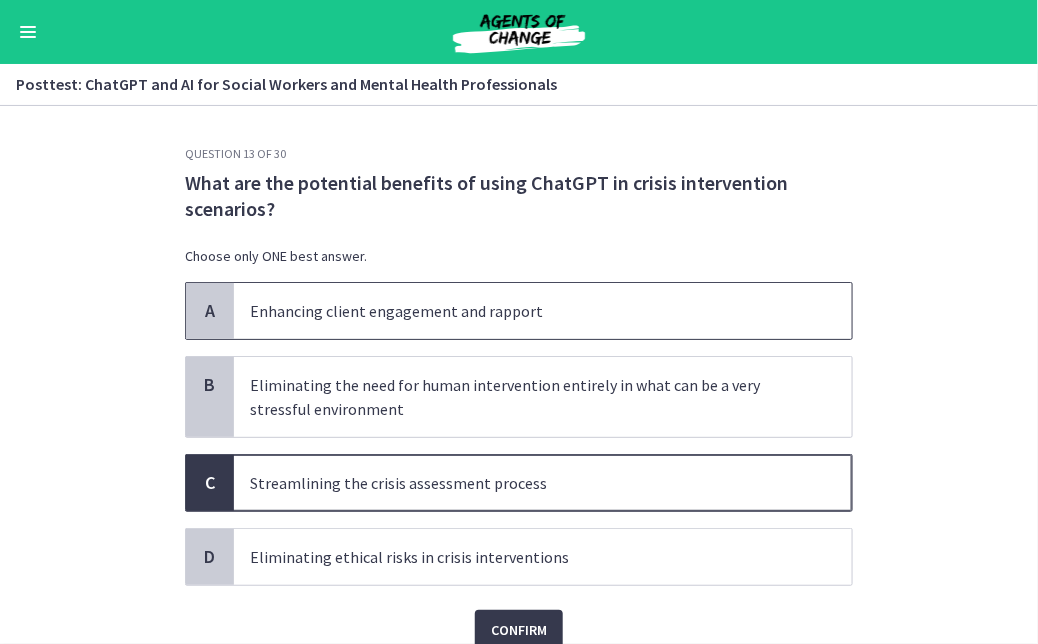 click on "Enhancing client engagement and rapport" at bounding box center (543, 311) 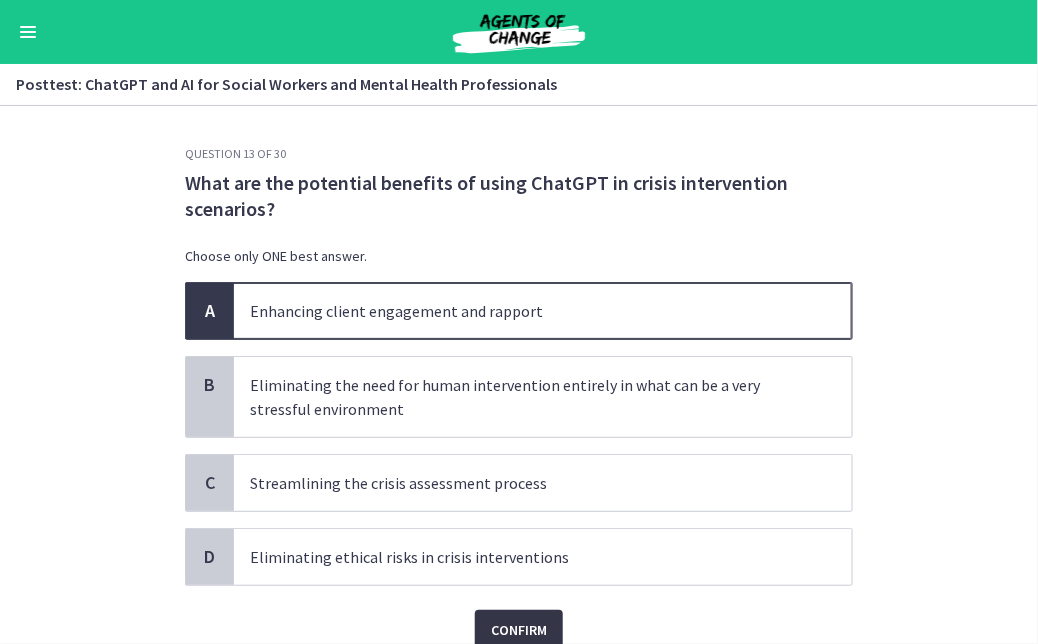 click on "Confirm" at bounding box center [519, 630] 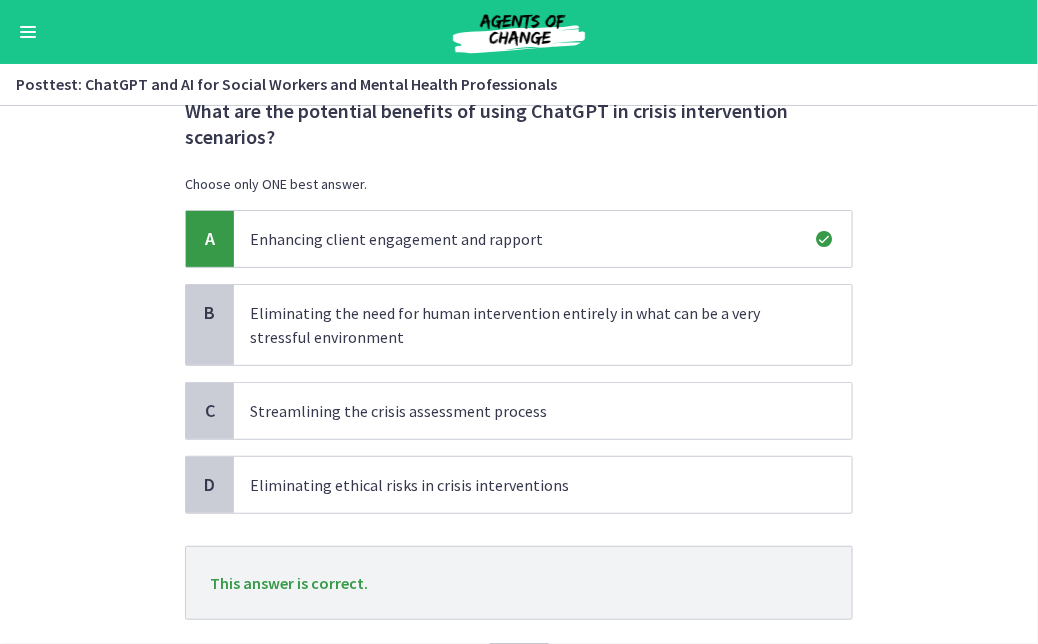 scroll, scrollTop: 189, scrollLeft: 0, axis: vertical 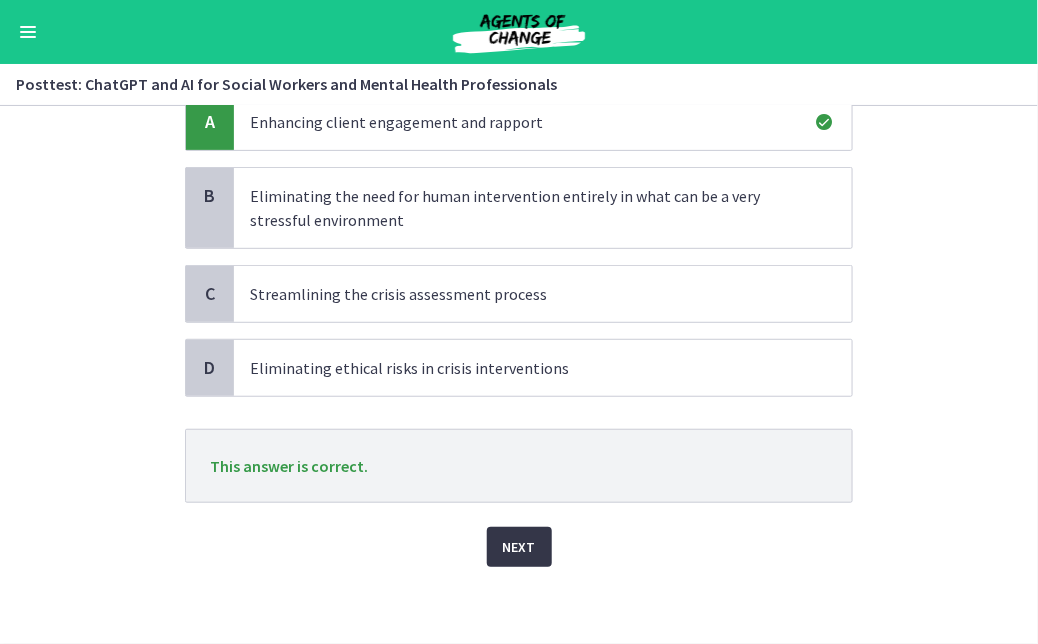 click on "Next" at bounding box center [519, 547] 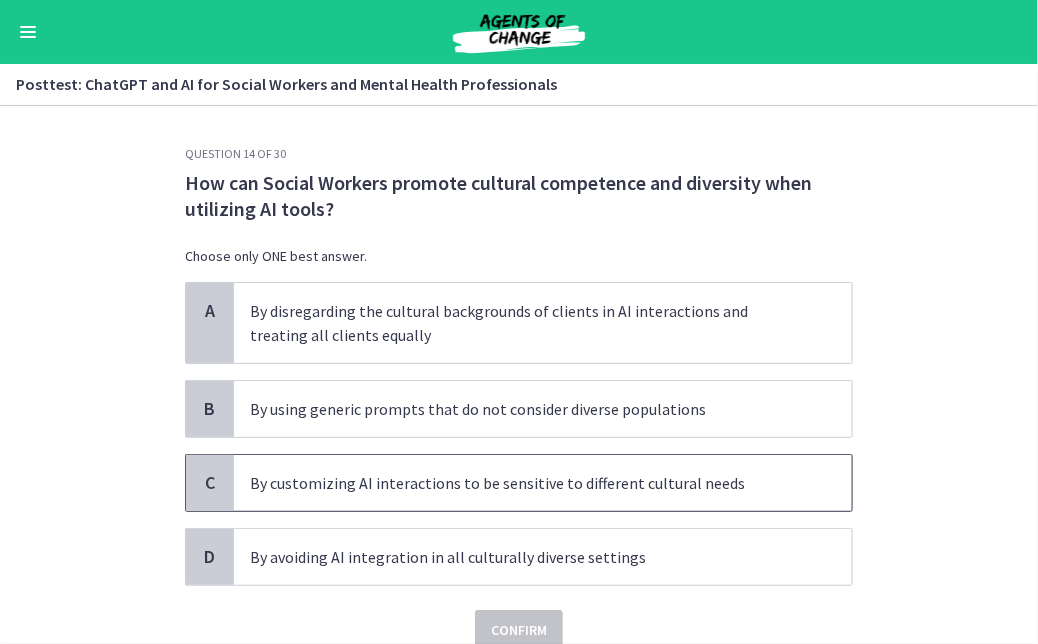 click on "By customizing AI interactions to be sensitive to different cultural needs" at bounding box center [543, 483] 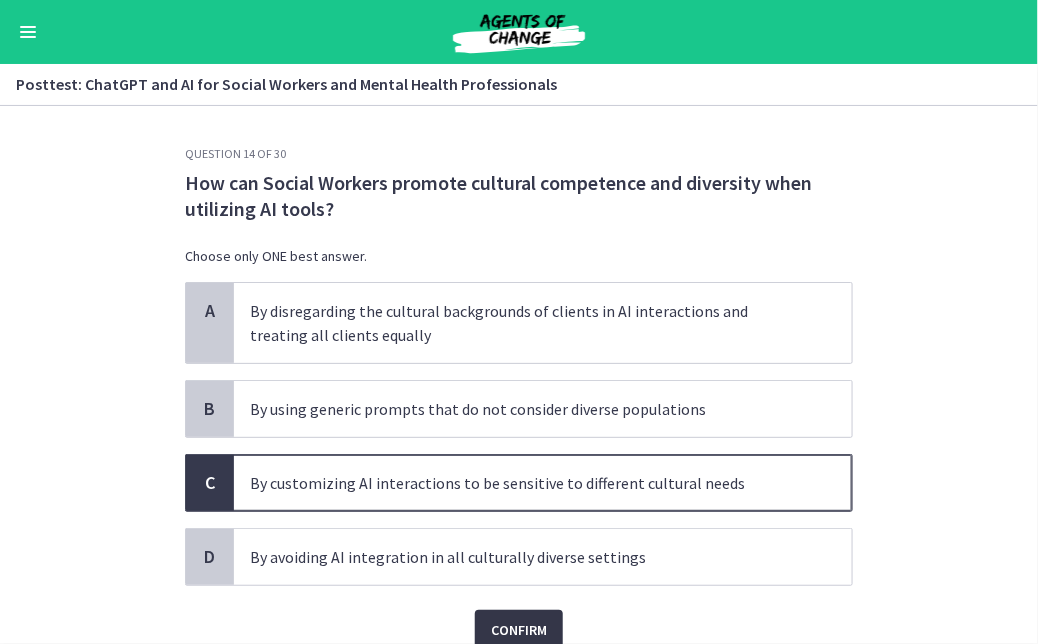 click on "Confirm" at bounding box center (519, 630) 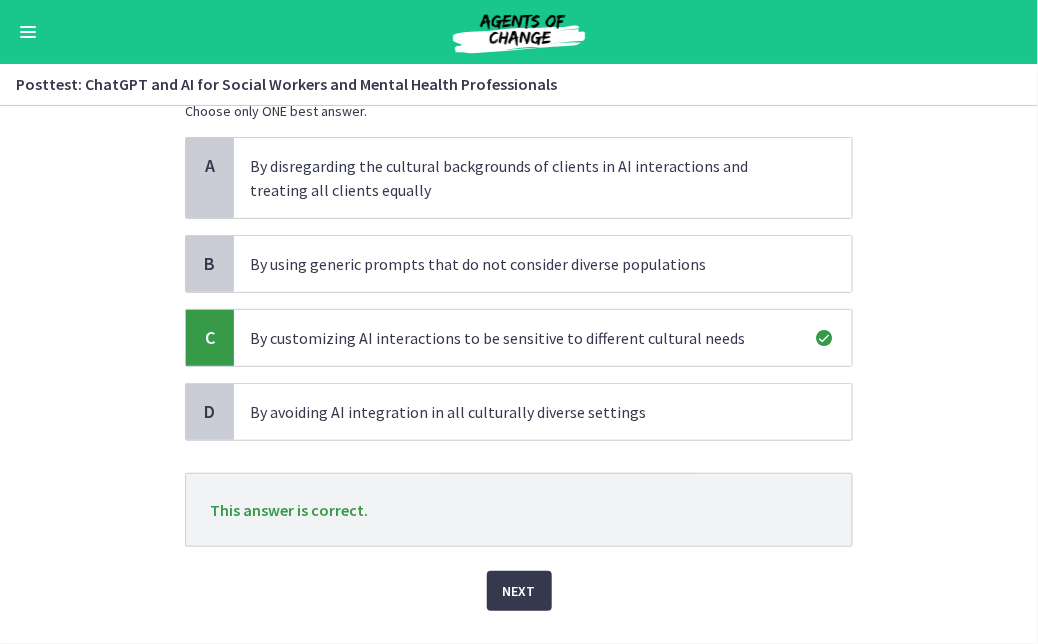 scroll, scrollTop: 189, scrollLeft: 0, axis: vertical 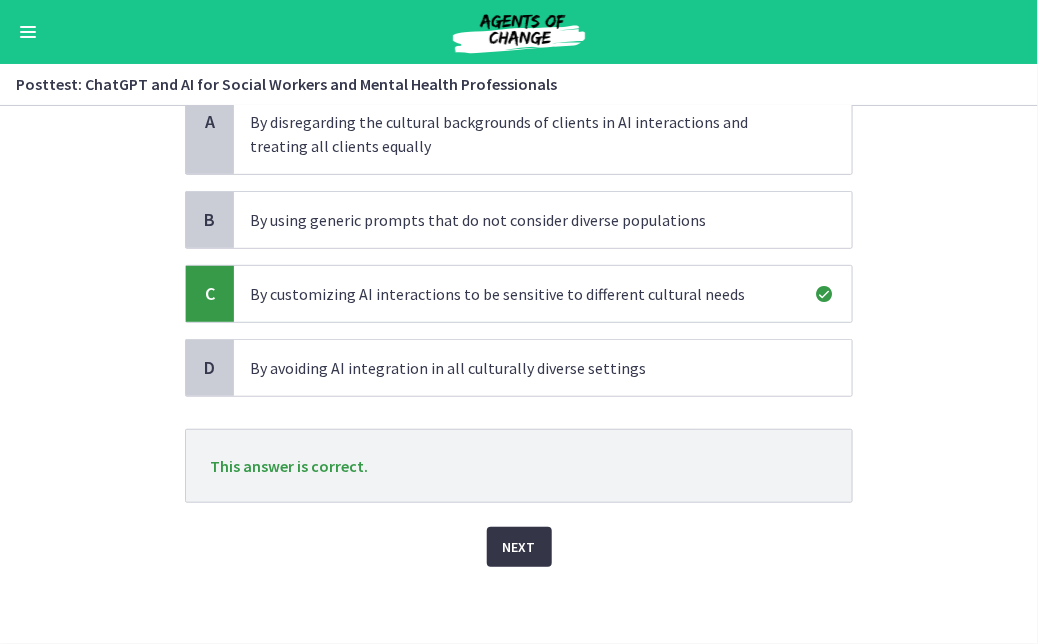 click on "Next" at bounding box center [519, 547] 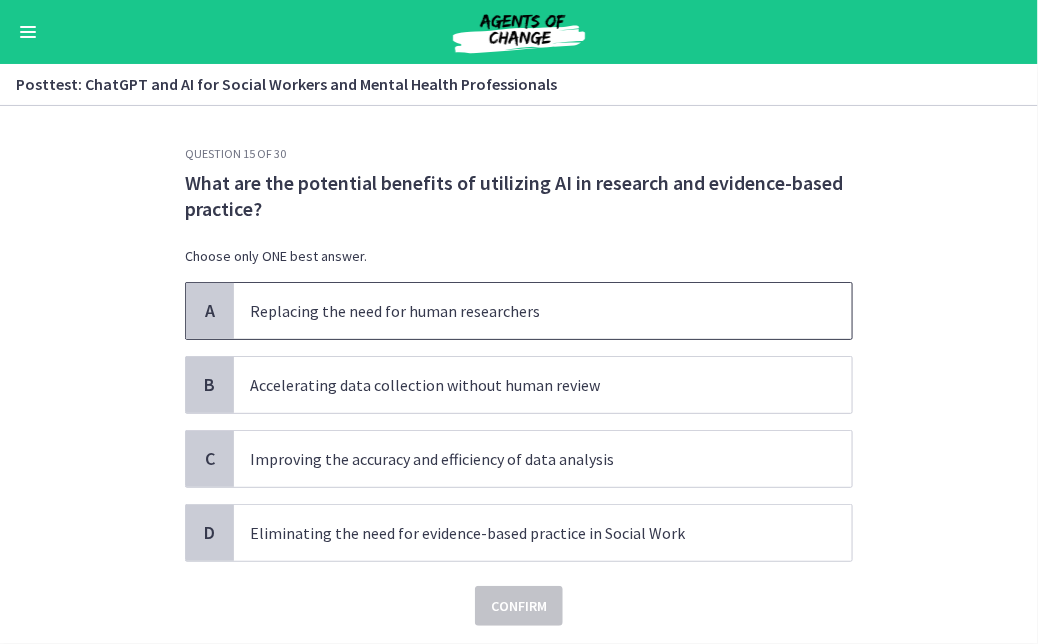 click on "Replacing the need for human researchers" at bounding box center [543, 311] 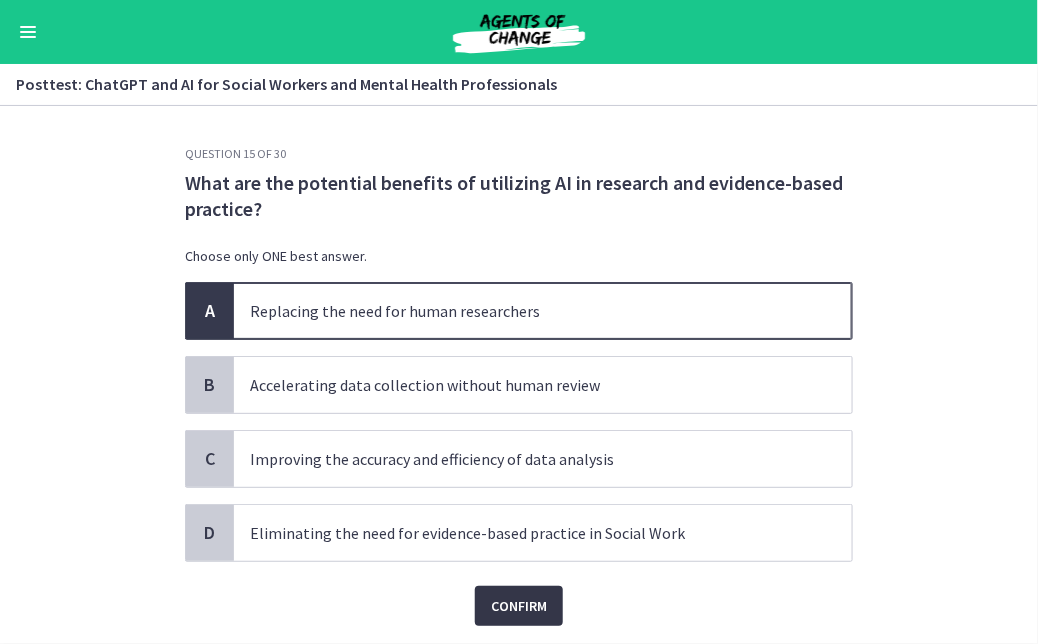 click on "Confirm" at bounding box center [519, 606] 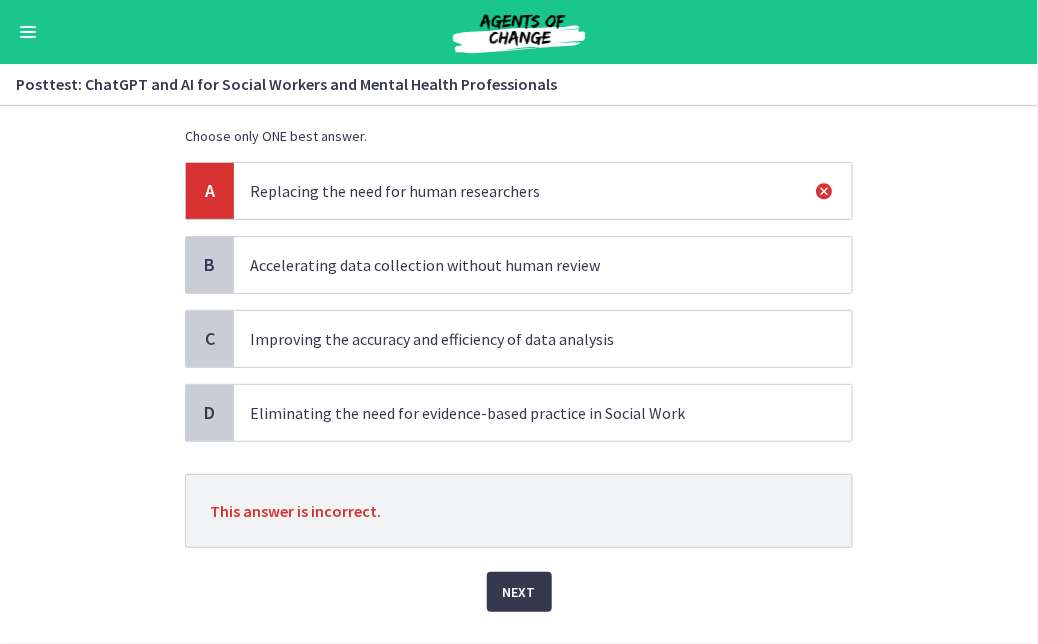 scroll, scrollTop: 165, scrollLeft: 0, axis: vertical 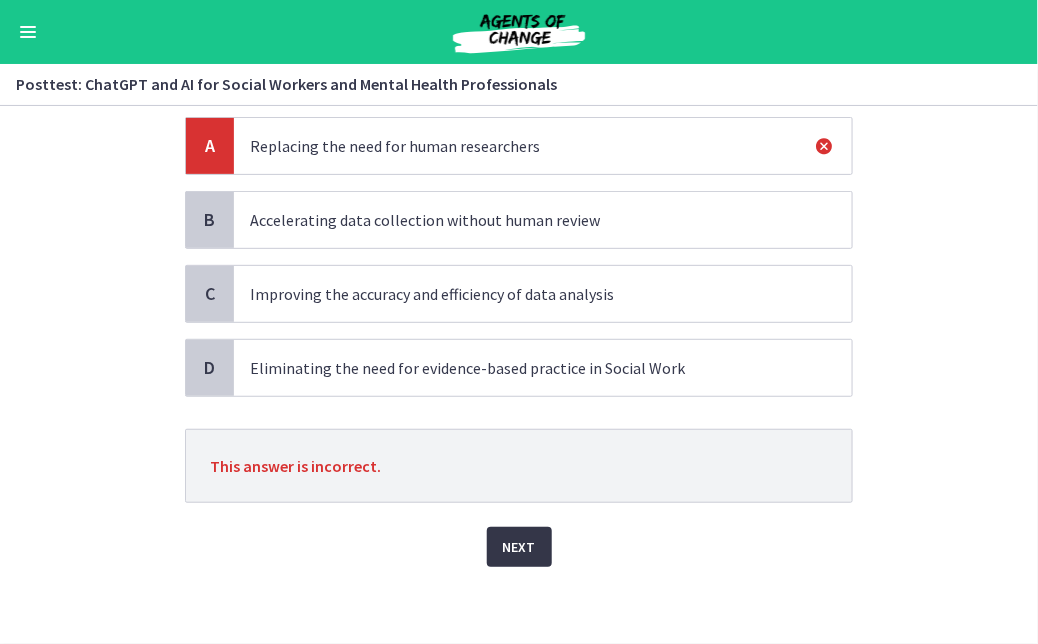 click on "Next" at bounding box center (519, 547) 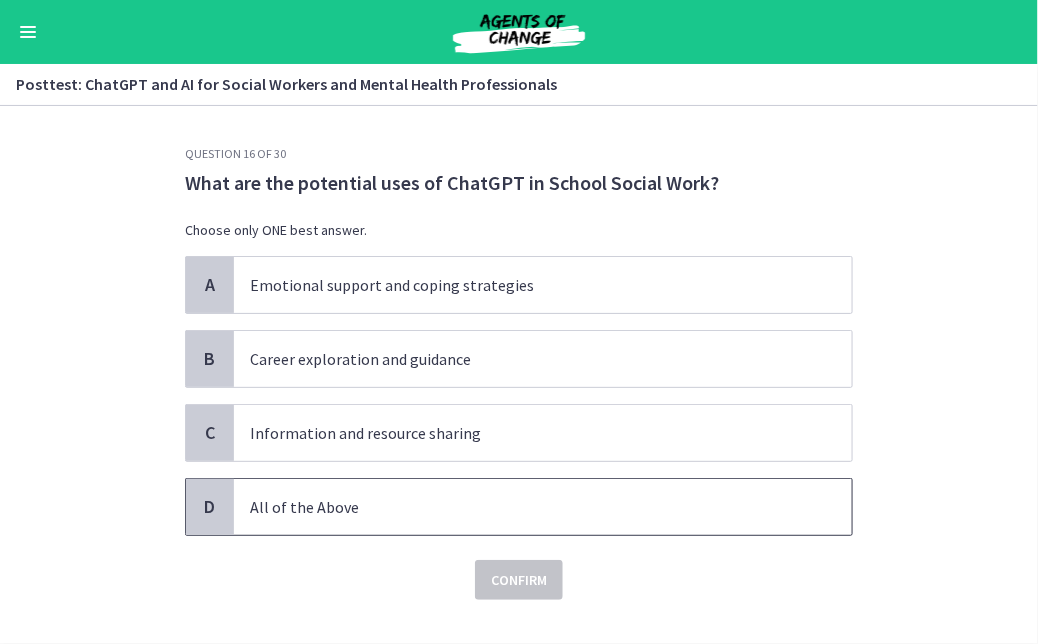 click on "All of the Above" at bounding box center (523, 507) 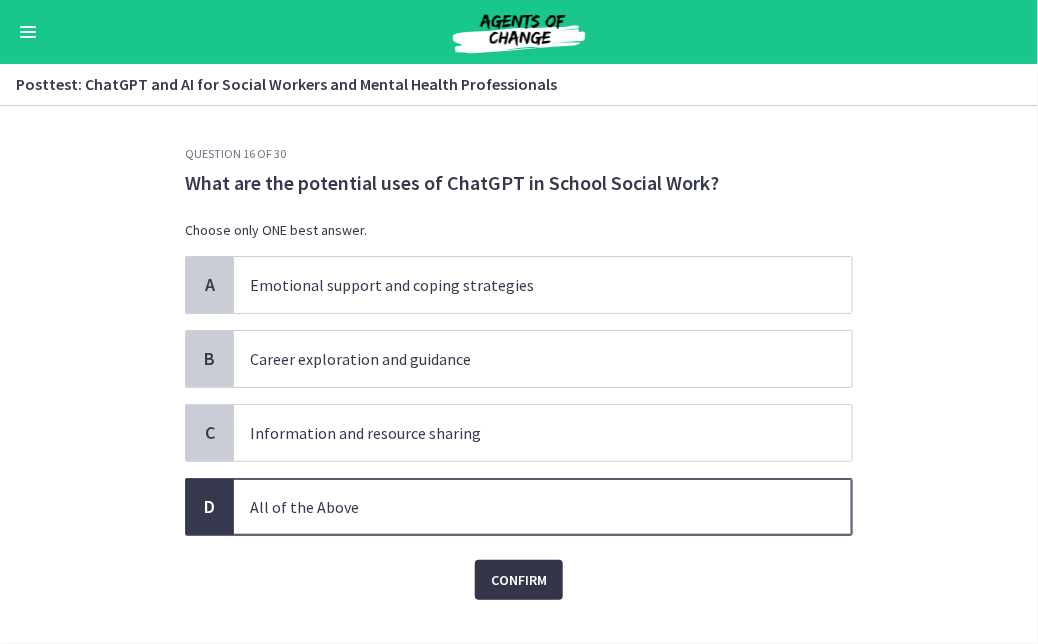 click on "Confirm" at bounding box center [519, 580] 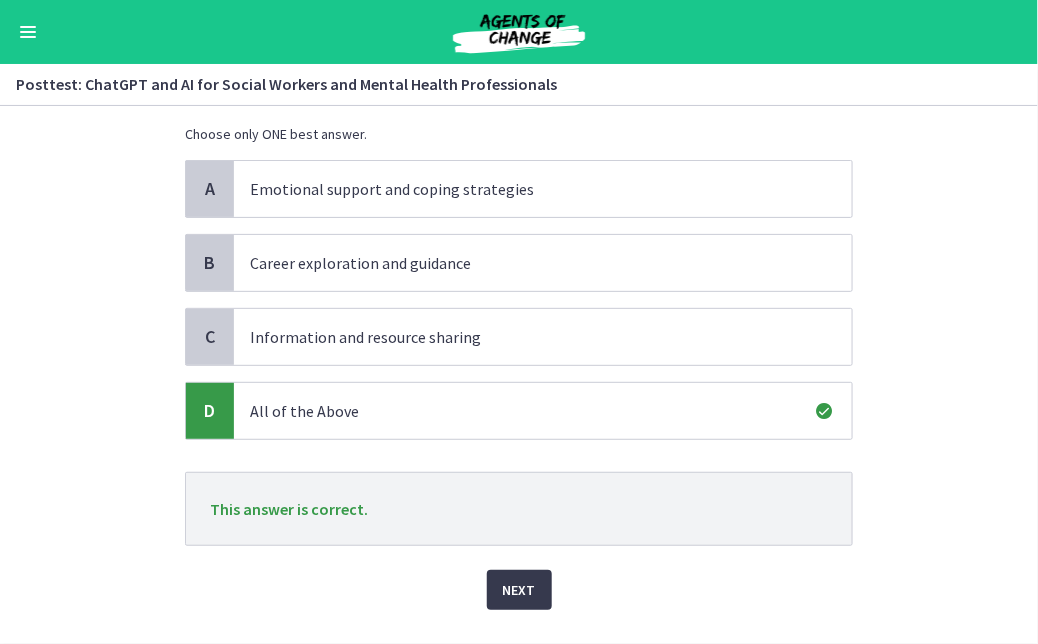 scroll, scrollTop: 139, scrollLeft: 0, axis: vertical 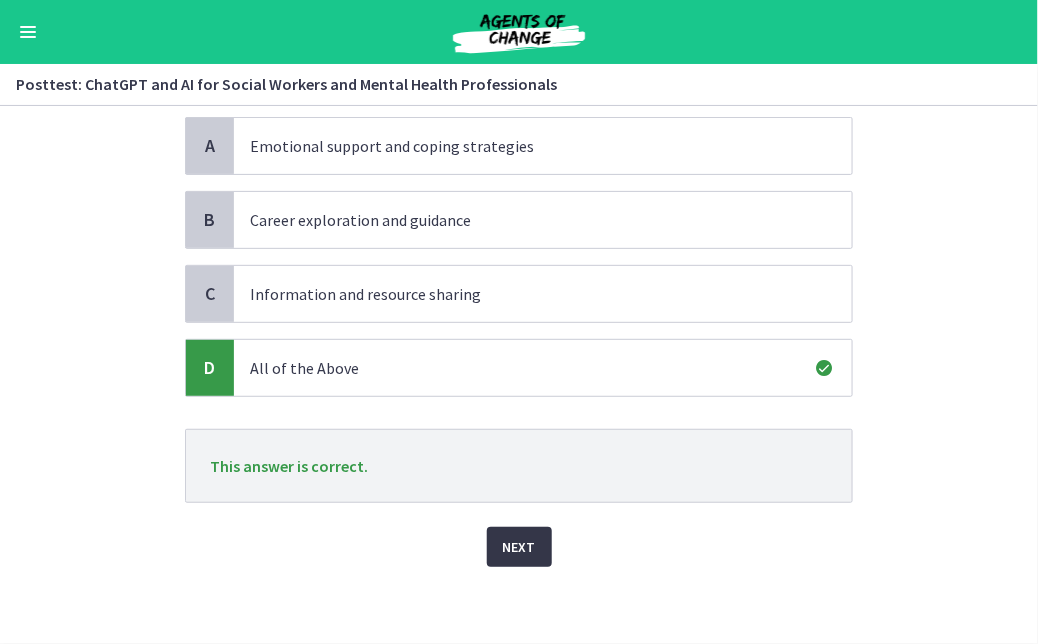 click on "Next" at bounding box center [519, 547] 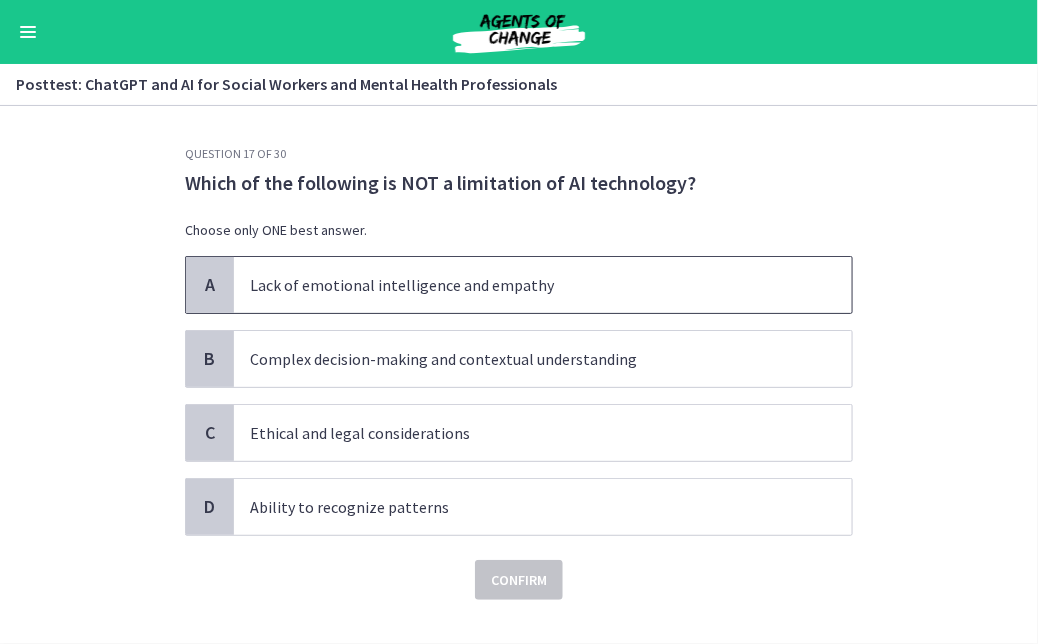 click on "Lack of emotional intelligence and empathy" at bounding box center [523, 285] 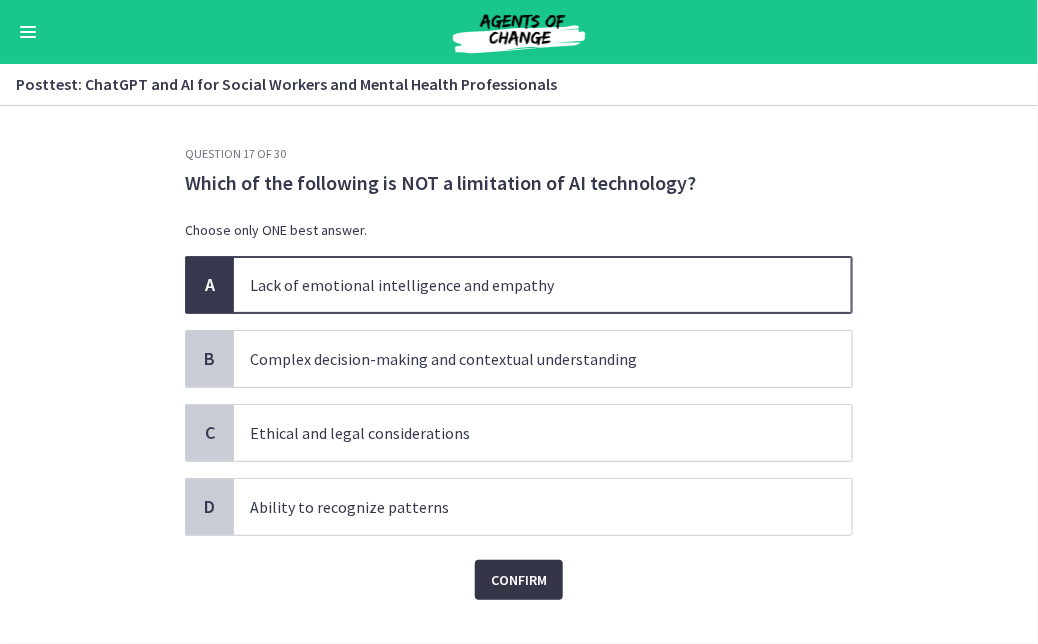 click on "Confirm" at bounding box center [519, 580] 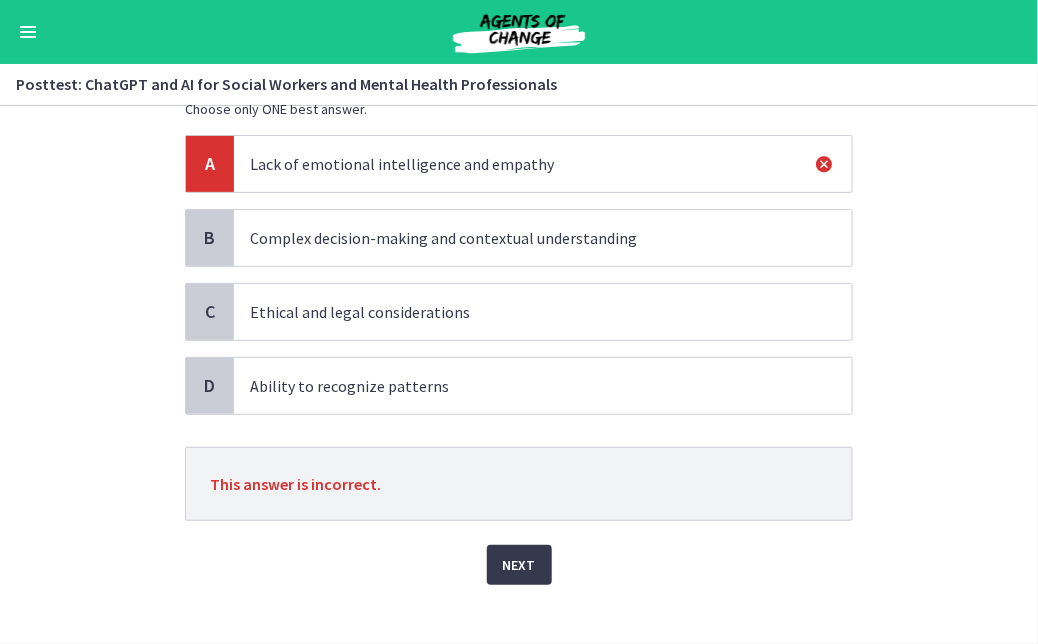 scroll, scrollTop: 139, scrollLeft: 0, axis: vertical 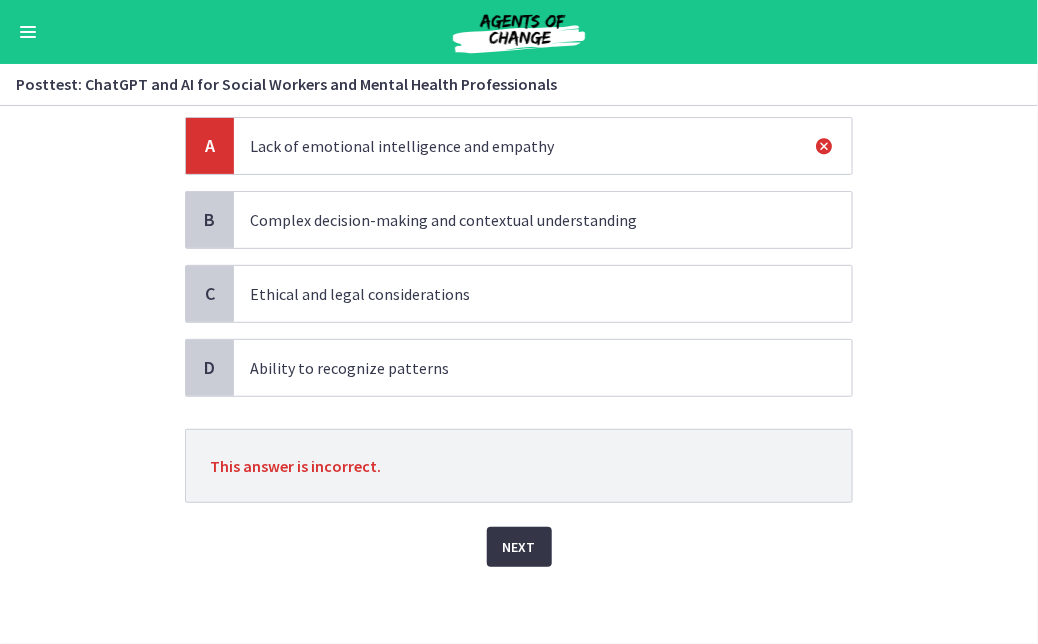 click on "Next" at bounding box center (519, 547) 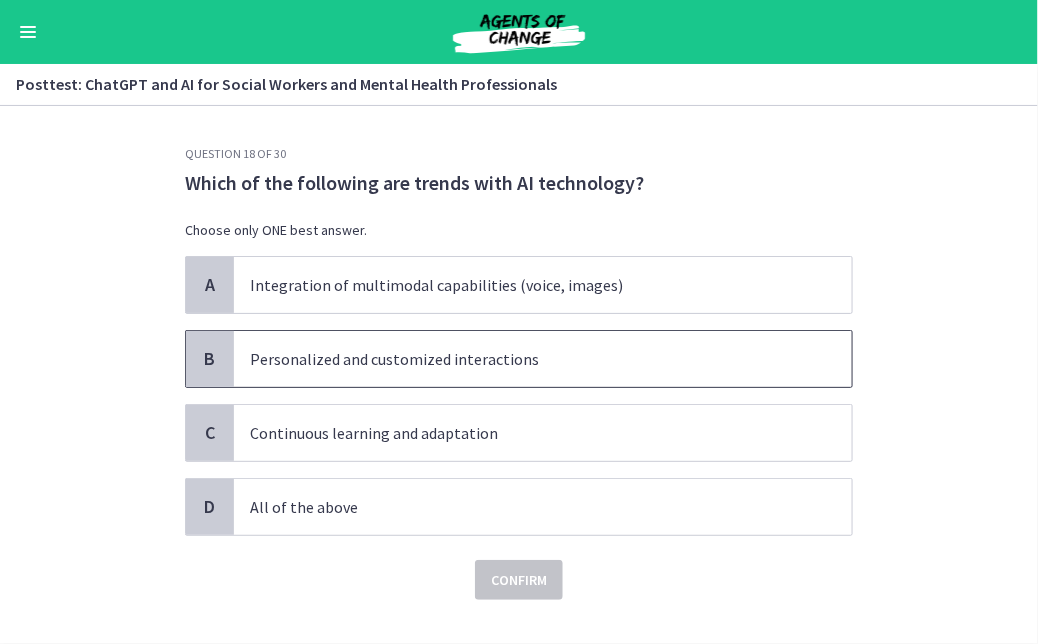 click on "Personalized and customized interactions" at bounding box center (543, 359) 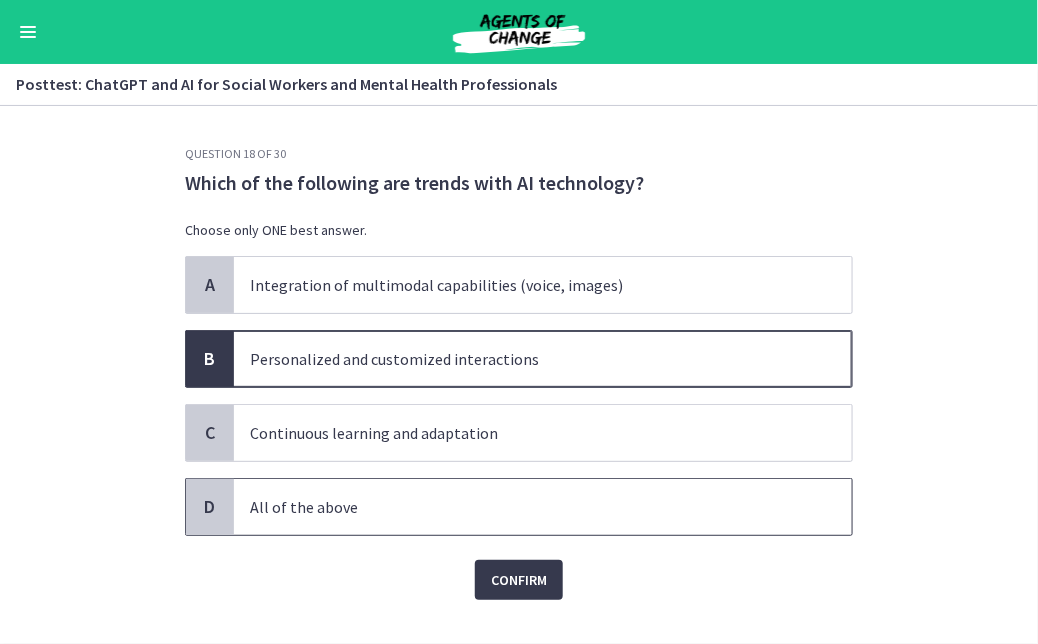 click on "All of the above" at bounding box center (523, 507) 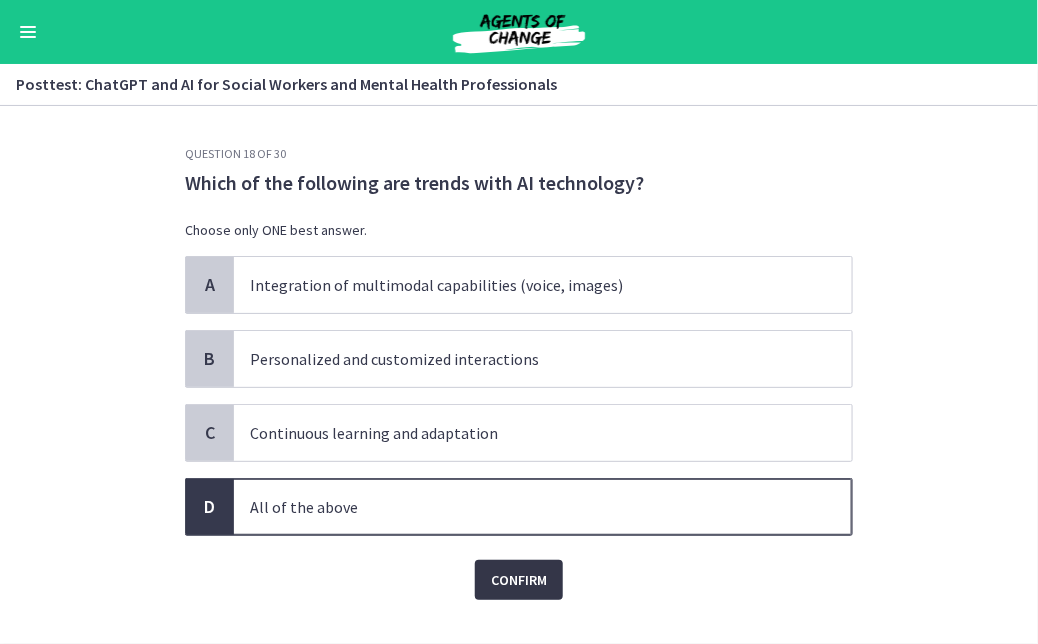 click on "Confirm" at bounding box center (519, 580) 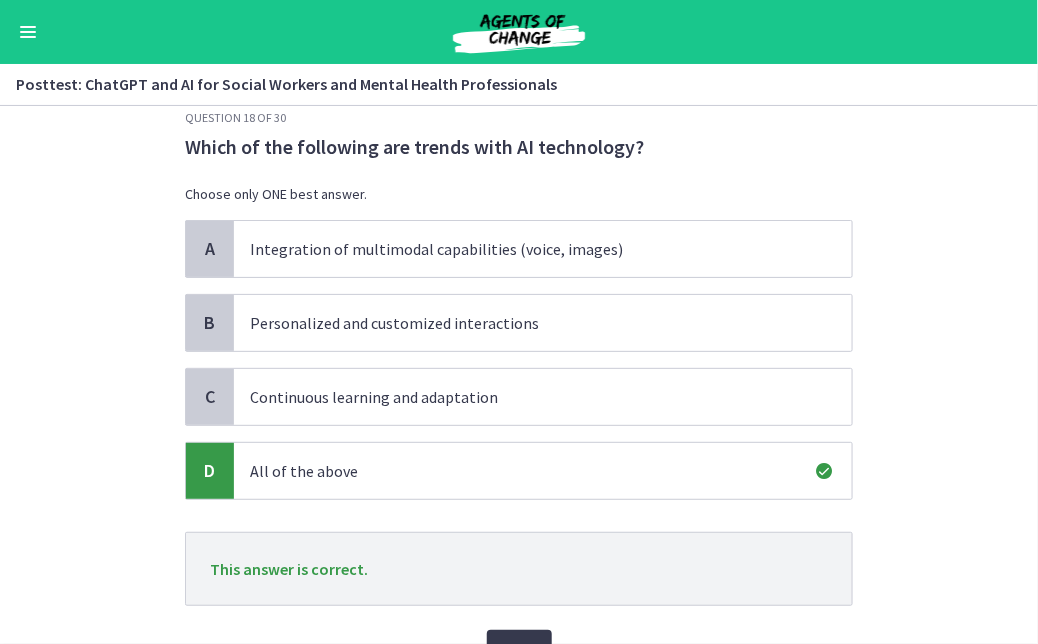 scroll, scrollTop: 139, scrollLeft: 0, axis: vertical 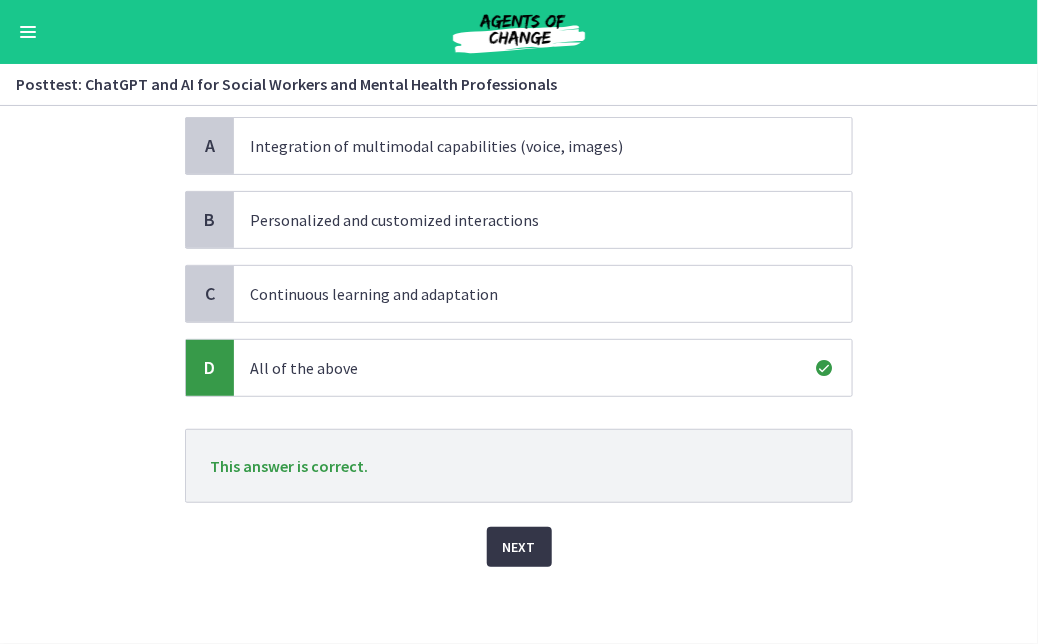 click on "Next" at bounding box center [519, 547] 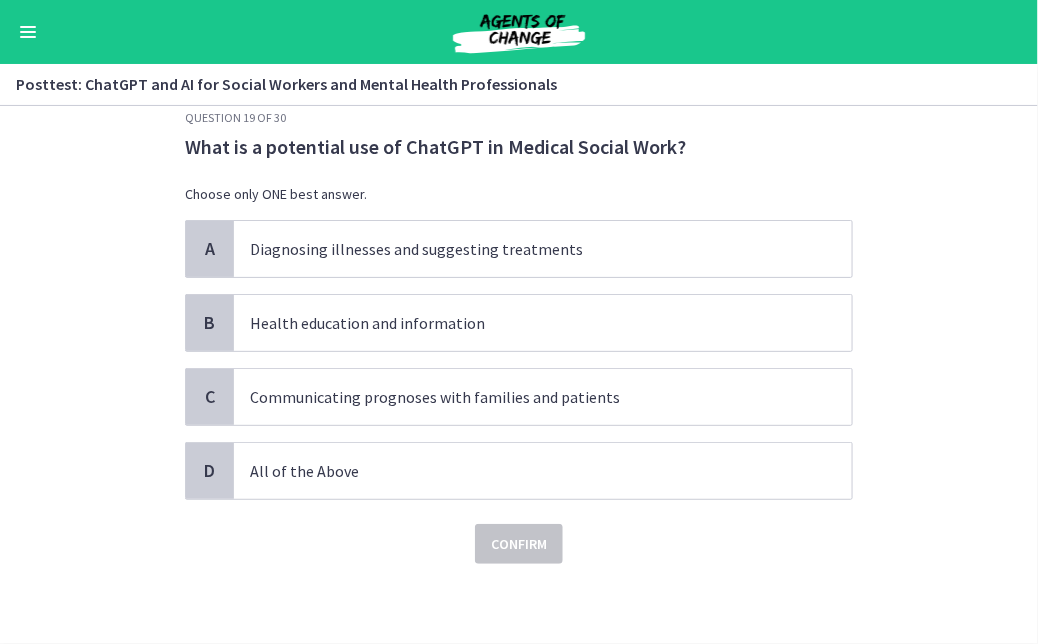 scroll, scrollTop: 0, scrollLeft: 0, axis: both 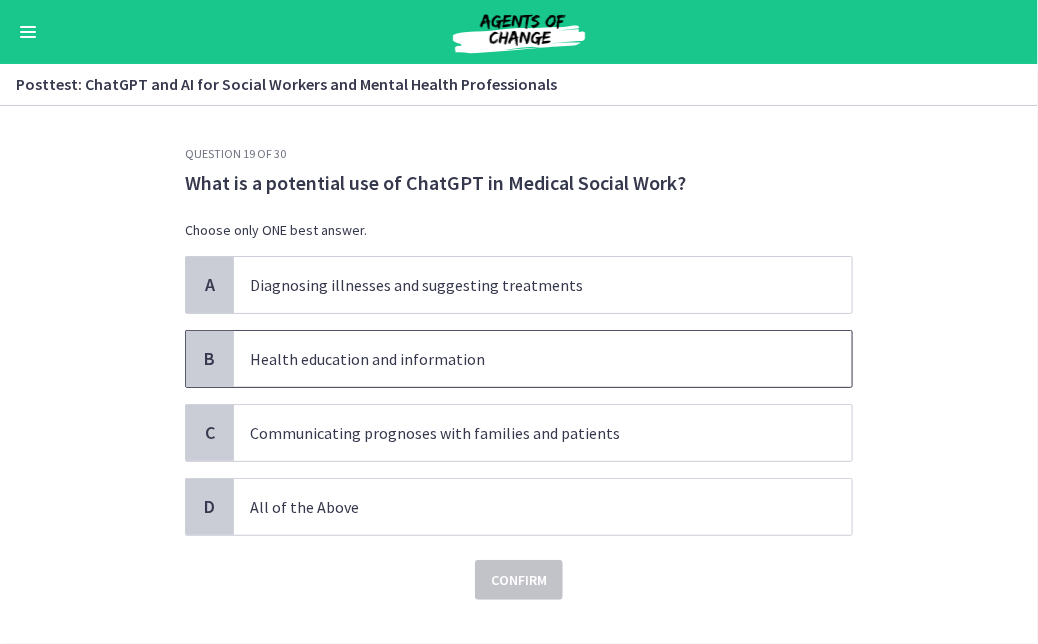 click on "Health education and information" at bounding box center (543, 359) 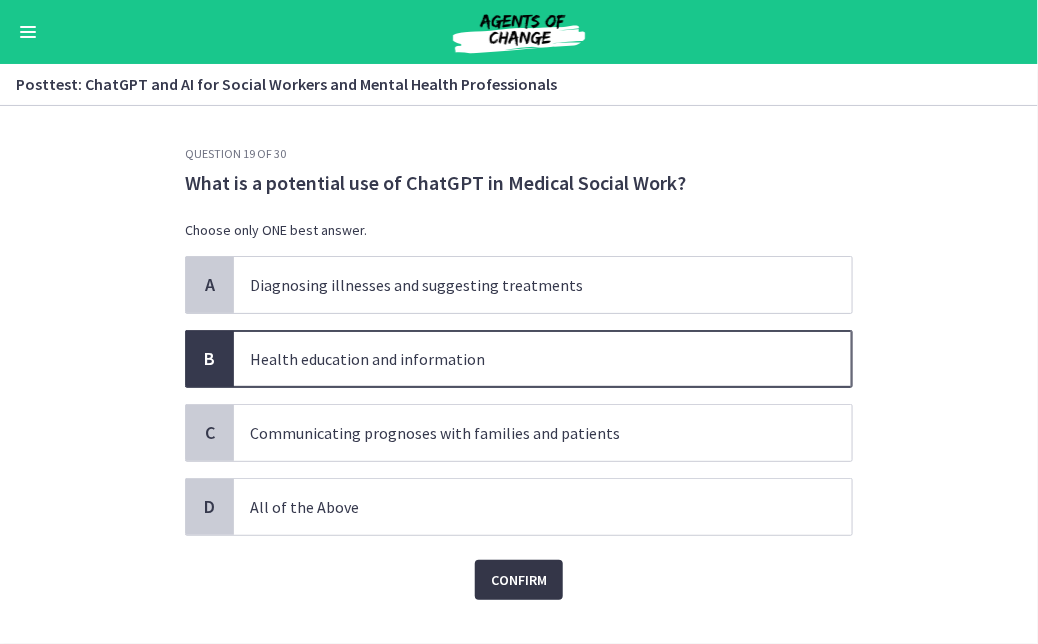 click on "Confirm" at bounding box center [519, 580] 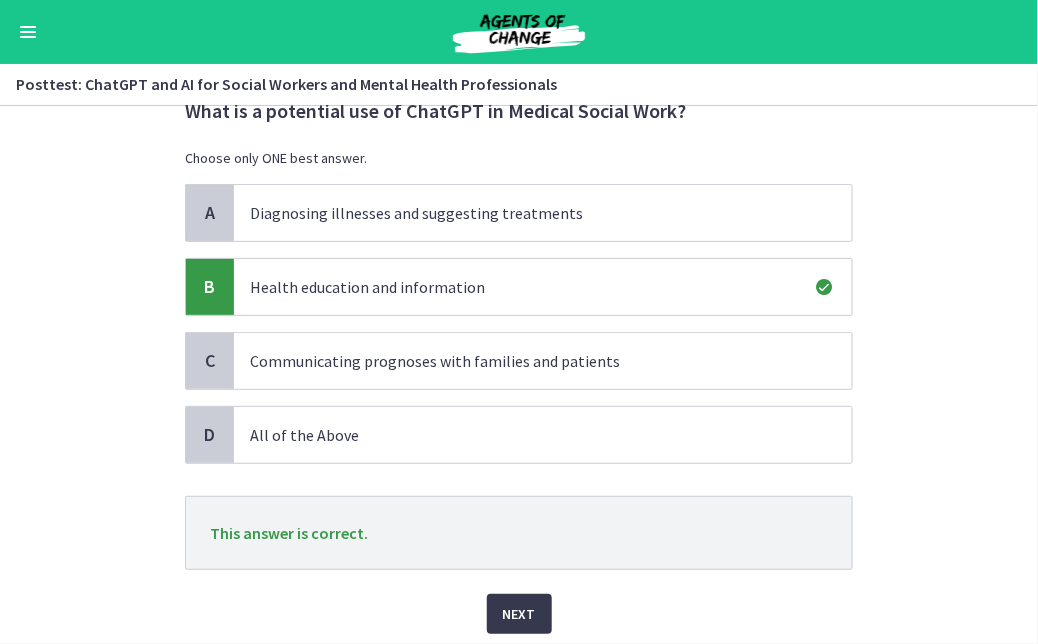 scroll, scrollTop: 139, scrollLeft: 0, axis: vertical 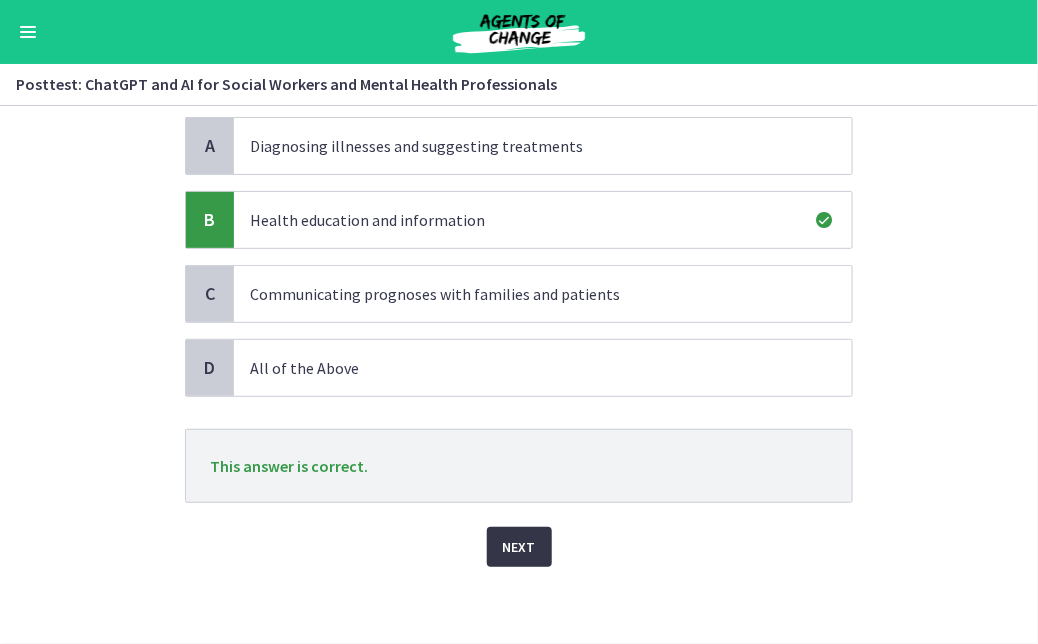 click on "Next" at bounding box center (519, 547) 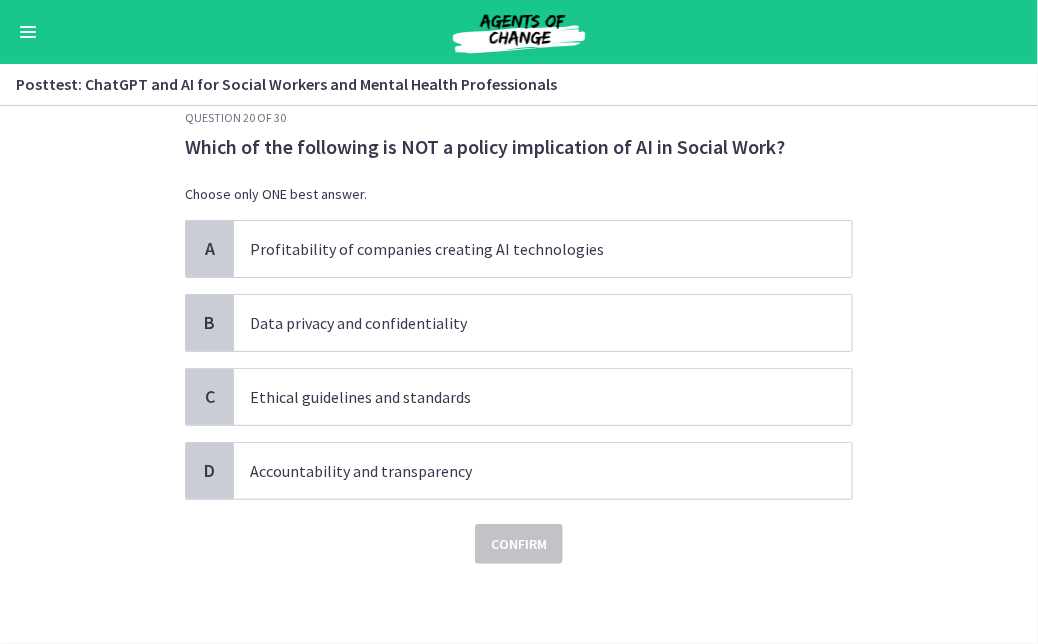 scroll, scrollTop: 0, scrollLeft: 0, axis: both 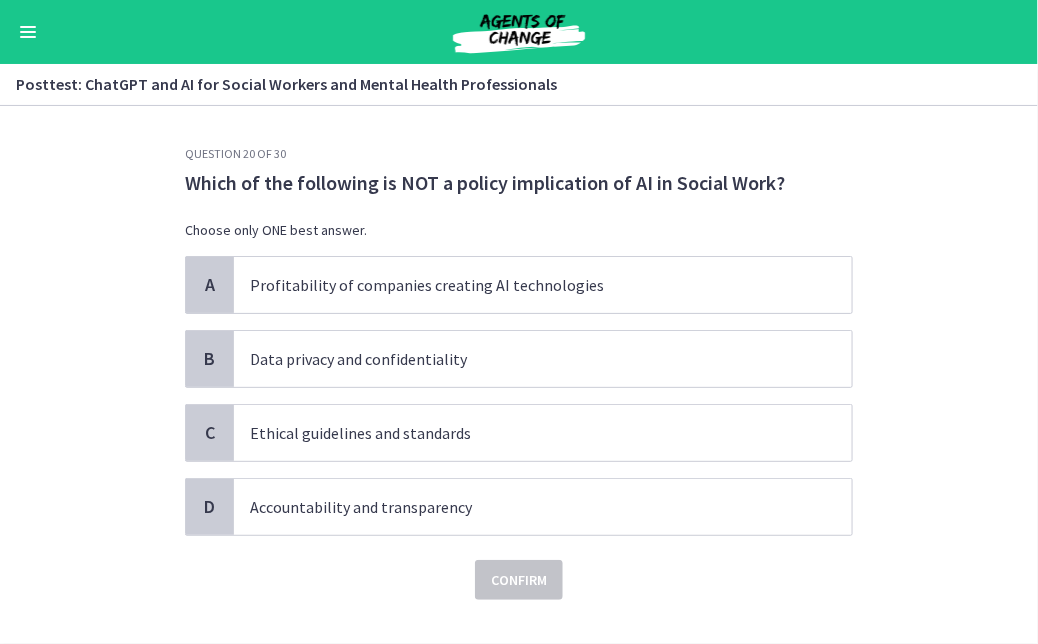 click on "Question   20   of   30
Which of the following is NOT a policy implication of AI in Social Work?
Choose only ONE best answer.
A
Profitability of companies creating AI technologies
B
Data privacy and confidentiality
C
Ethical guidelines and standards
D
Accountability and transparency
Confirm" at bounding box center (519, 375) 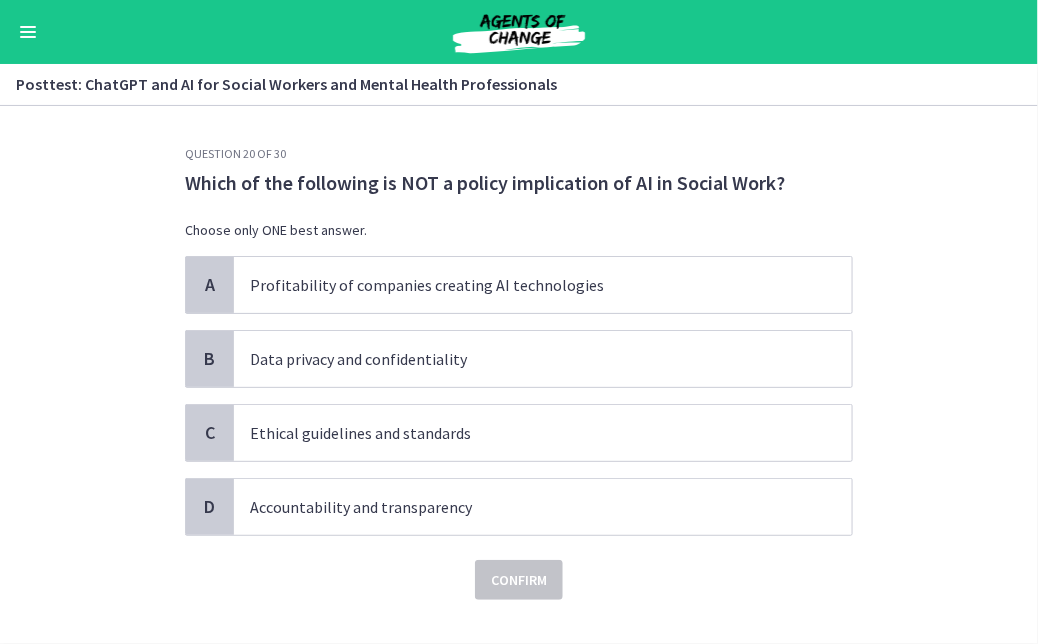 click on "A
Profitability of companies creating AI technologies
B
Data privacy and confidentiality
C
Ethical guidelines and standards
D
Accountability and transparency" at bounding box center (519, 396) 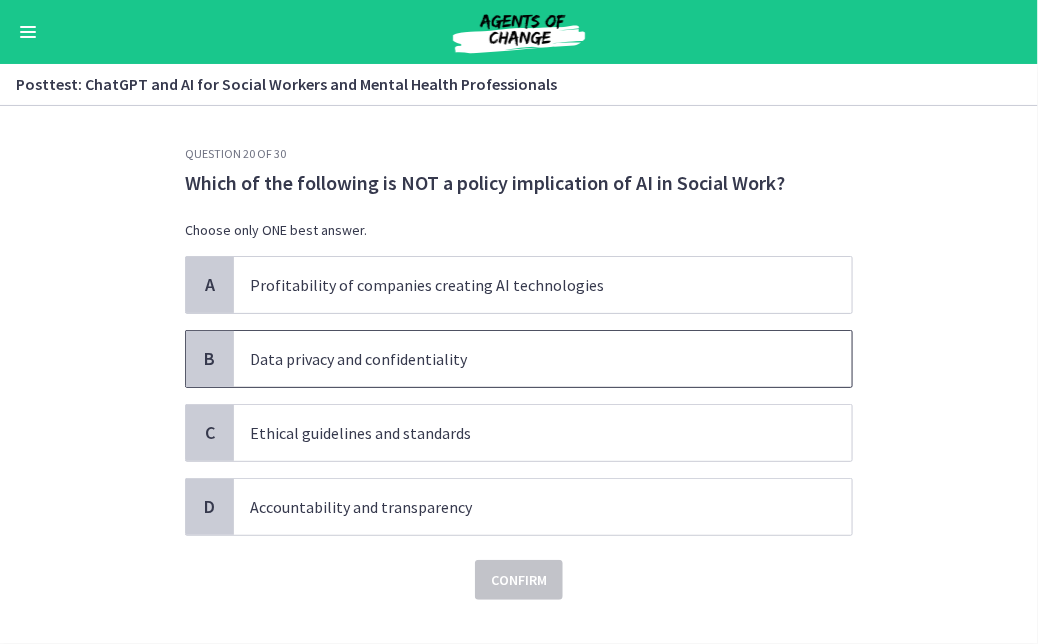 click on "Data privacy and confidentiality" at bounding box center (523, 359) 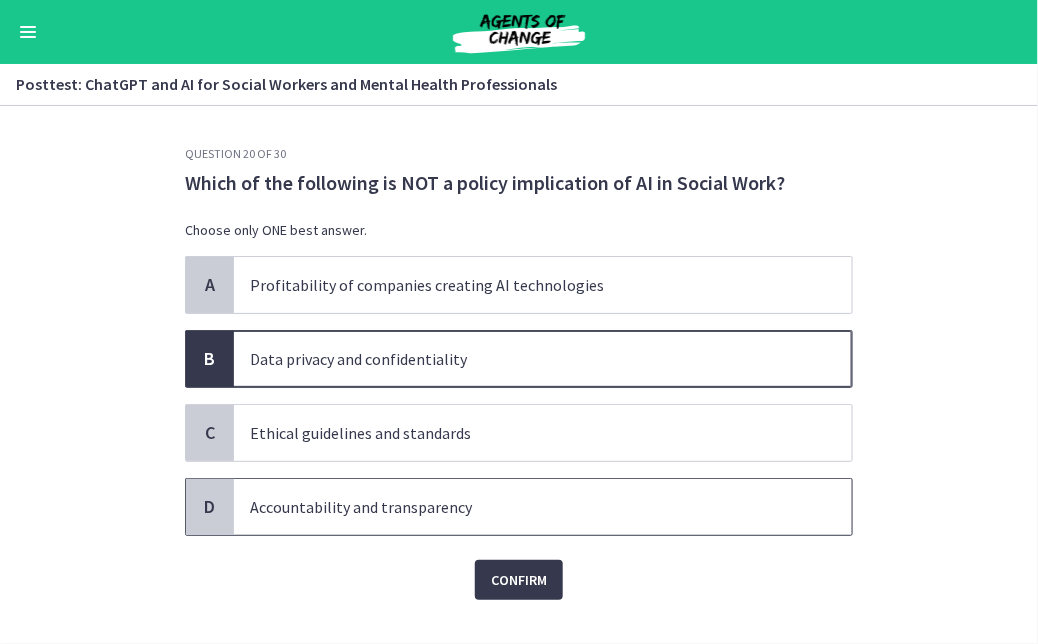 click on "Accountability and transparency" at bounding box center [523, 507] 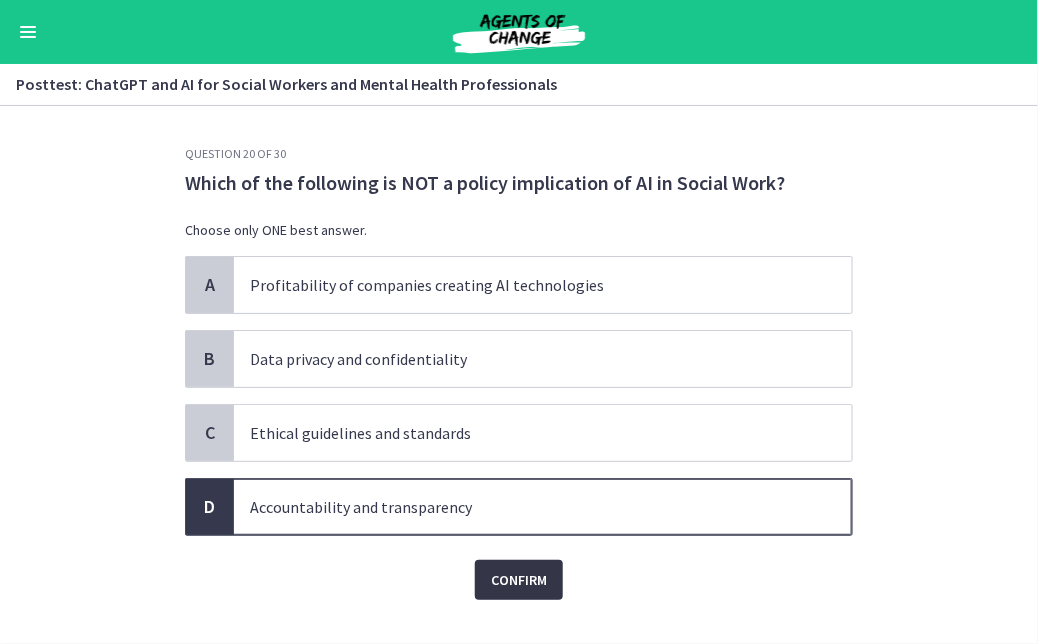 click on "Confirm" at bounding box center (519, 580) 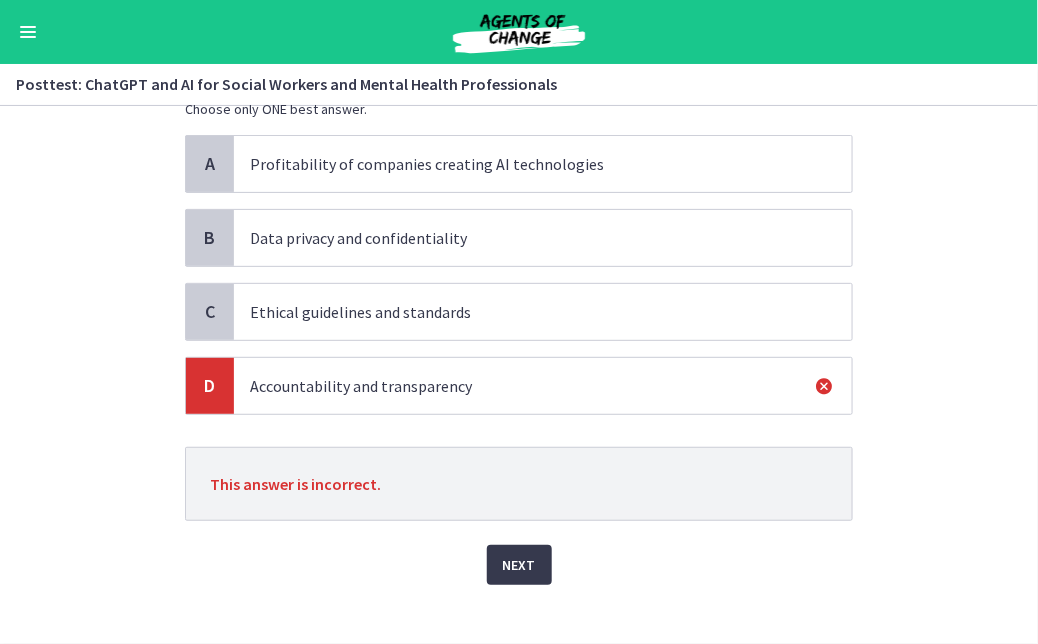 scroll, scrollTop: 139, scrollLeft: 0, axis: vertical 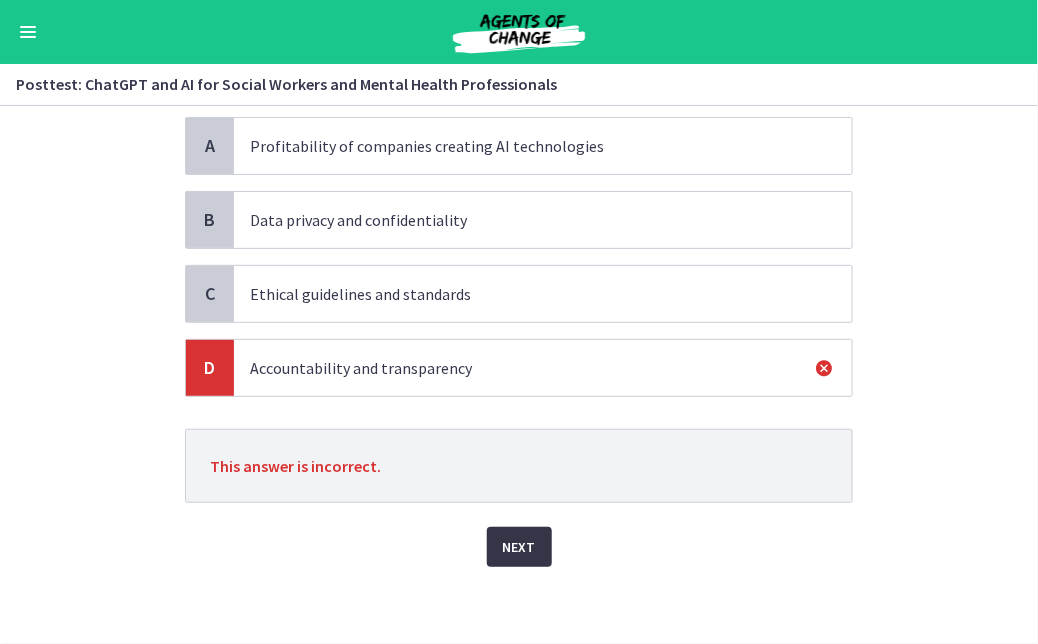 click on "Next" at bounding box center [519, 547] 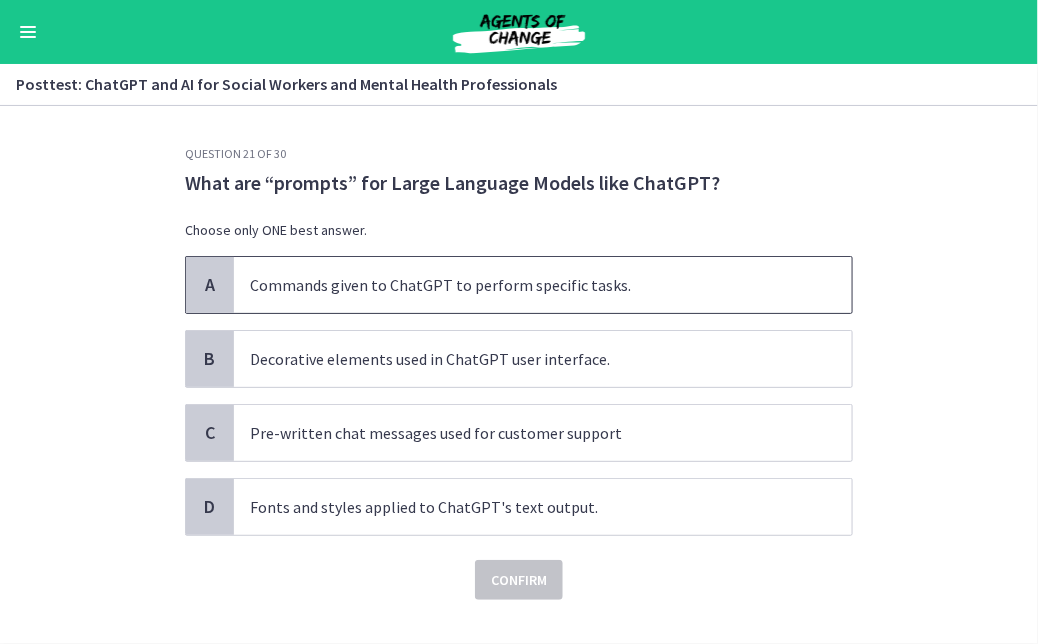 click on "Commands given to ChatGPT to perform specific tasks." at bounding box center [543, 285] 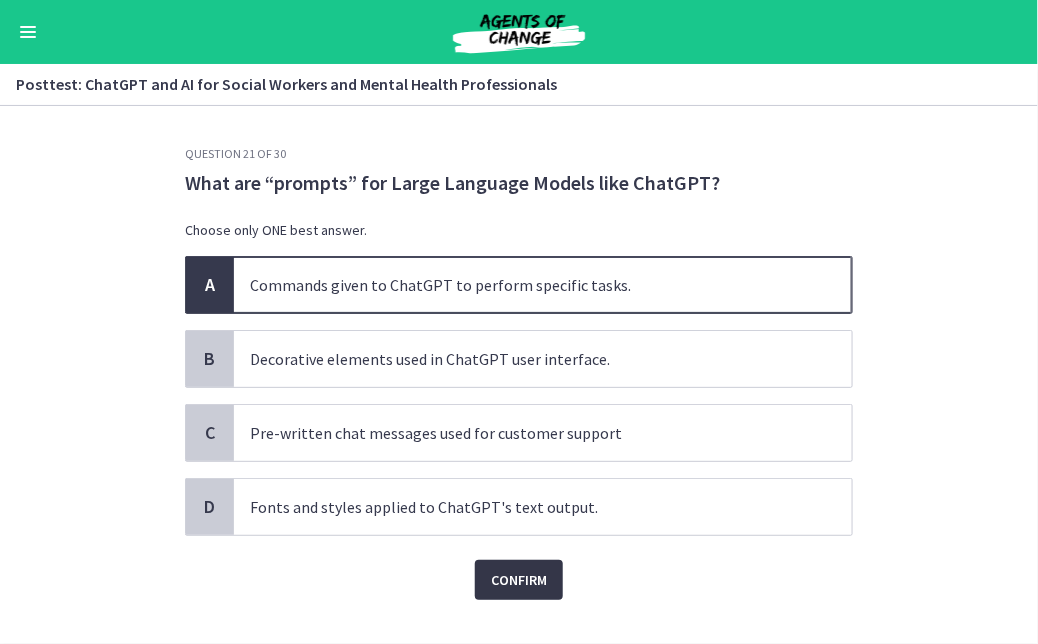 click on "Confirm" at bounding box center [519, 580] 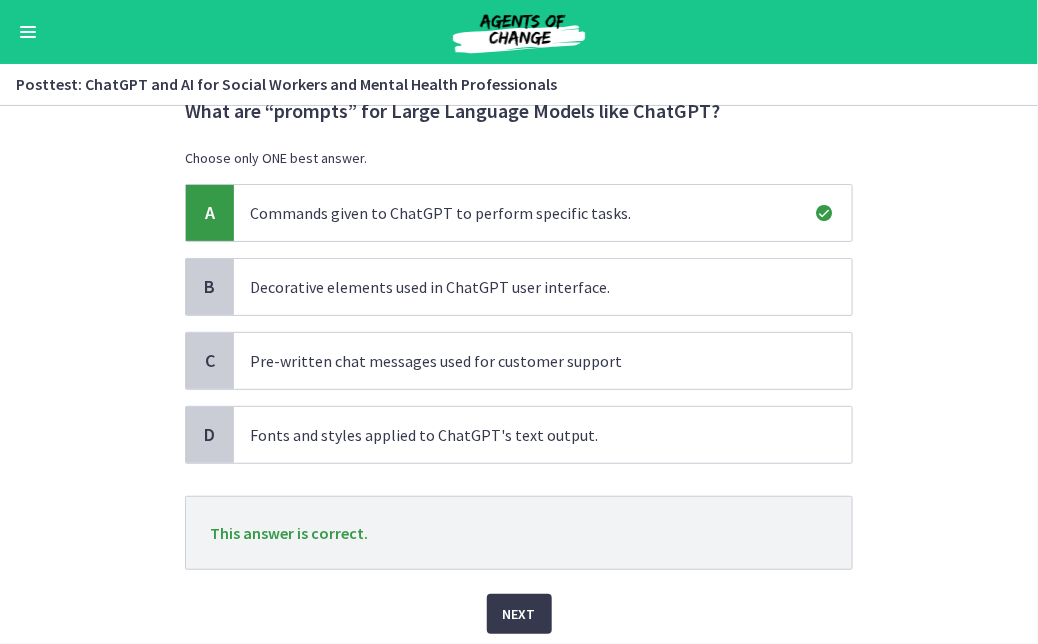 scroll, scrollTop: 139, scrollLeft: 0, axis: vertical 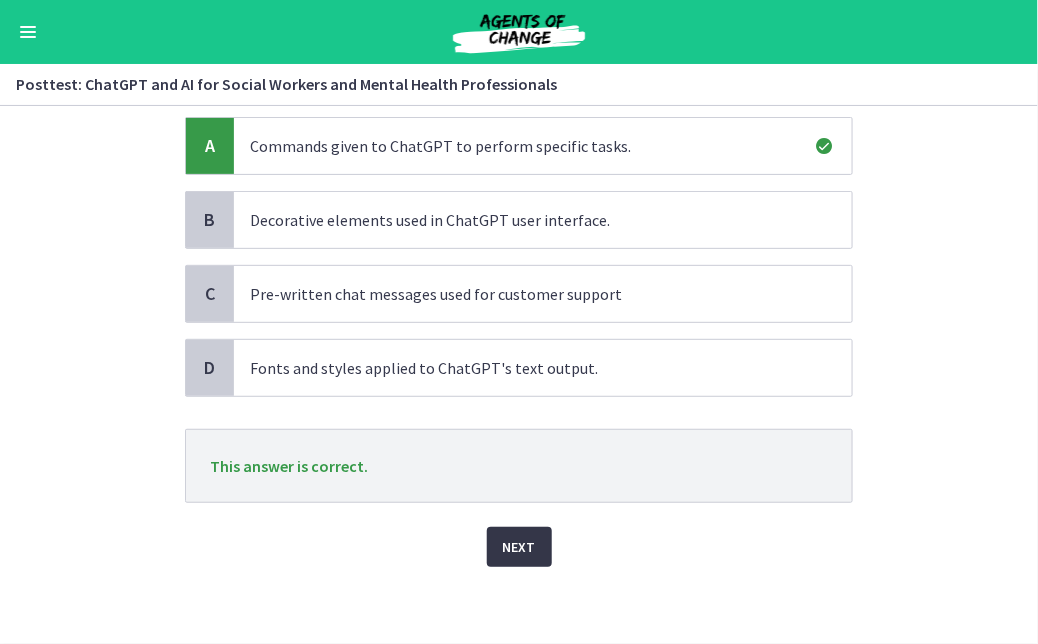 click on "Next" at bounding box center [519, 547] 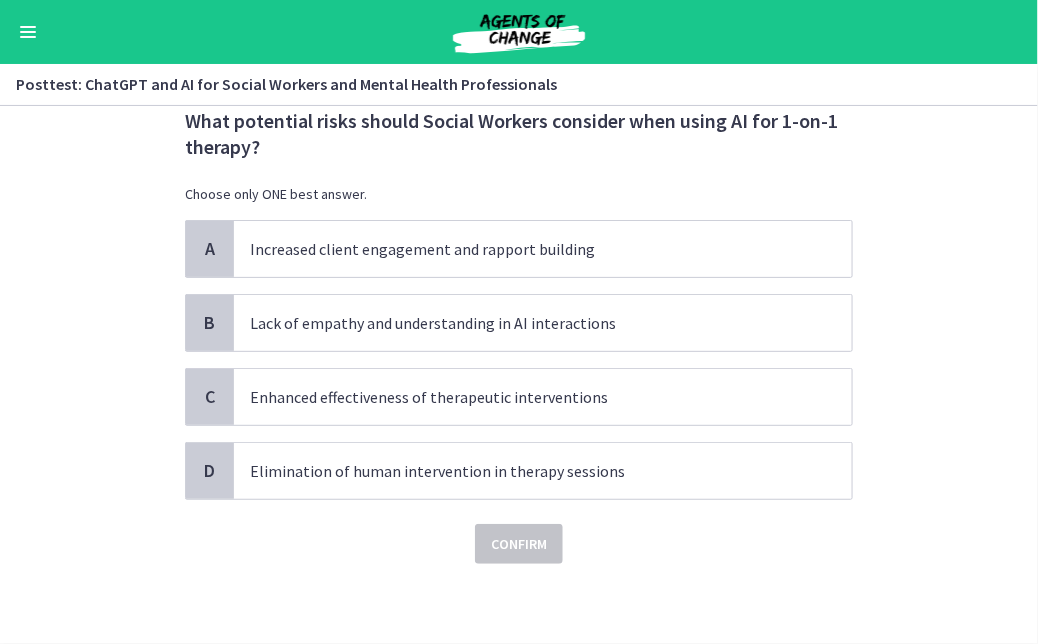 scroll, scrollTop: 0, scrollLeft: 0, axis: both 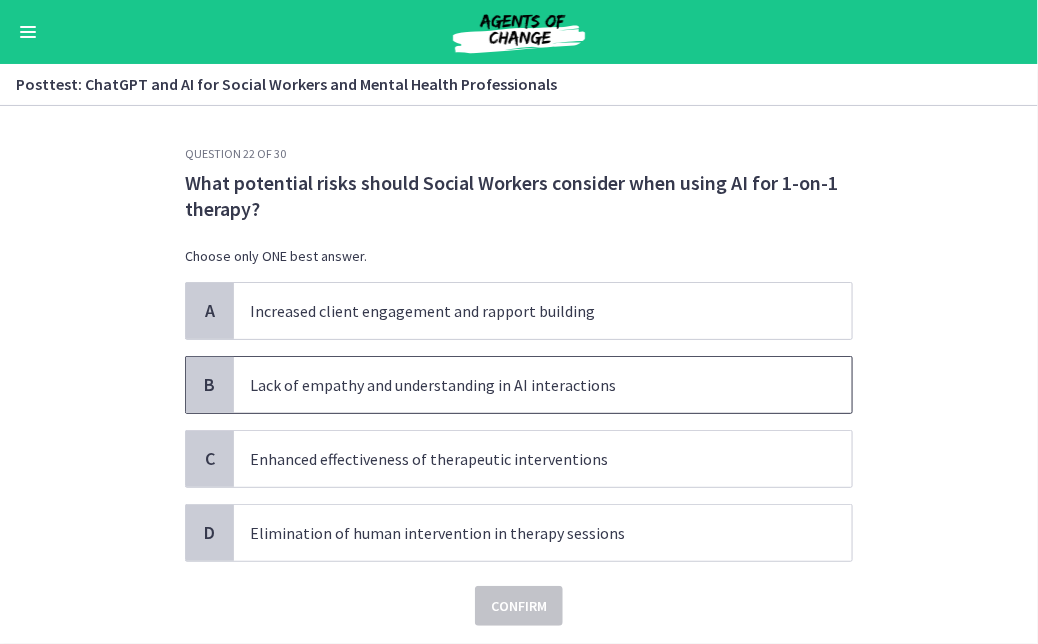 click on "Lack of empathy and understanding in AI interactions" at bounding box center (523, 385) 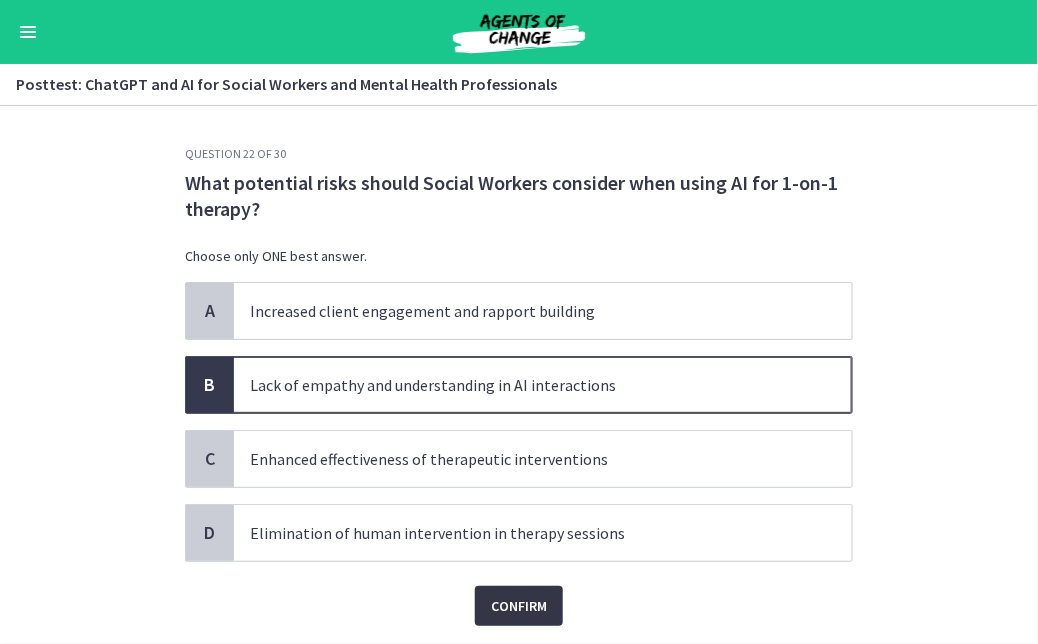click on "Confirm" at bounding box center (519, 606) 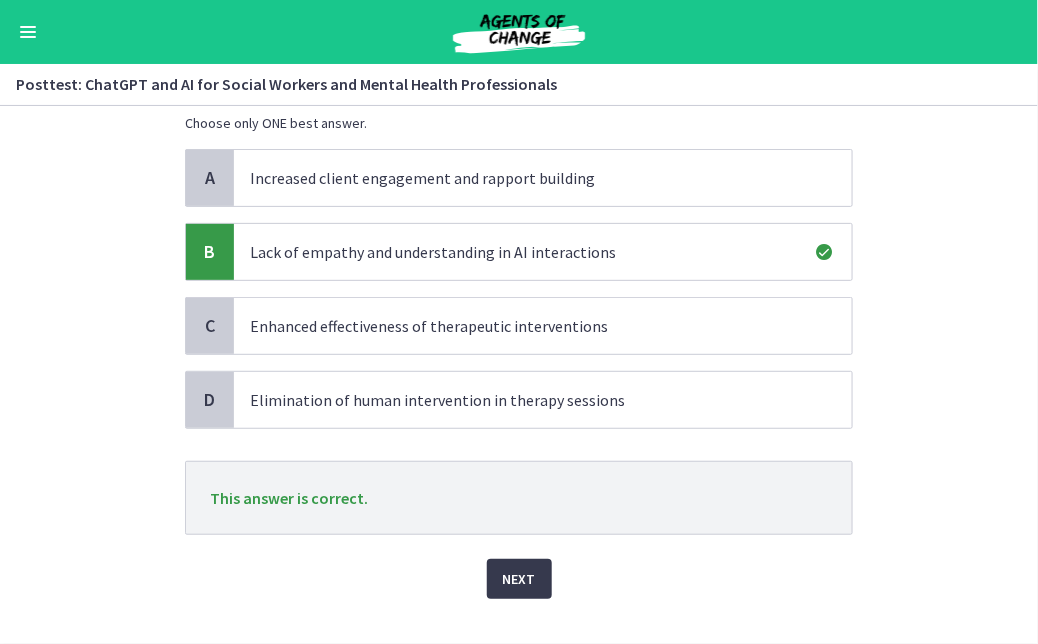 scroll, scrollTop: 165, scrollLeft: 0, axis: vertical 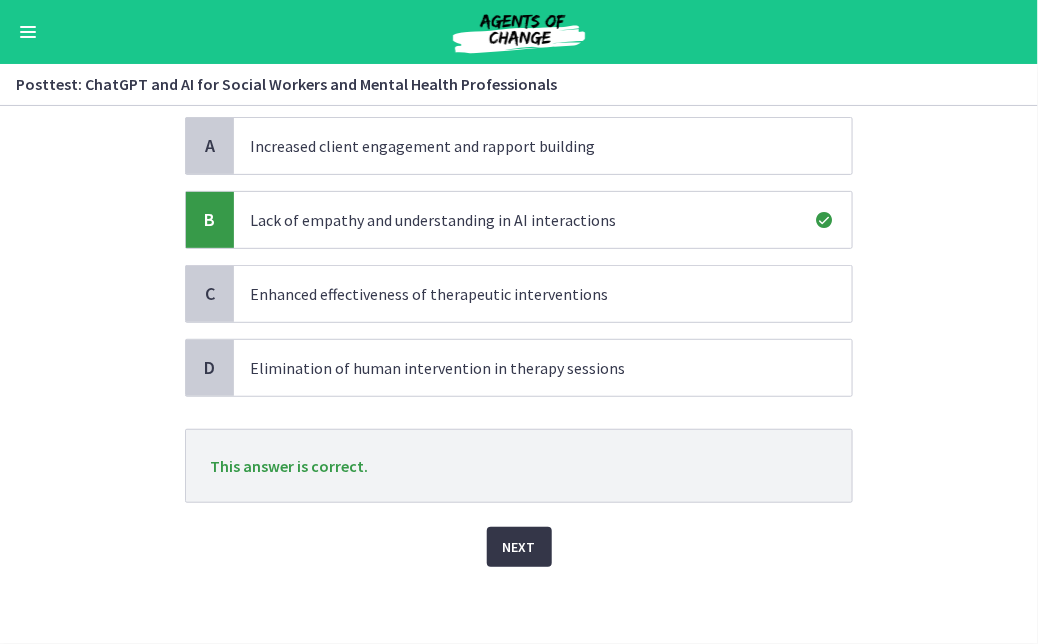 click on "Next" at bounding box center [519, 547] 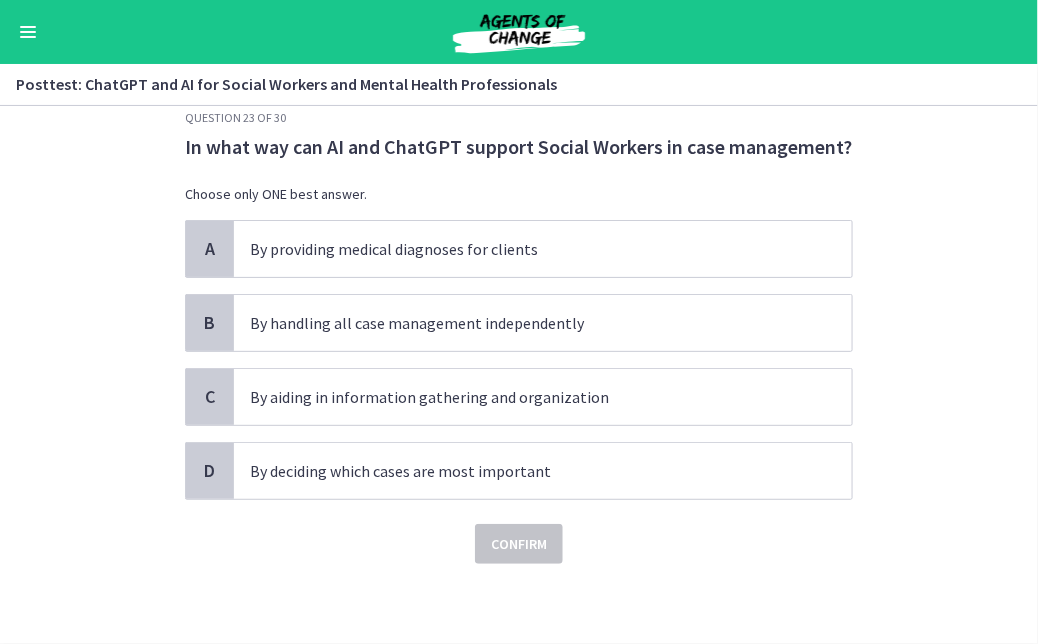 scroll, scrollTop: 0, scrollLeft: 0, axis: both 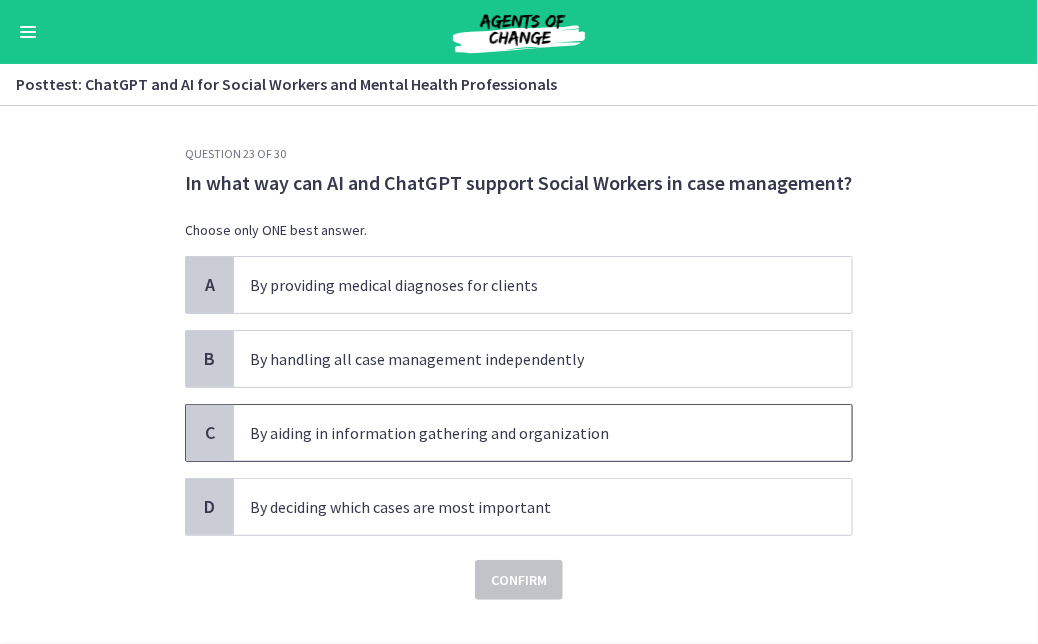 click on "By aiding in information gathering and organization" at bounding box center [523, 433] 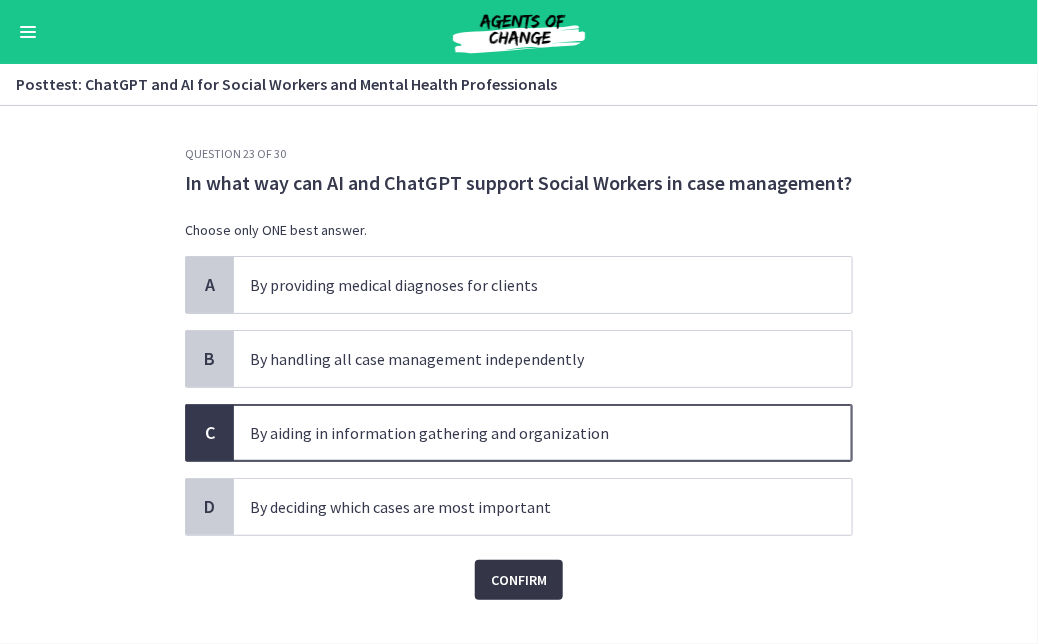 click on "Confirm" at bounding box center [519, 580] 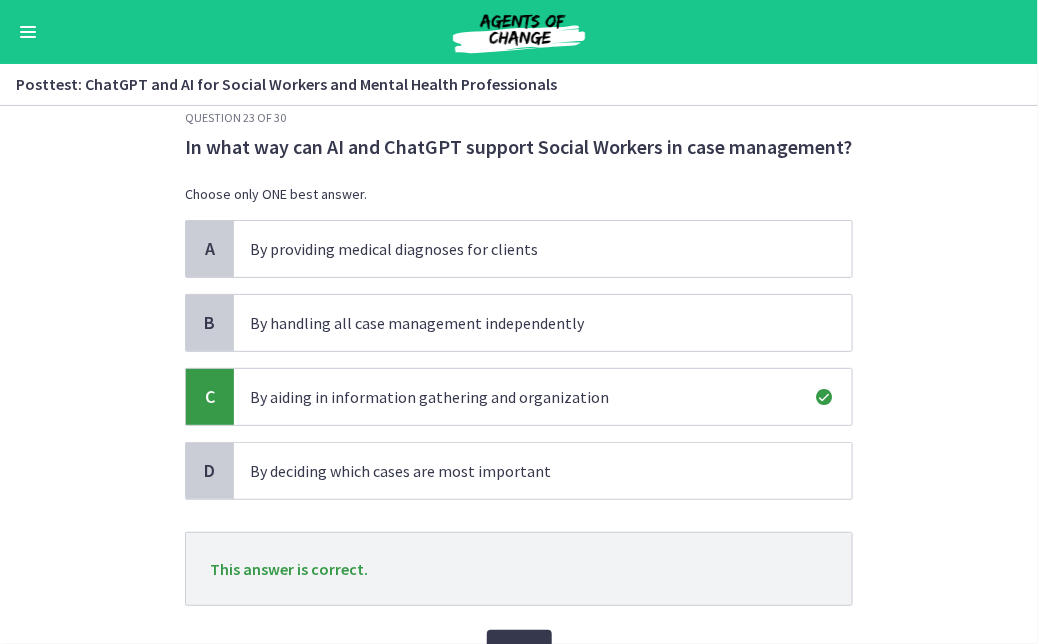 scroll, scrollTop: 139, scrollLeft: 0, axis: vertical 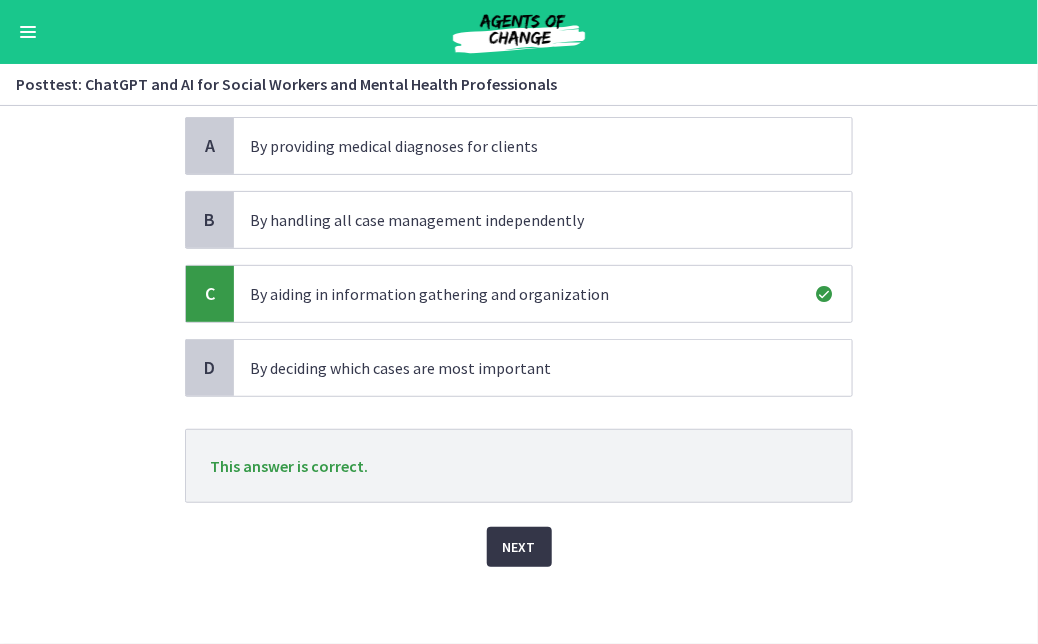 click on "Next" at bounding box center [519, 547] 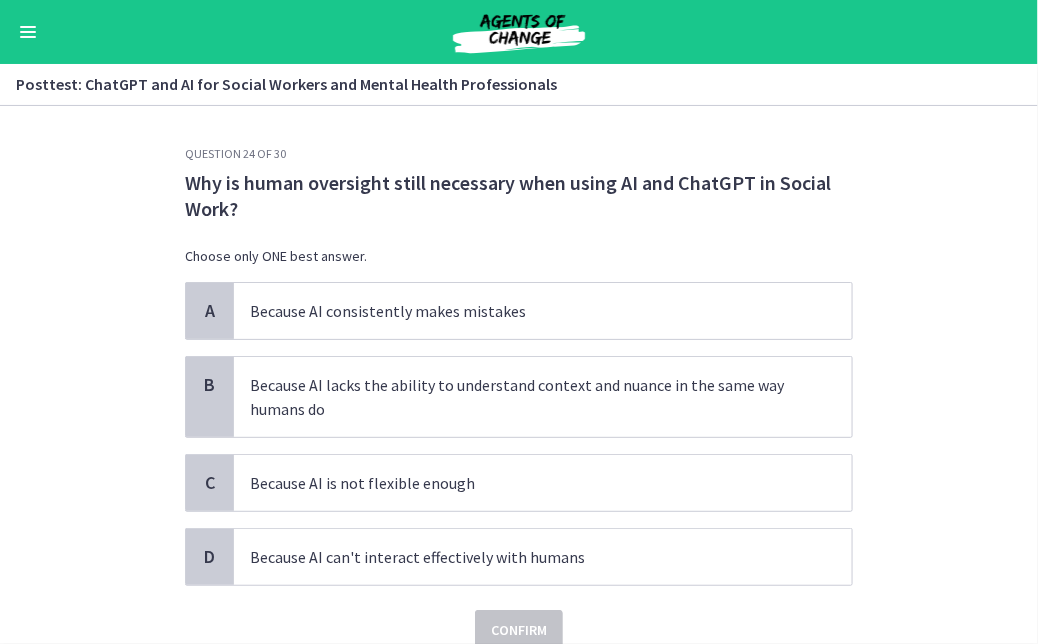 click on "Why is human oversight still necessary when using AI and ChatGPT in Social Work?" at bounding box center (519, 196) 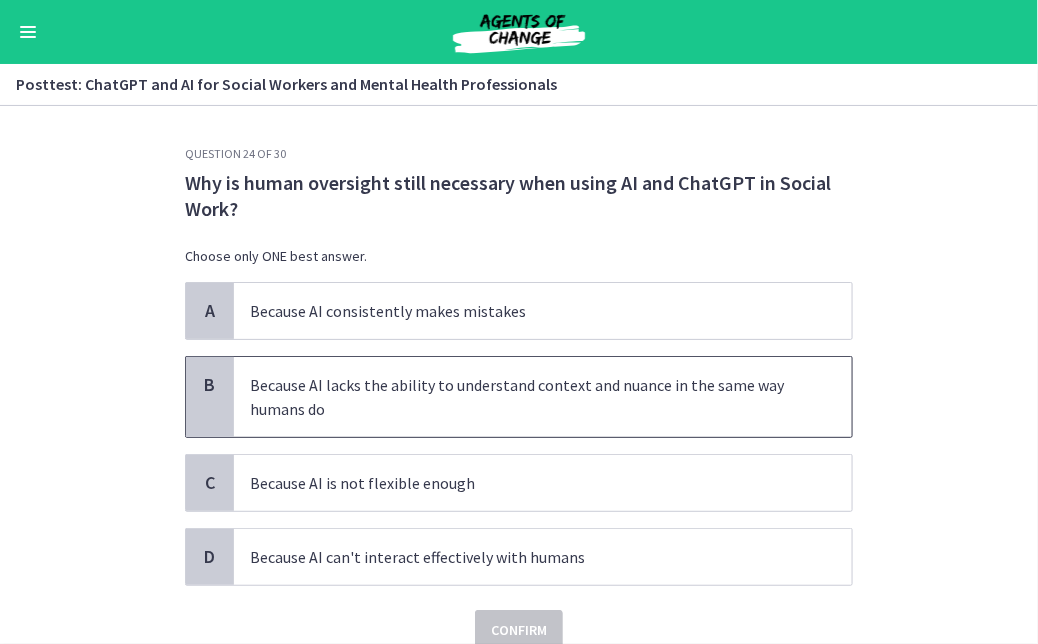 click on "Because AI lacks the ability to understand context and nuance in the same way humans do" at bounding box center (523, 397) 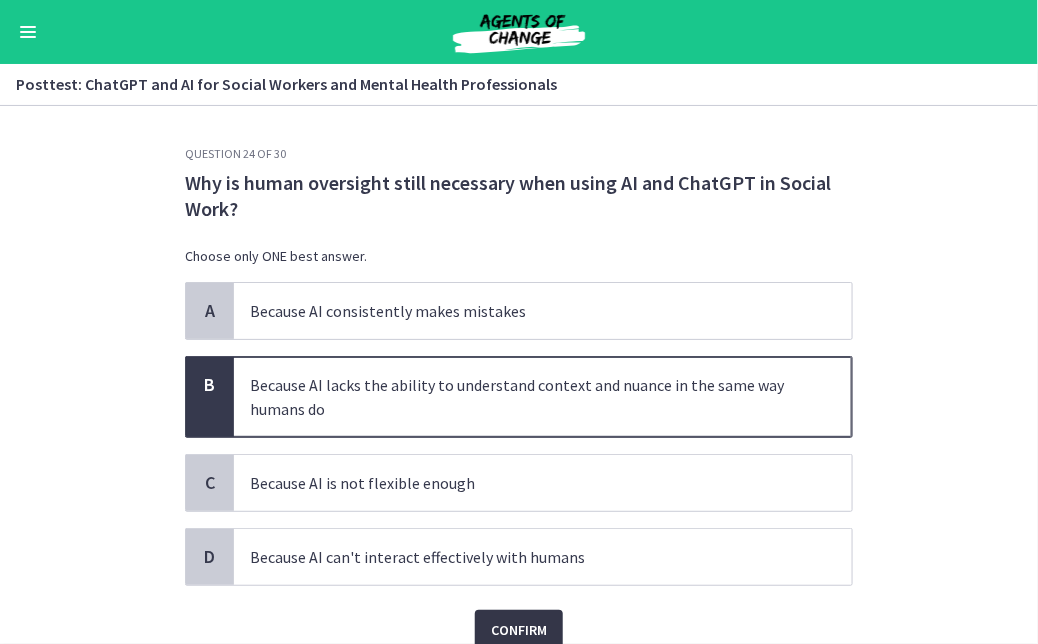 click on "Confirm" at bounding box center [519, 630] 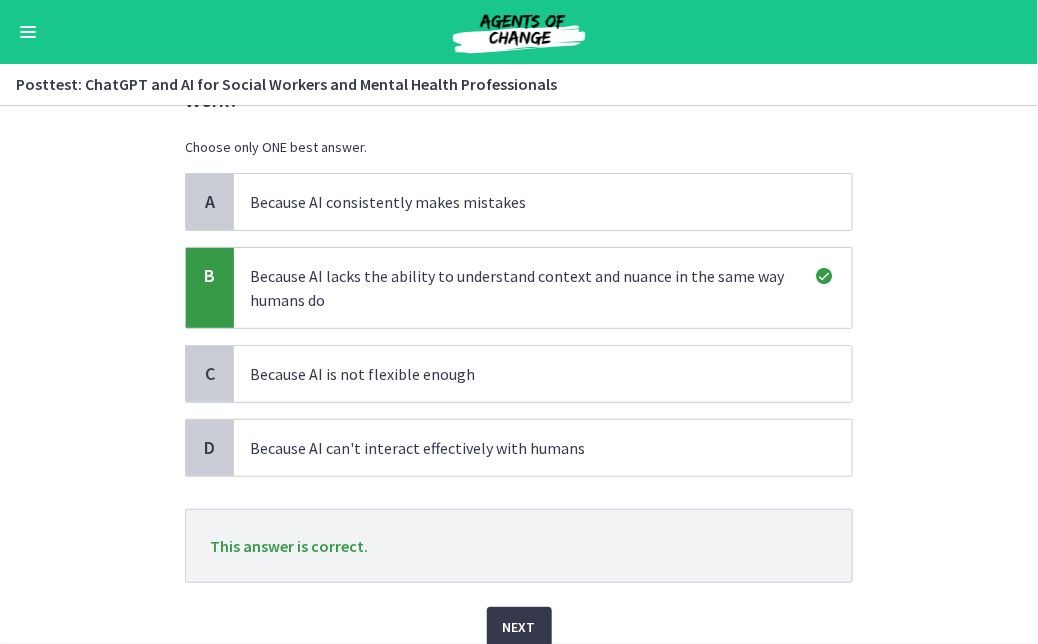 scroll, scrollTop: 189, scrollLeft: 0, axis: vertical 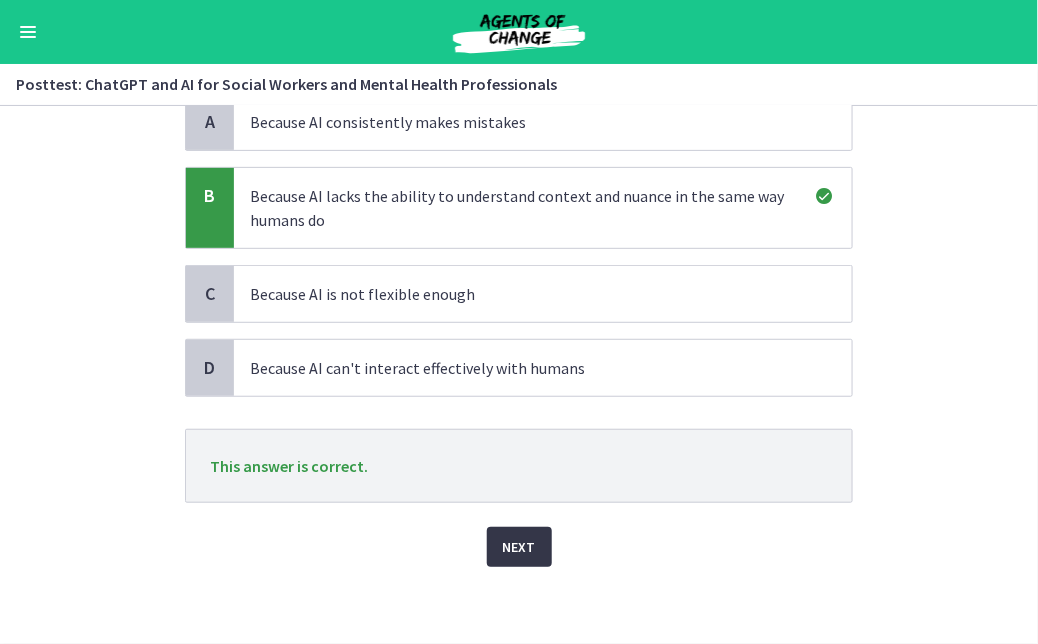 click on "Next" at bounding box center (519, 547) 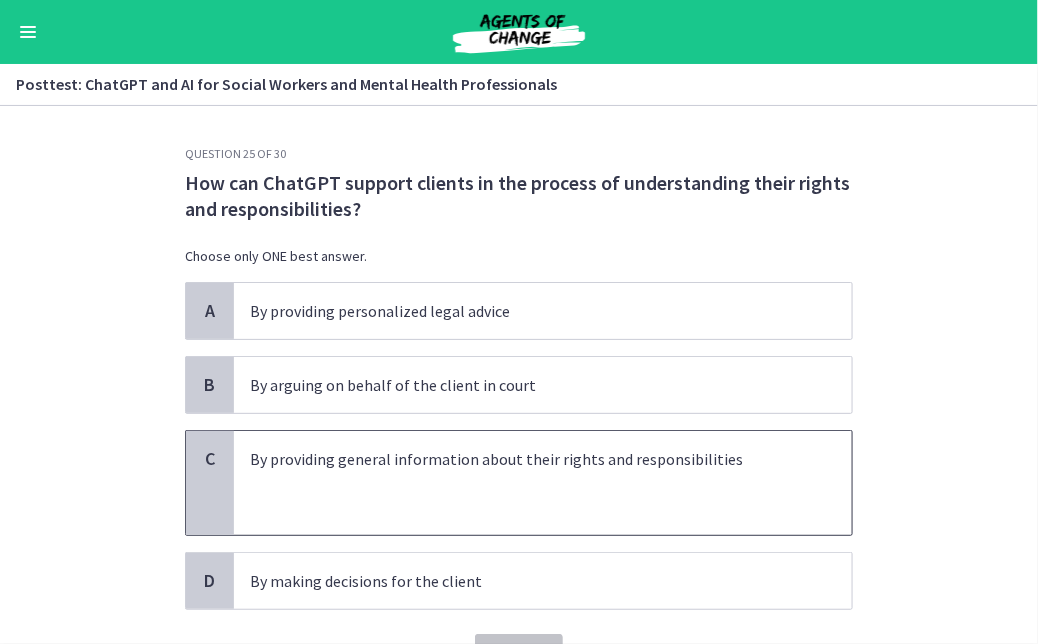click at bounding box center [523, 483] 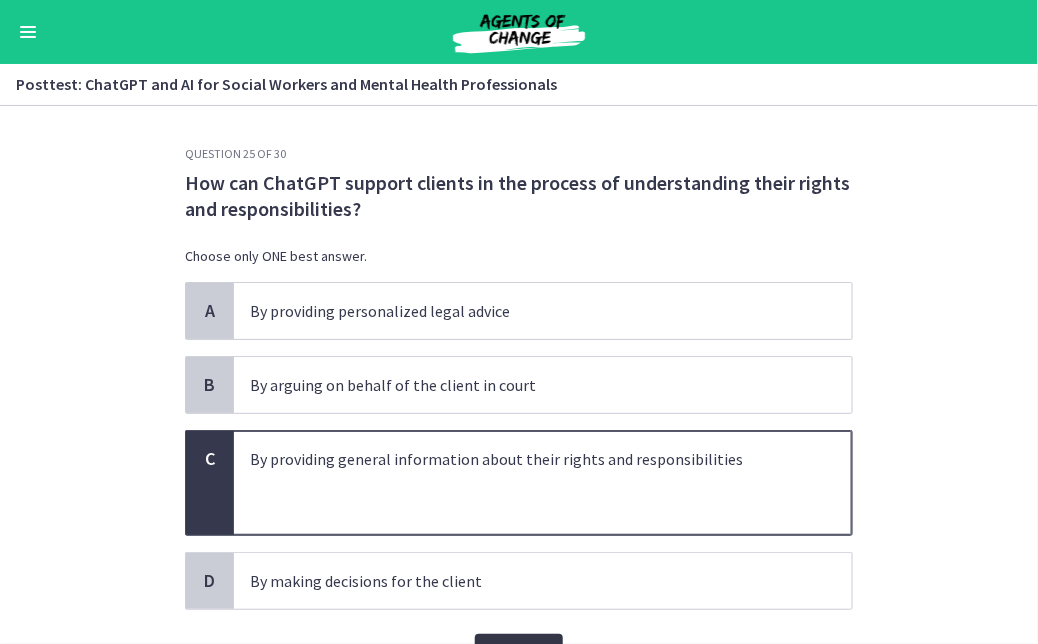 click on "Confirm" at bounding box center (519, 654) 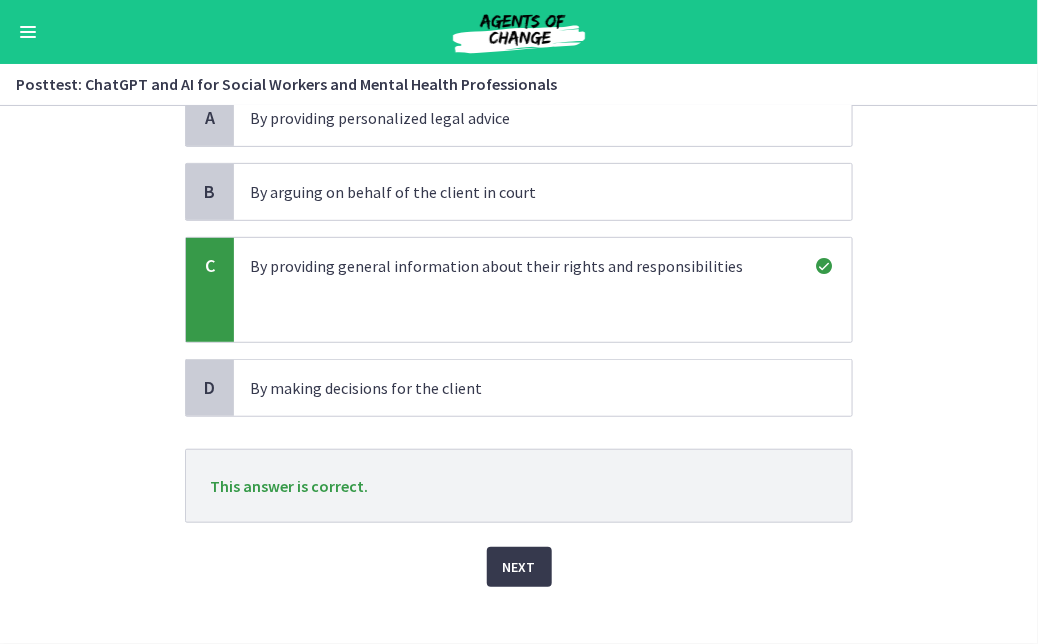 scroll, scrollTop: 213, scrollLeft: 0, axis: vertical 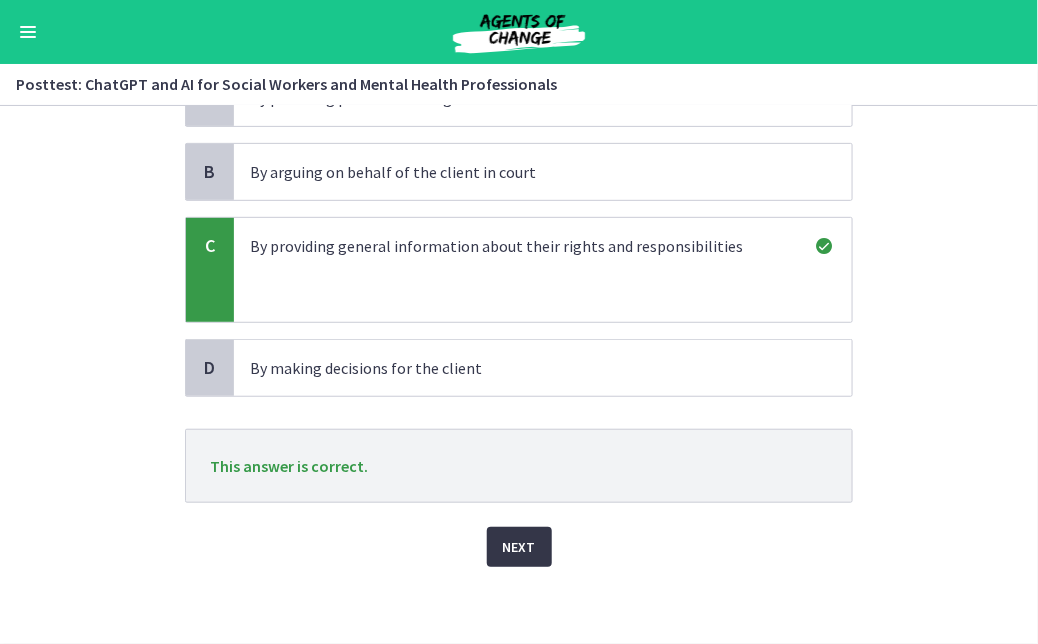 click on "Next" at bounding box center (519, 547) 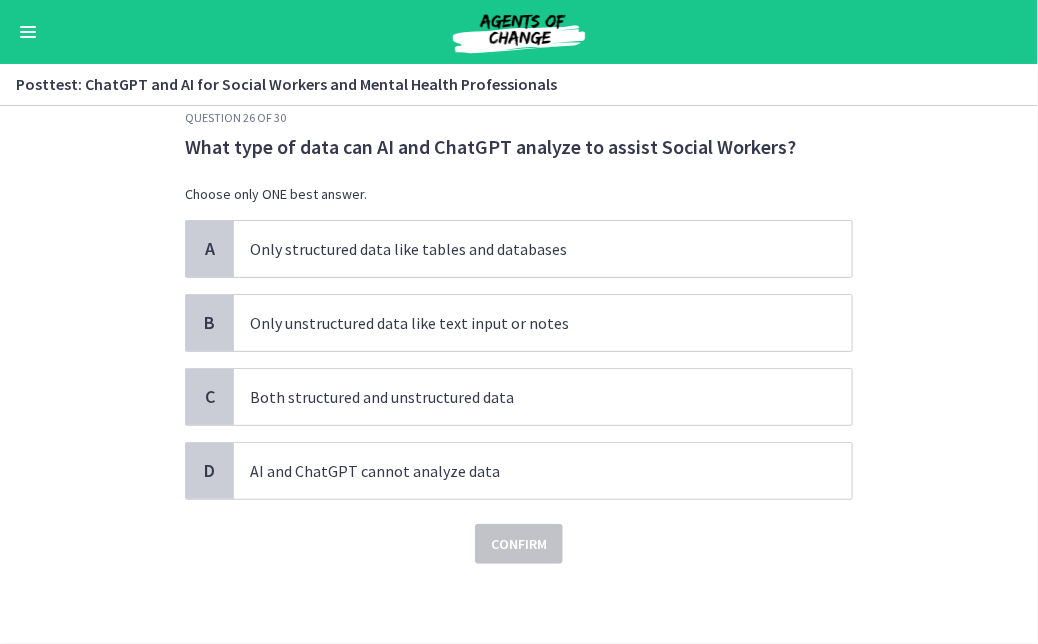 scroll, scrollTop: 0, scrollLeft: 0, axis: both 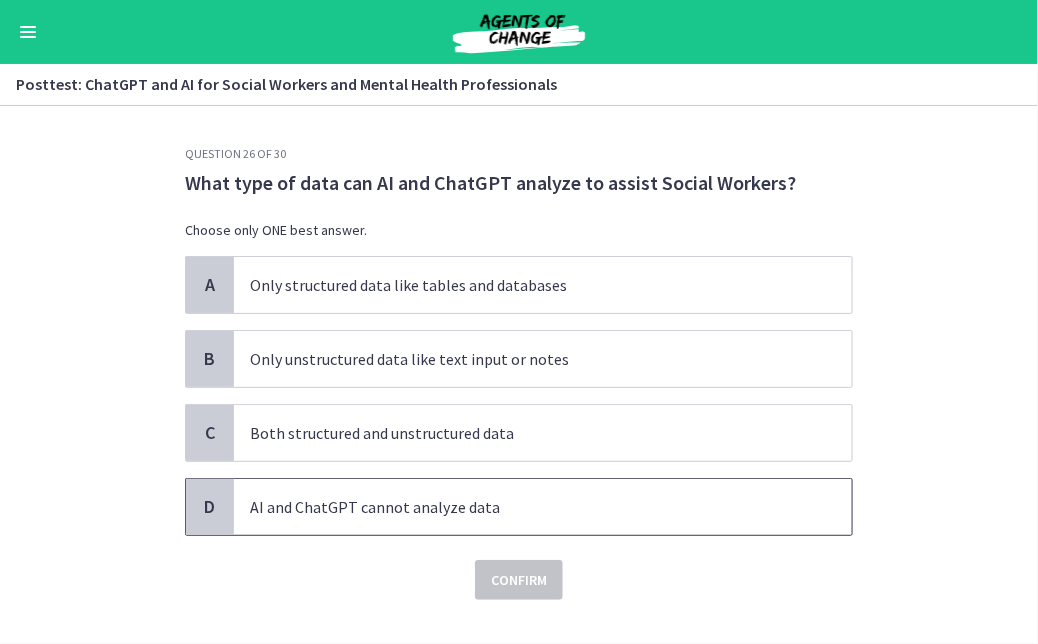 click on "AI and ChatGPT cannot analyze data" at bounding box center (523, 507) 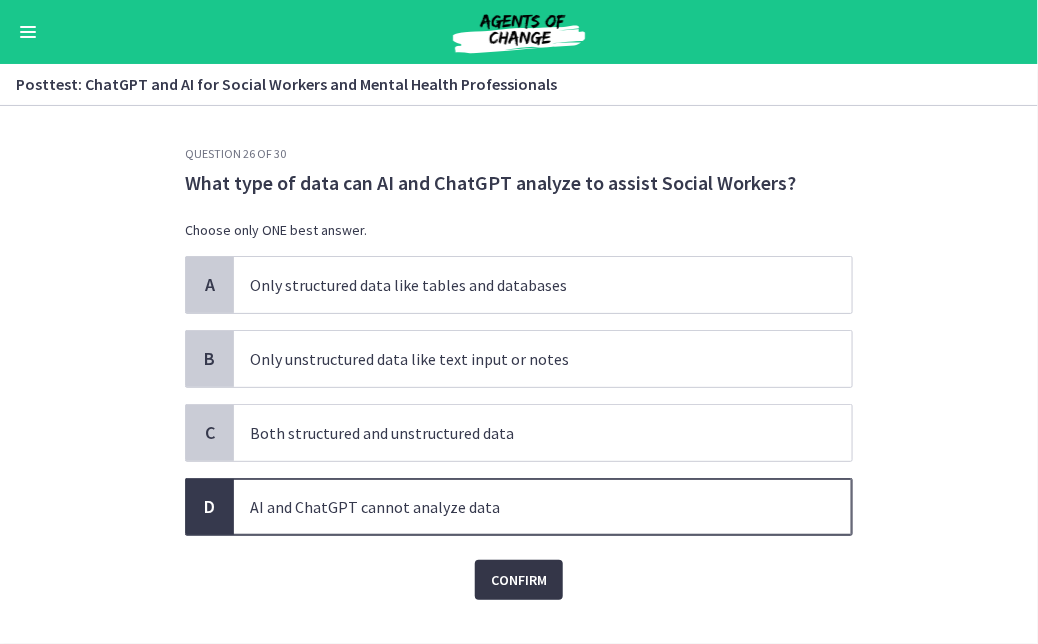 click on "Confirm" at bounding box center [519, 580] 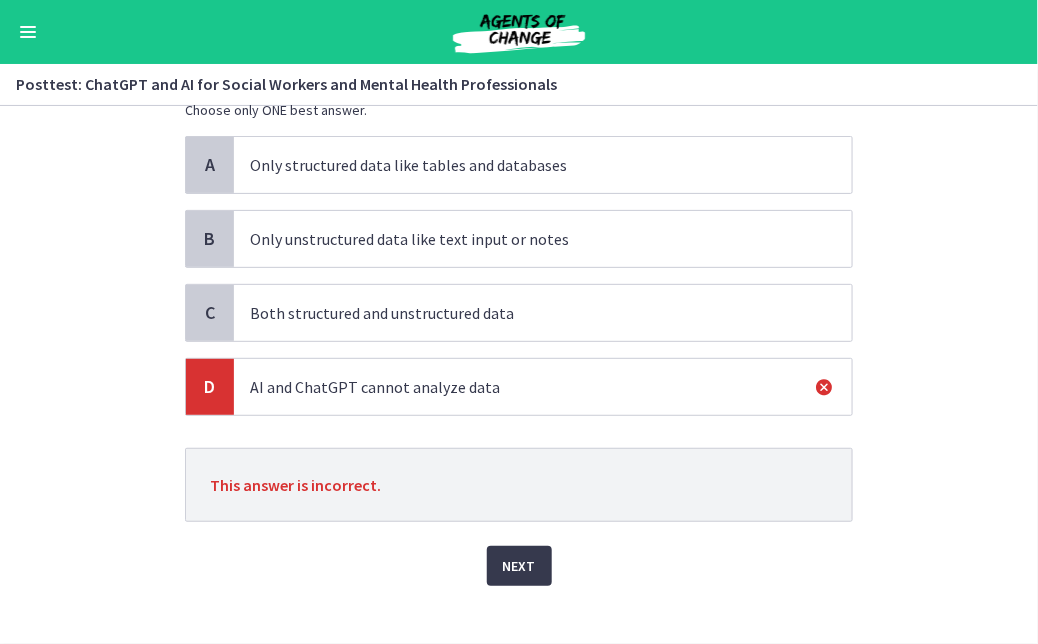 scroll, scrollTop: 139, scrollLeft: 0, axis: vertical 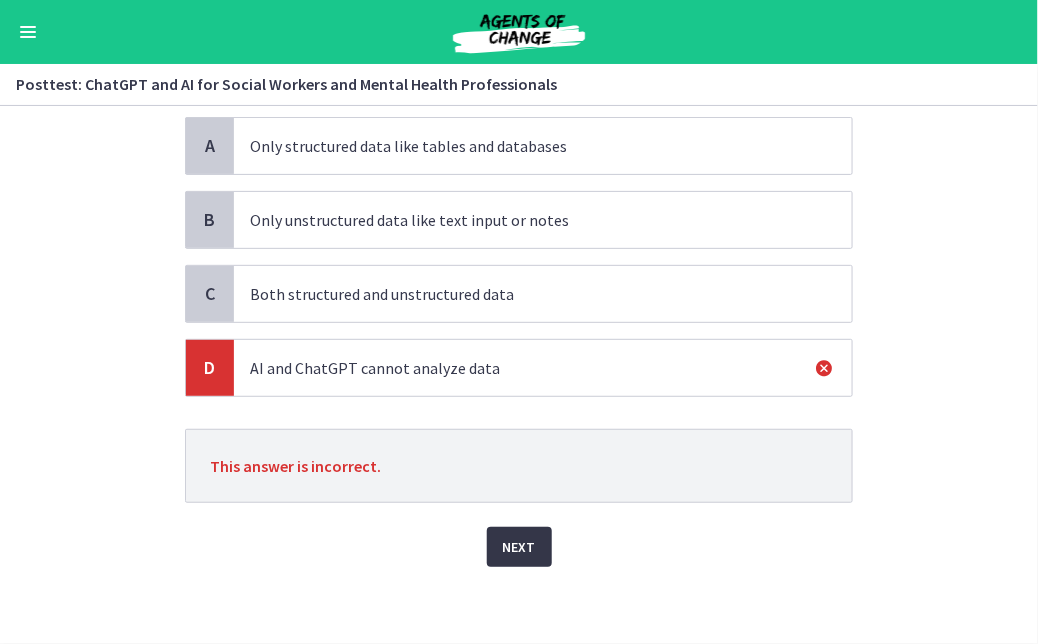 click on "Next" at bounding box center [519, 547] 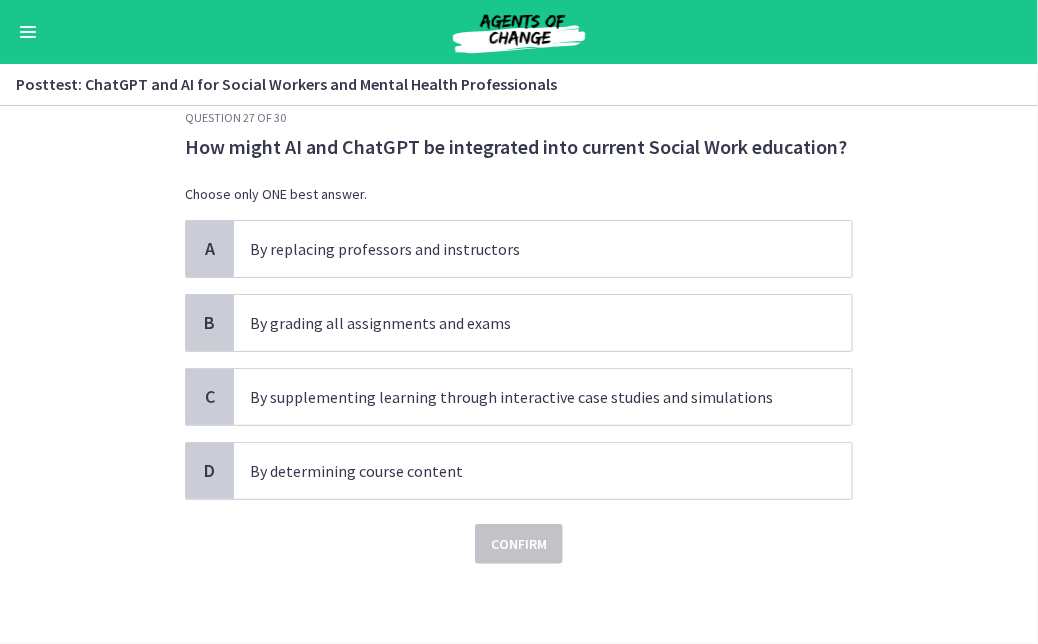 scroll, scrollTop: 0, scrollLeft: 0, axis: both 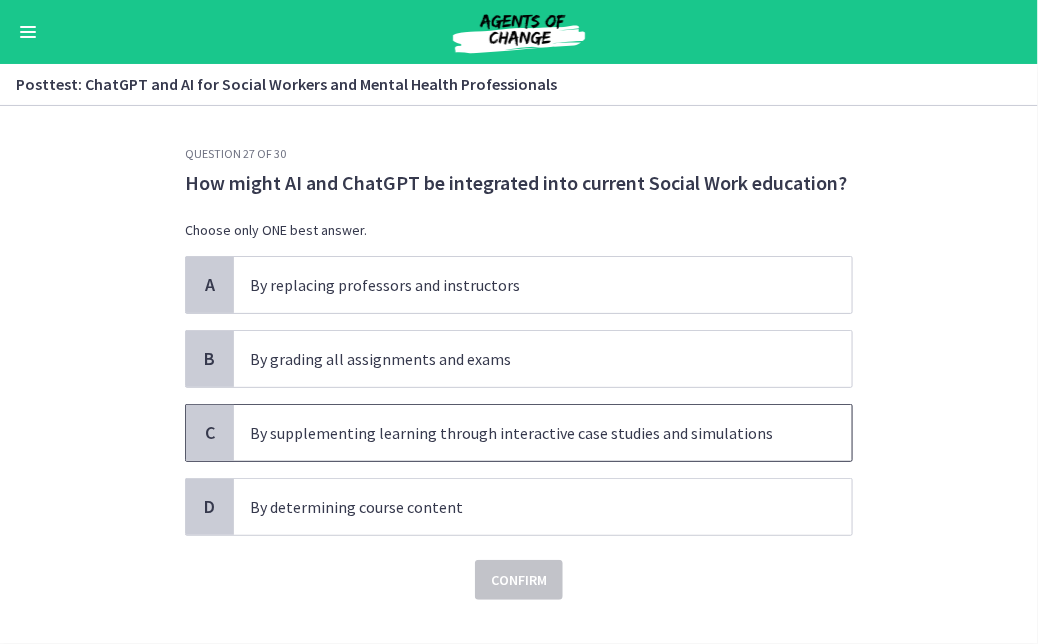 click on "By supplementing learning through interactive case studies and simulations" at bounding box center [523, 433] 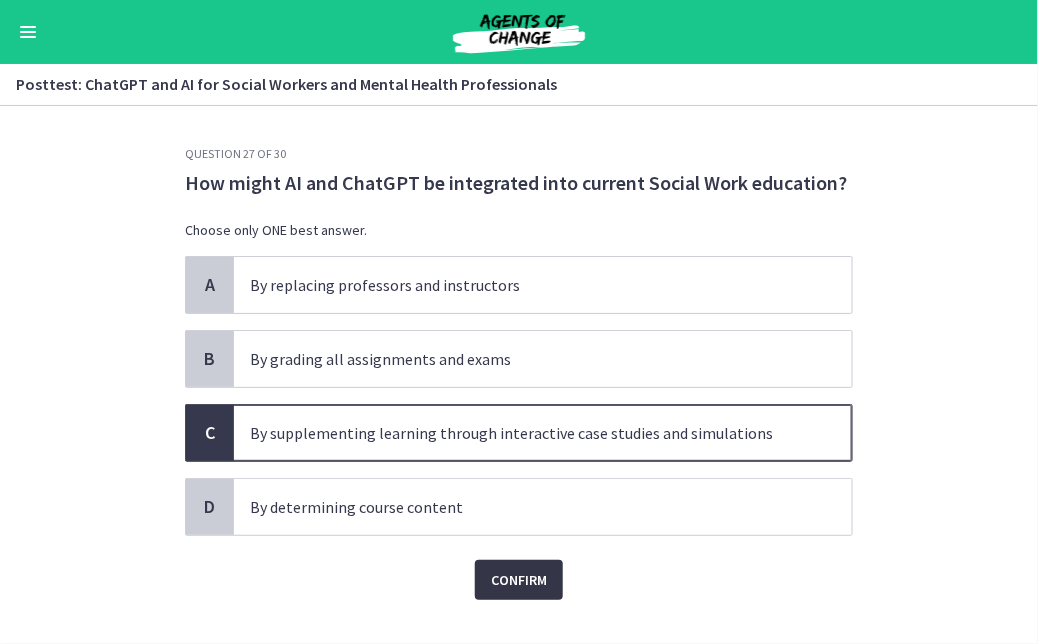 click on "Confirm" at bounding box center (519, 580) 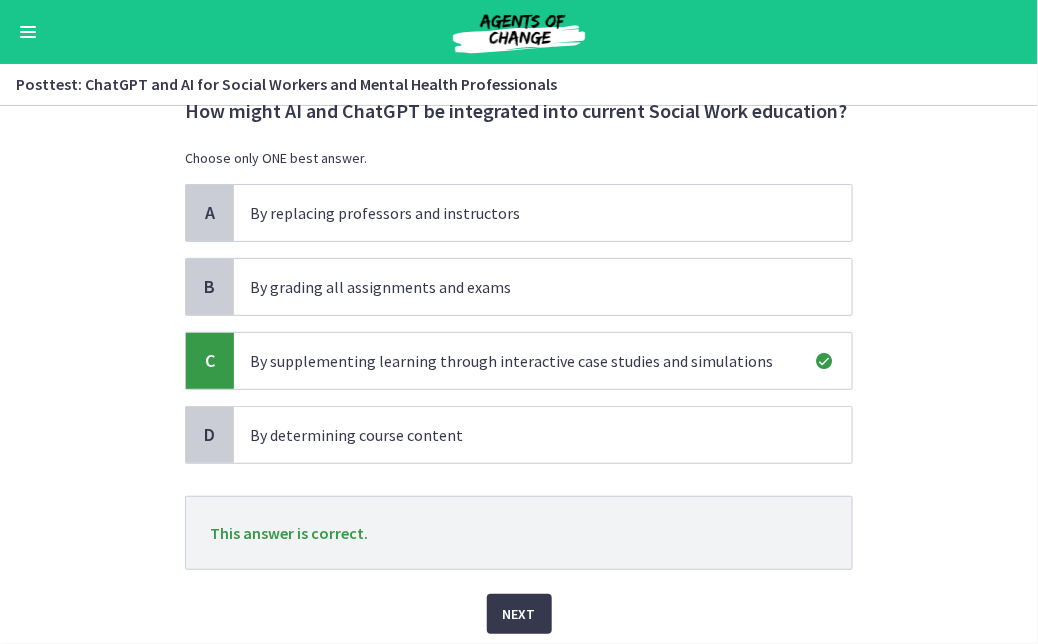 scroll, scrollTop: 139, scrollLeft: 0, axis: vertical 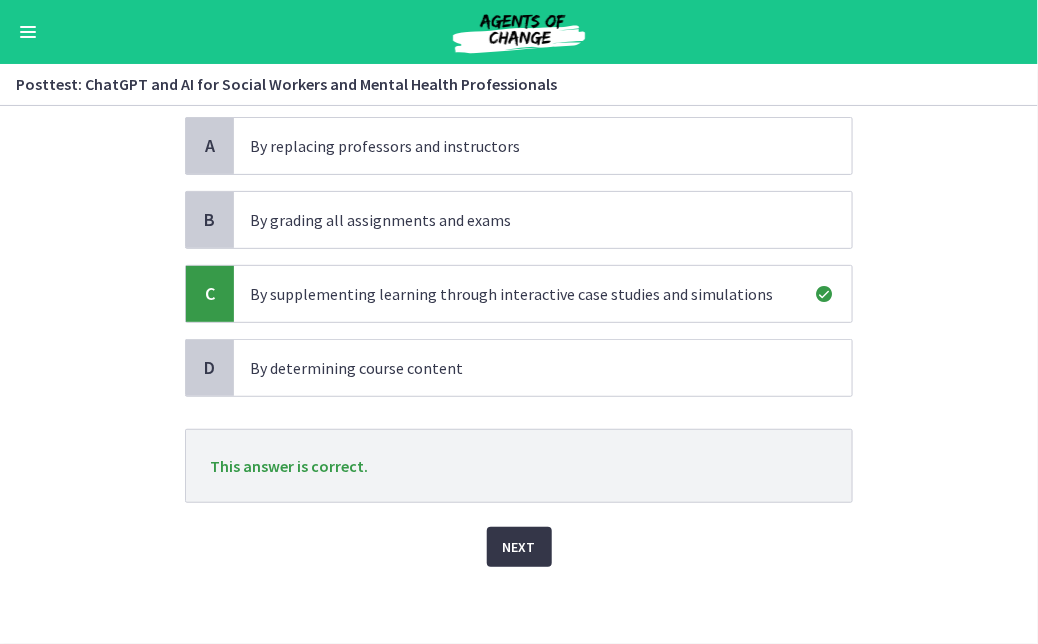 click on "Next" at bounding box center (519, 547) 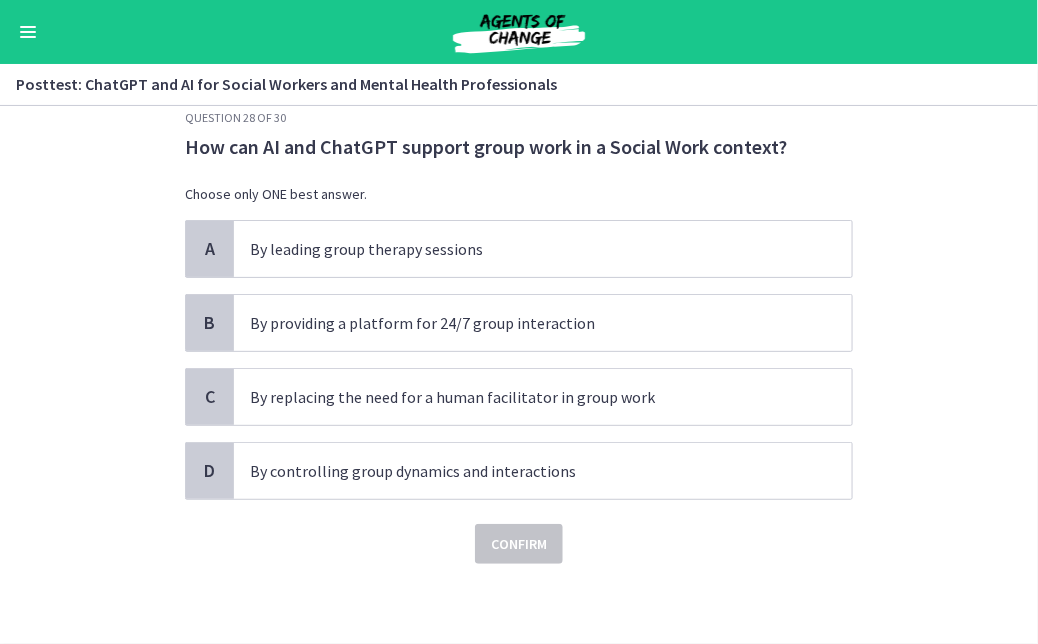 scroll, scrollTop: 0, scrollLeft: 0, axis: both 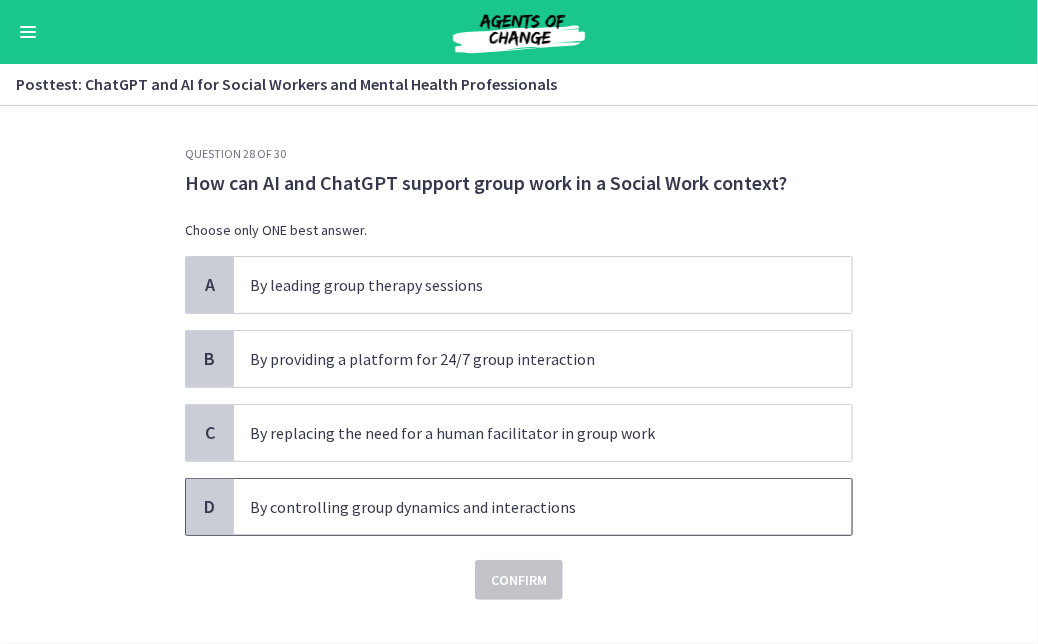 click on "By controlling group dynamics and interactions" at bounding box center (543, 507) 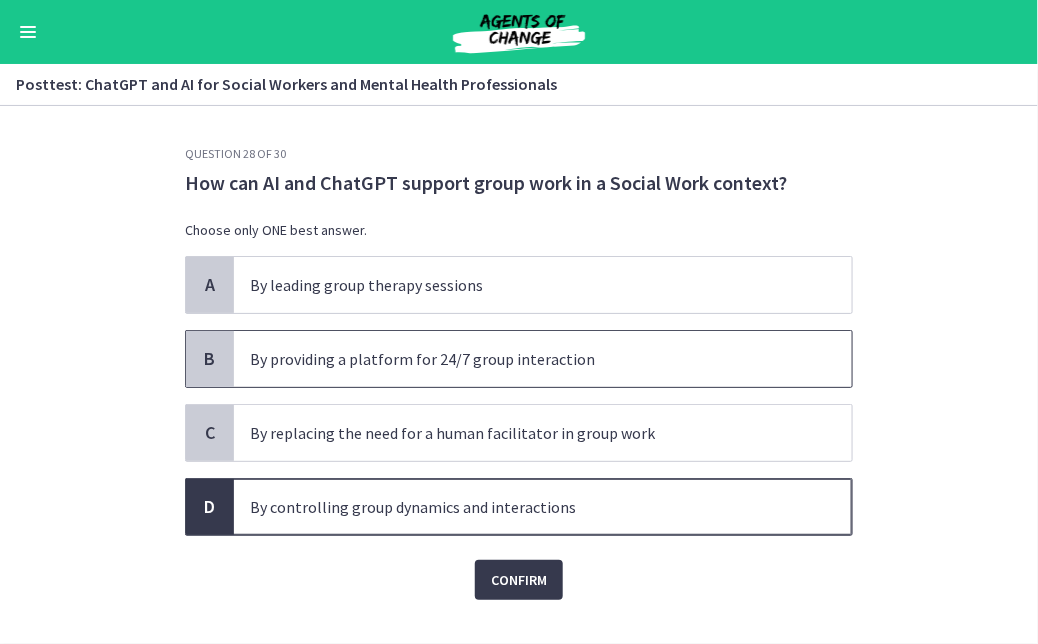 click on "By providing a platform for 24/7 group interaction" at bounding box center (523, 359) 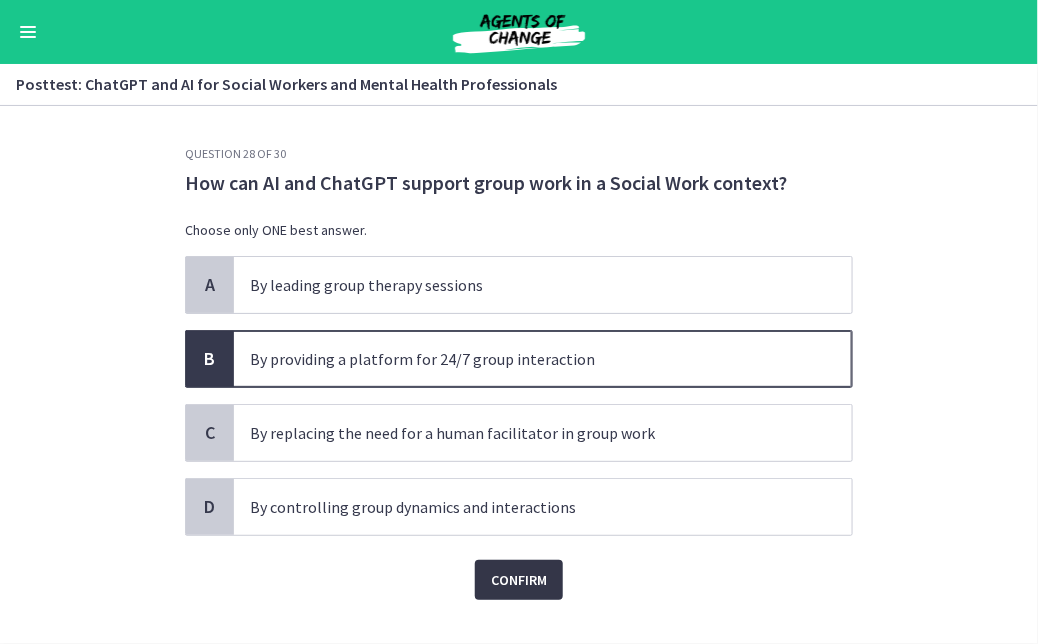 click on "Confirm" at bounding box center [519, 580] 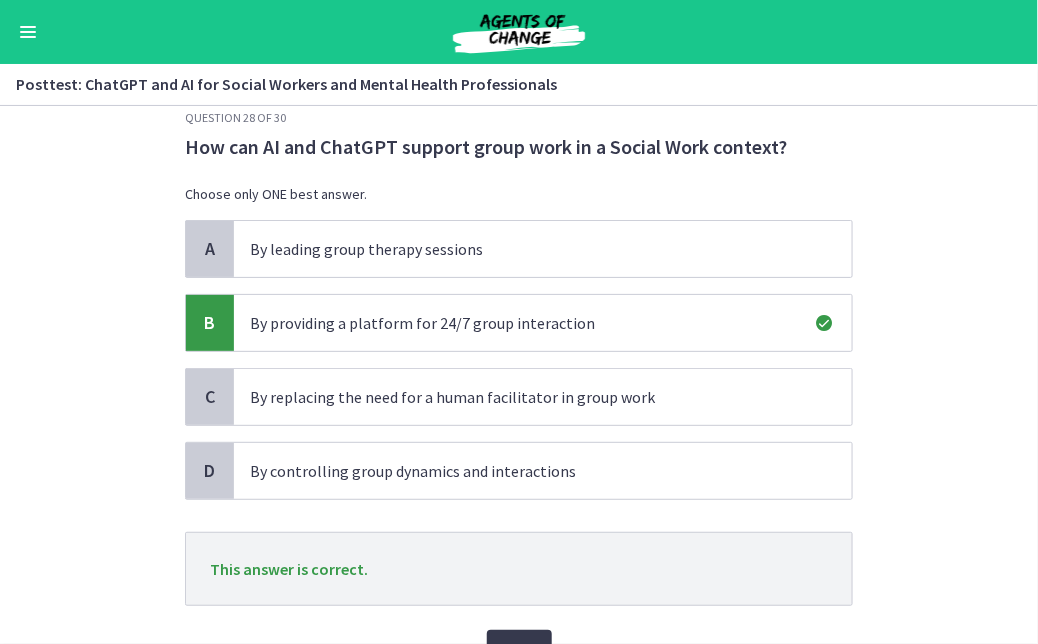 scroll, scrollTop: 139, scrollLeft: 0, axis: vertical 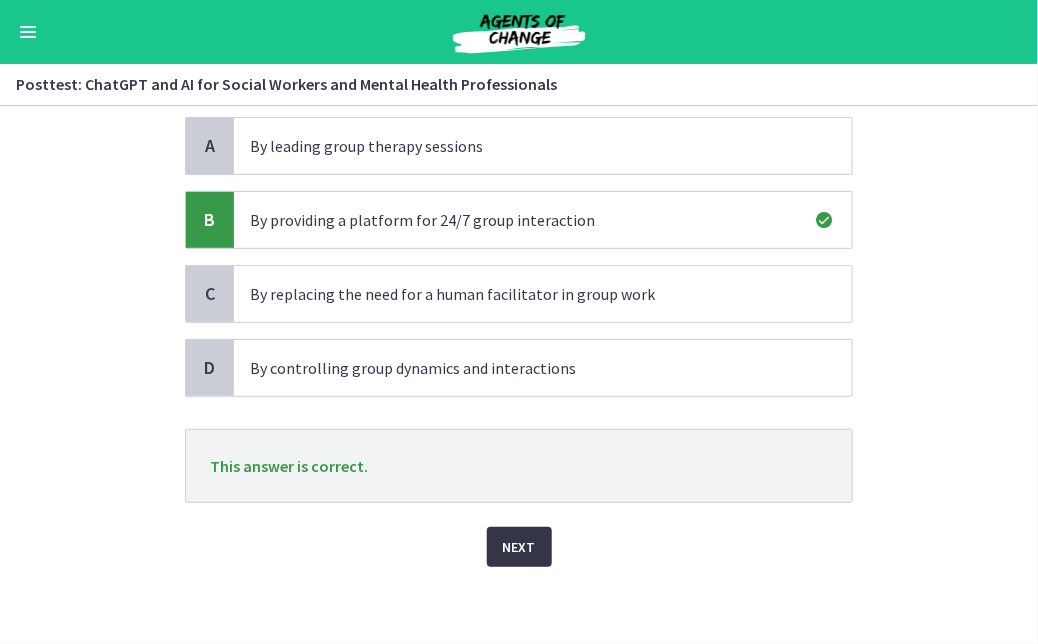 click on "Next" at bounding box center (519, 547) 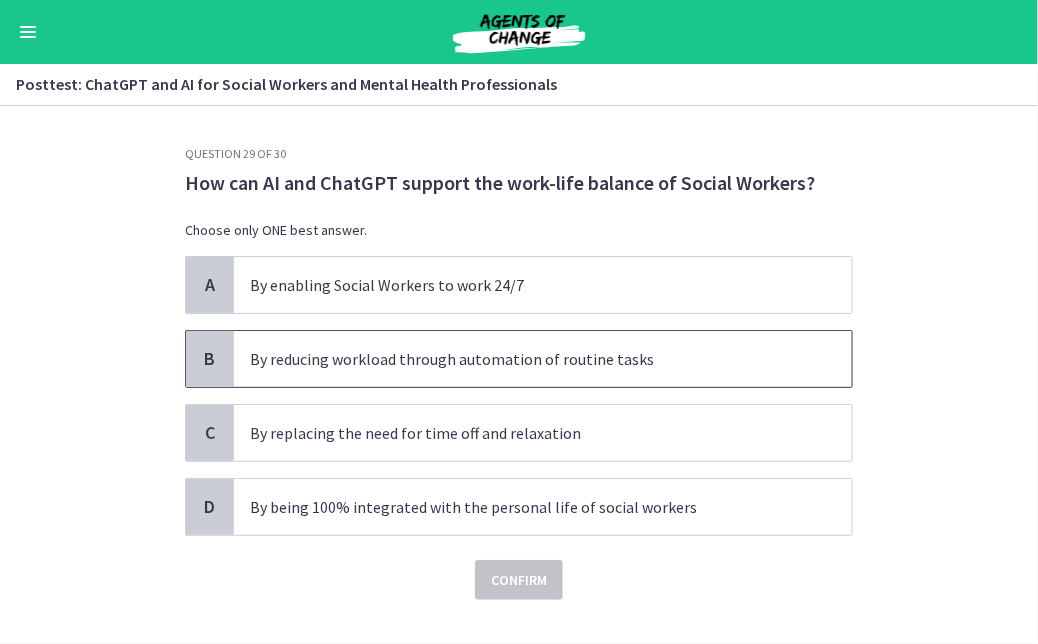 click on "By reducing workload through automation of routine tasks" at bounding box center [523, 359] 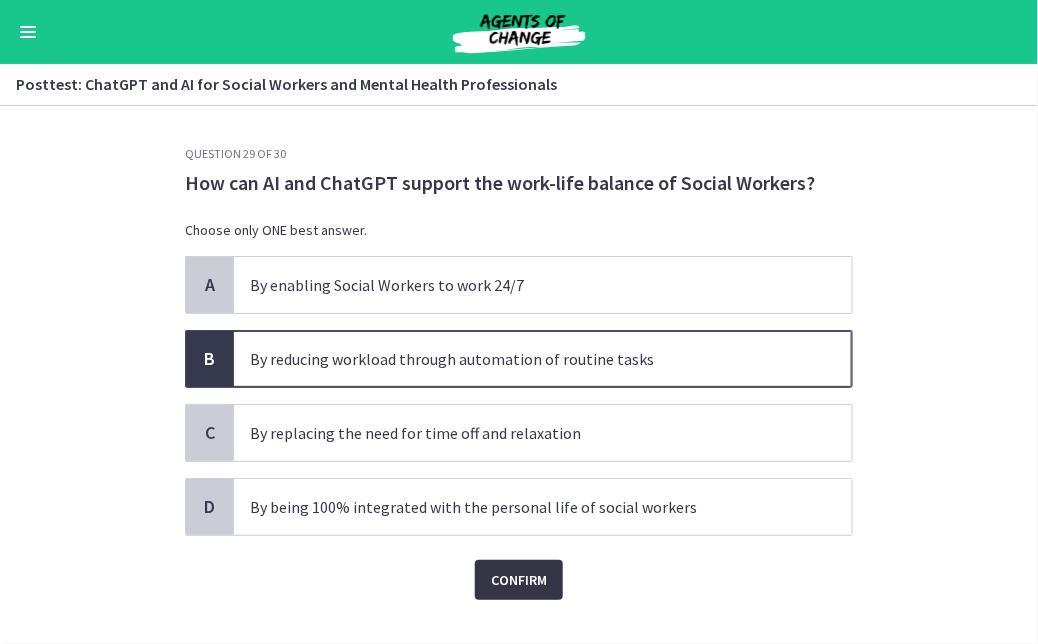 click on "Confirm" at bounding box center [519, 580] 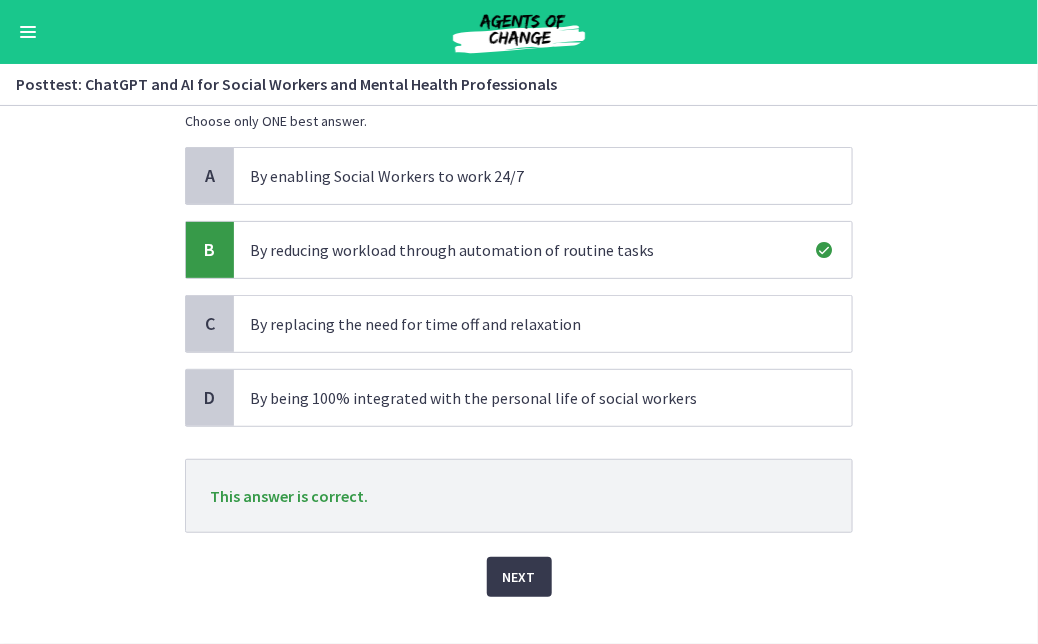 scroll, scrollTop: 139, scrollLeft: 0, axis: vertical 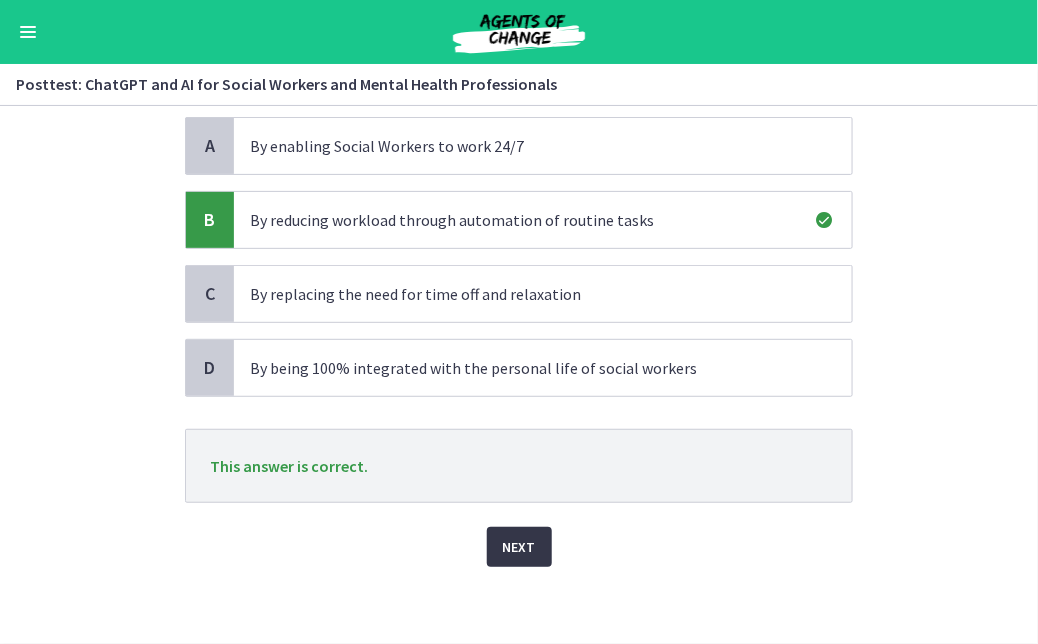 click on "Next" at bounding box center (519, 547) 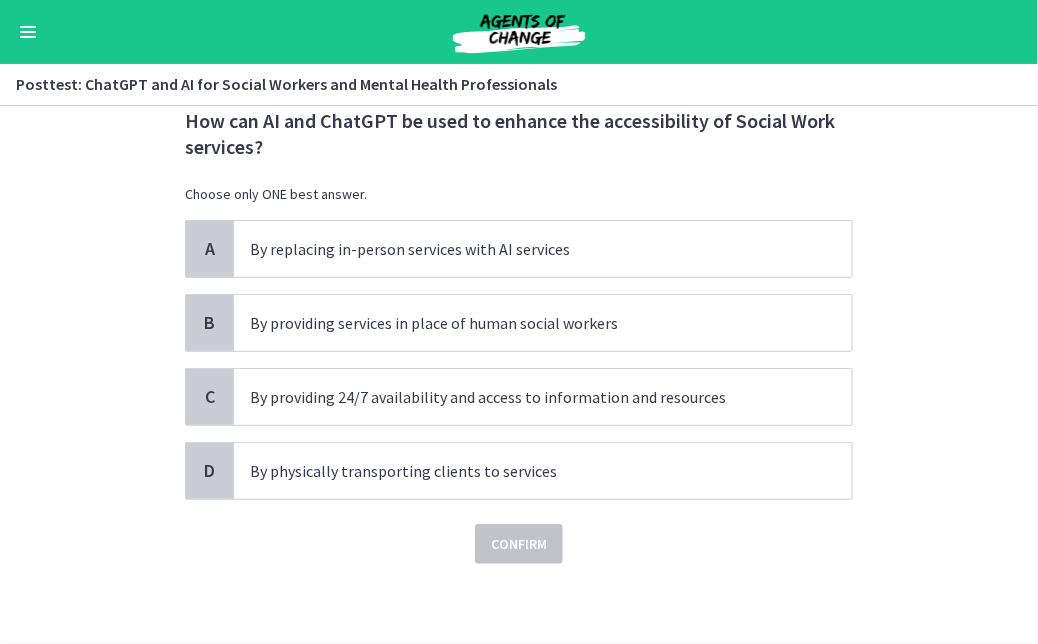 scroll, scrollTop: 0, scrollLeft: 0, axis: both 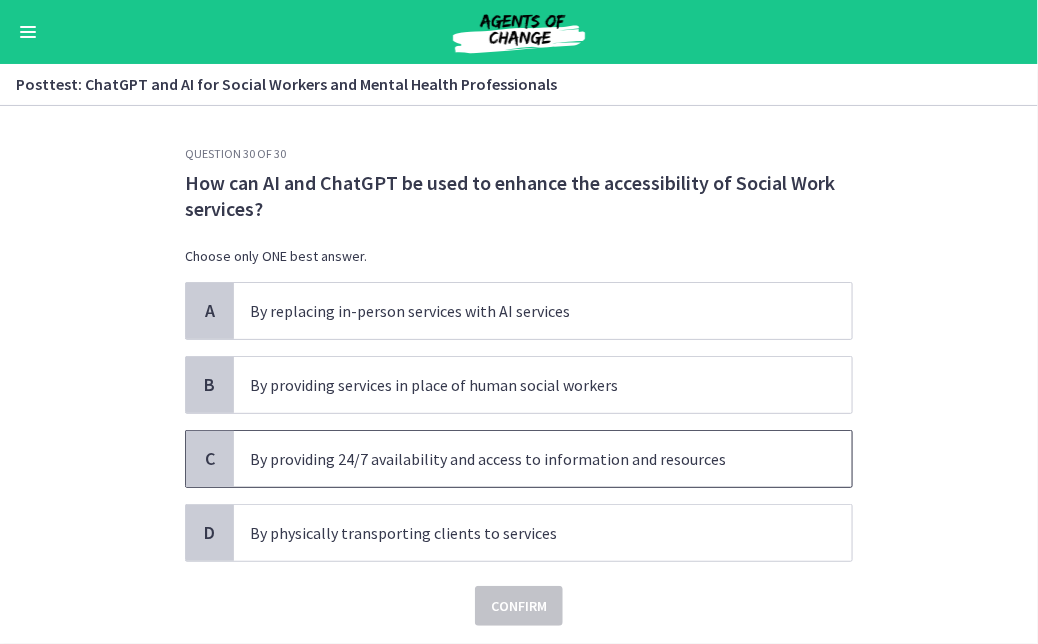 click on "By providing 24/7 availability and access to information and resources" at bounding box center (523, 459) 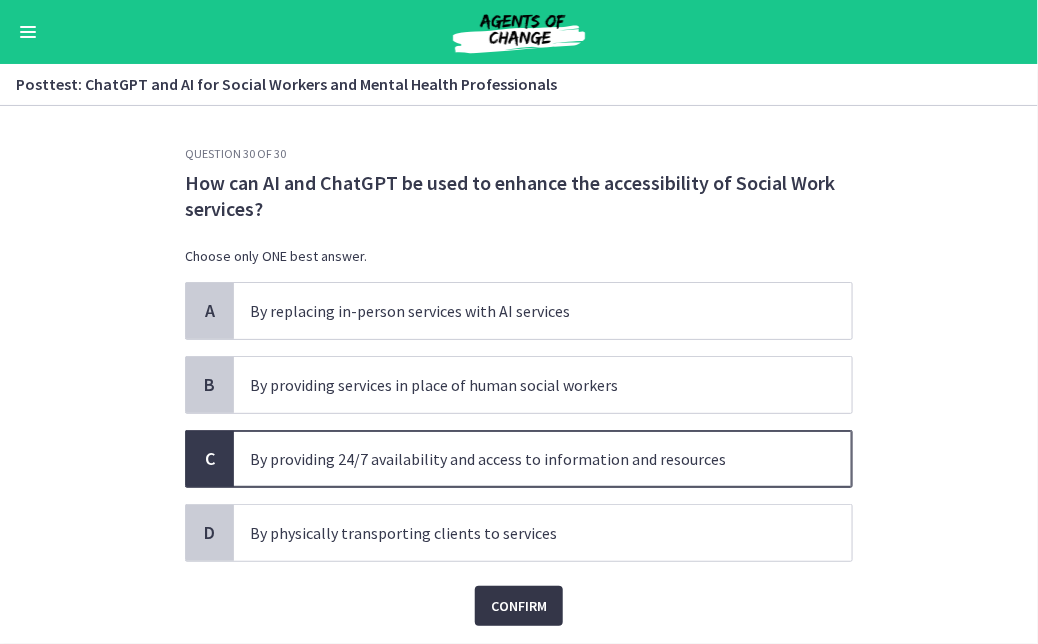 click on "Confirm" at bounding box center [519, 606] 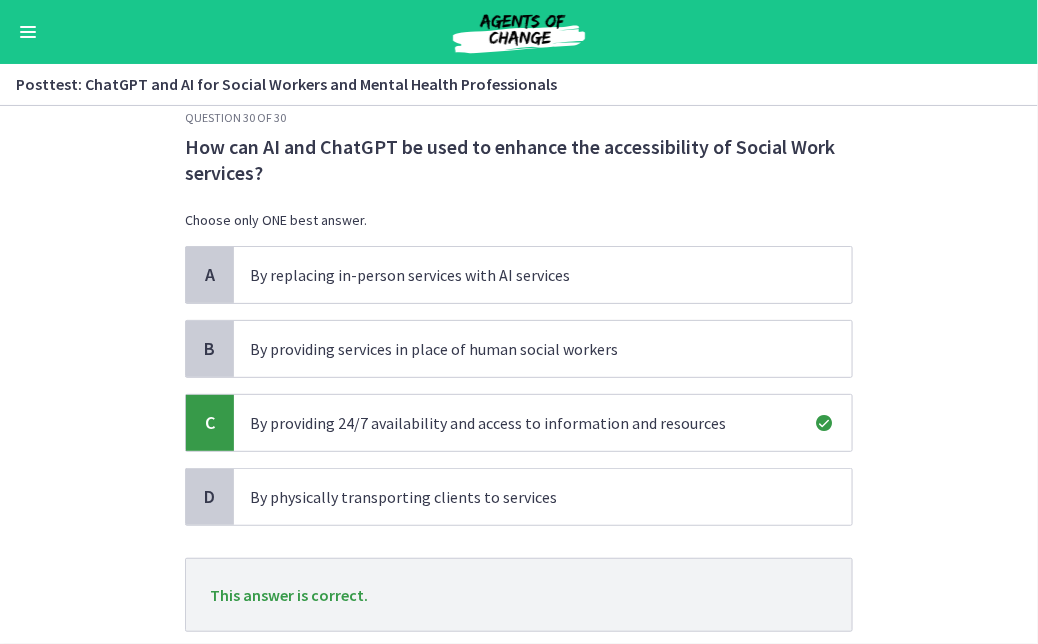 scroll, scrollTop: 165, scrollLeft: 0, axis: vertical 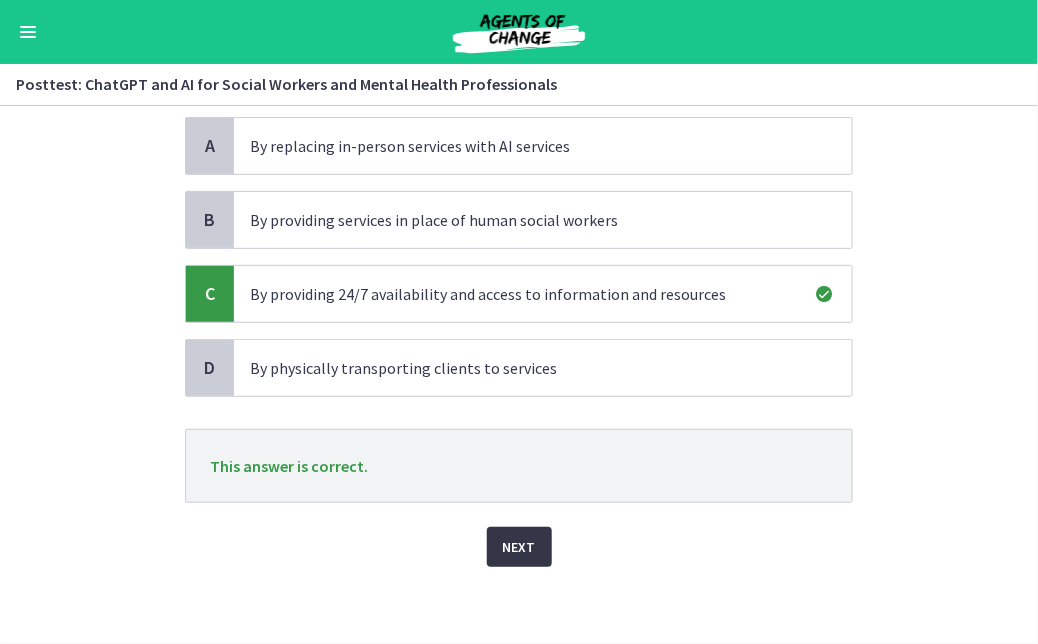 click on "Next" at bounding box center [519, 547] 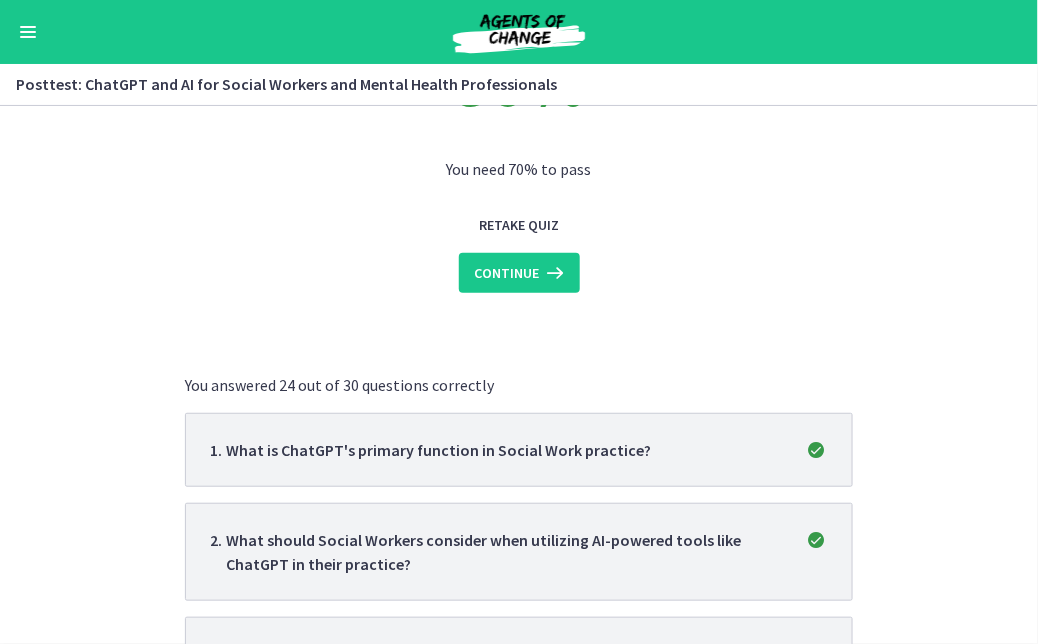 scroll, scrollTop: 0, scrollLeft: 0, axis: both 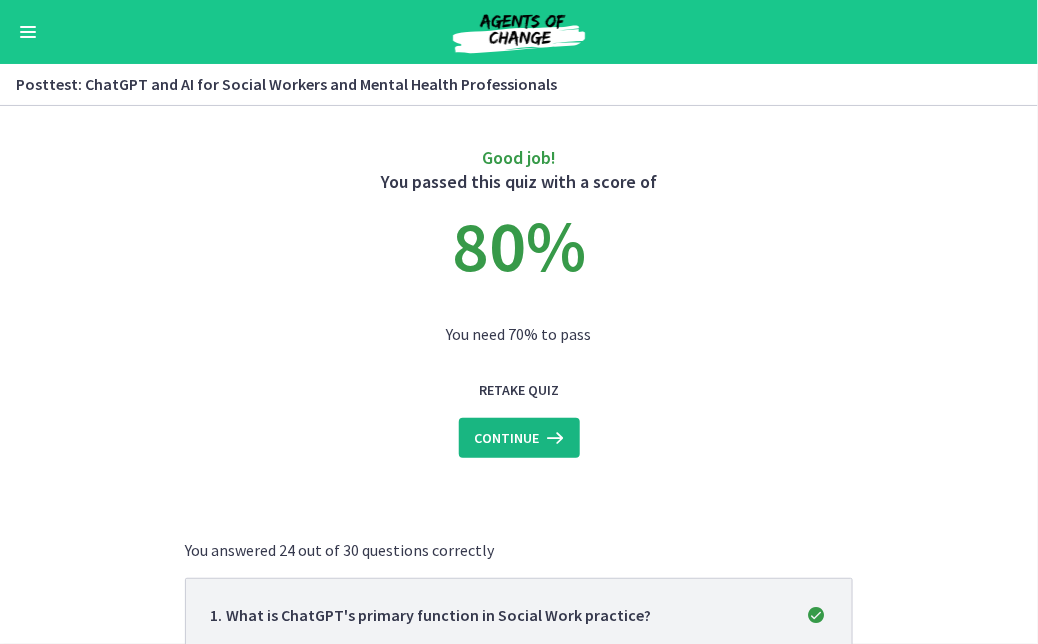 click on "Continue" at bounding box center (507, 438) 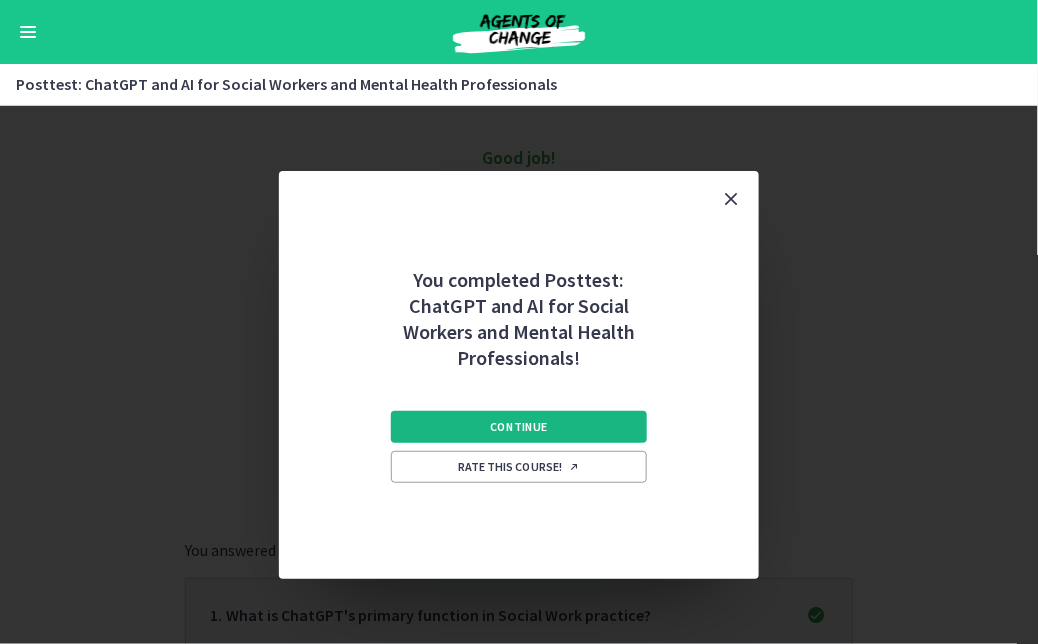 click on "Continue" at bounding box center [519, 427] 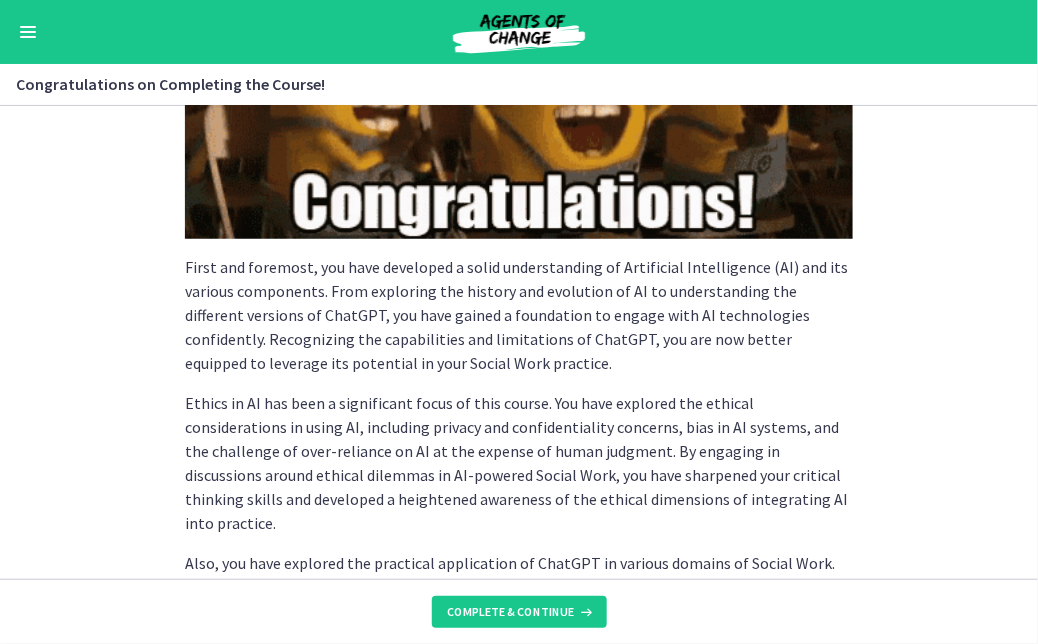 scroll, scrollTop: 363, scrollLeft: 0, axis: vertical 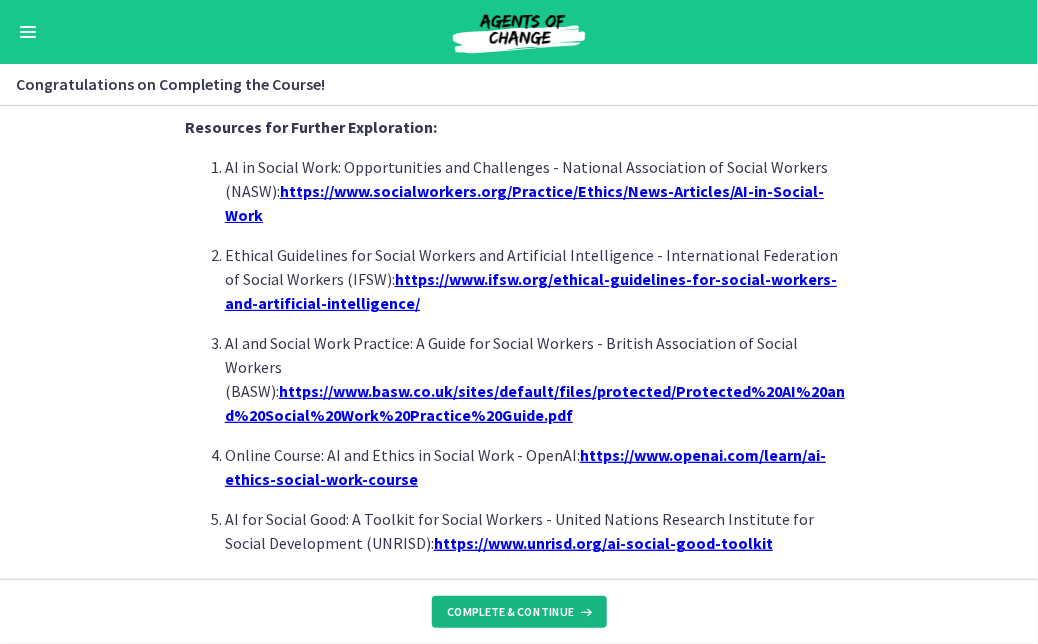 click on "Complete & continue" at bounding box center [511, 612] 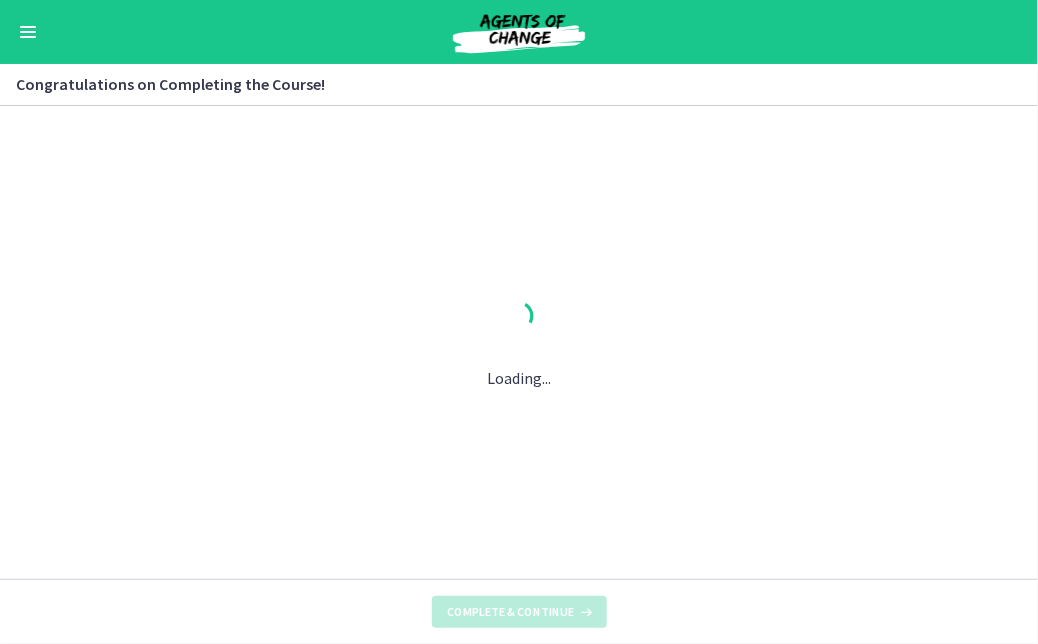 scroll, scrollTop: 0, scrollLeft: 0, axis: both 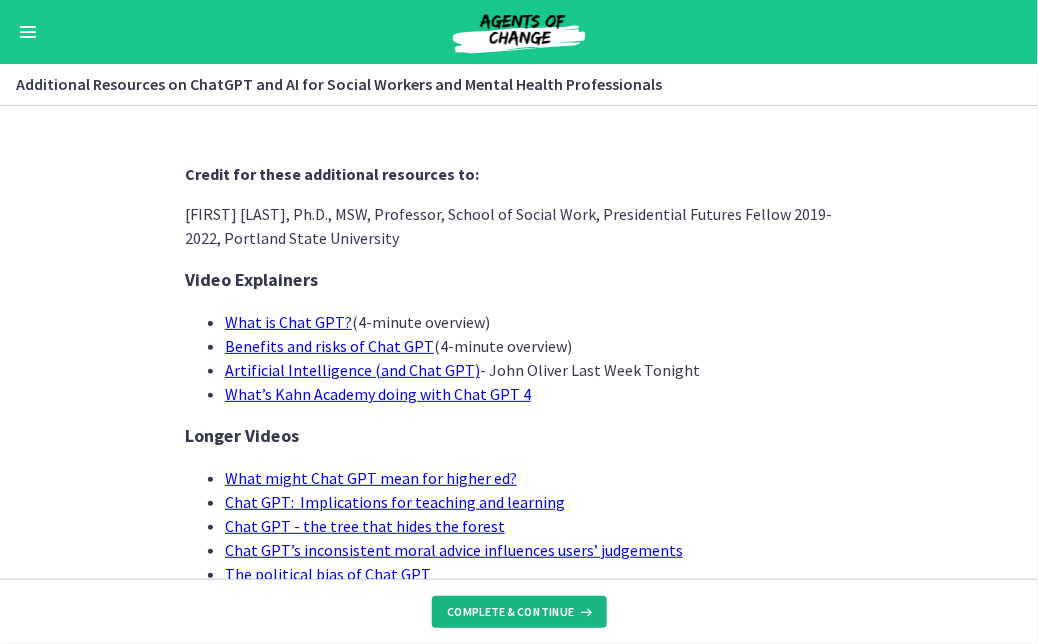 click on "Complete & continue" at bounding box center [511, 612] 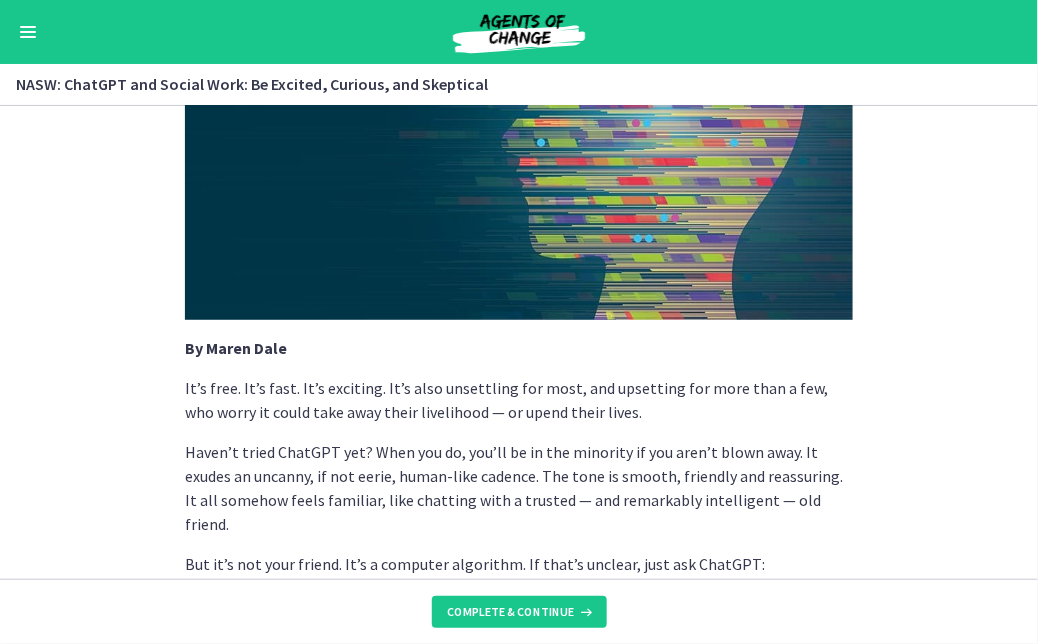 scroll, scrollTop: 303, scrollLeft: 0, axis: vertical 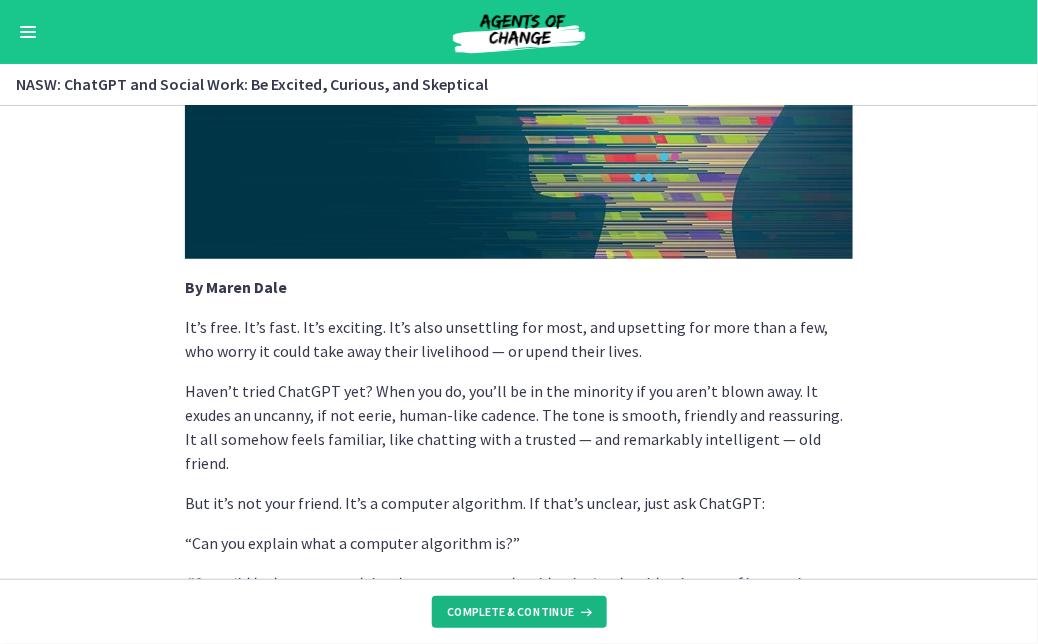 click on "Complete & continue" at bounding box center [511, 612] 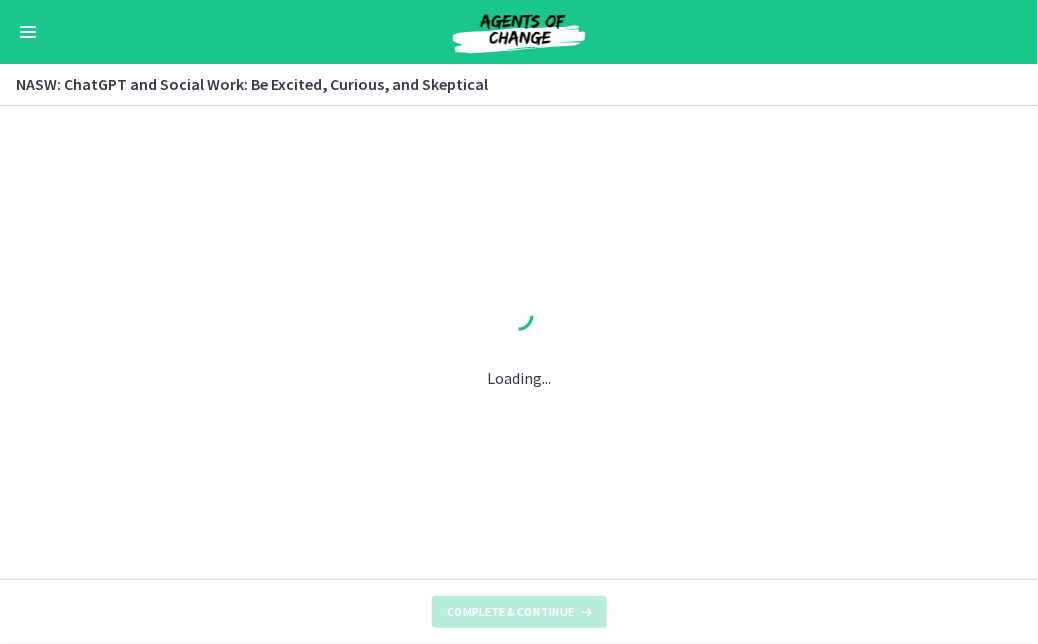 scroll, scrollTop: 0, scrollLeft: 0, axis: both 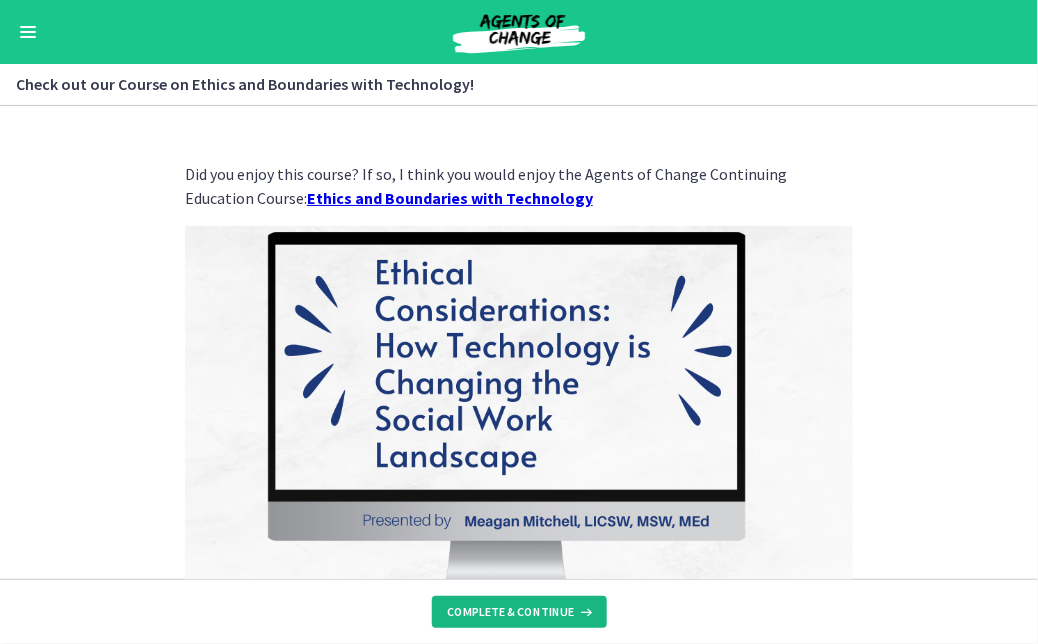 click on "Complete & continue" at bounding box center (511, 612) 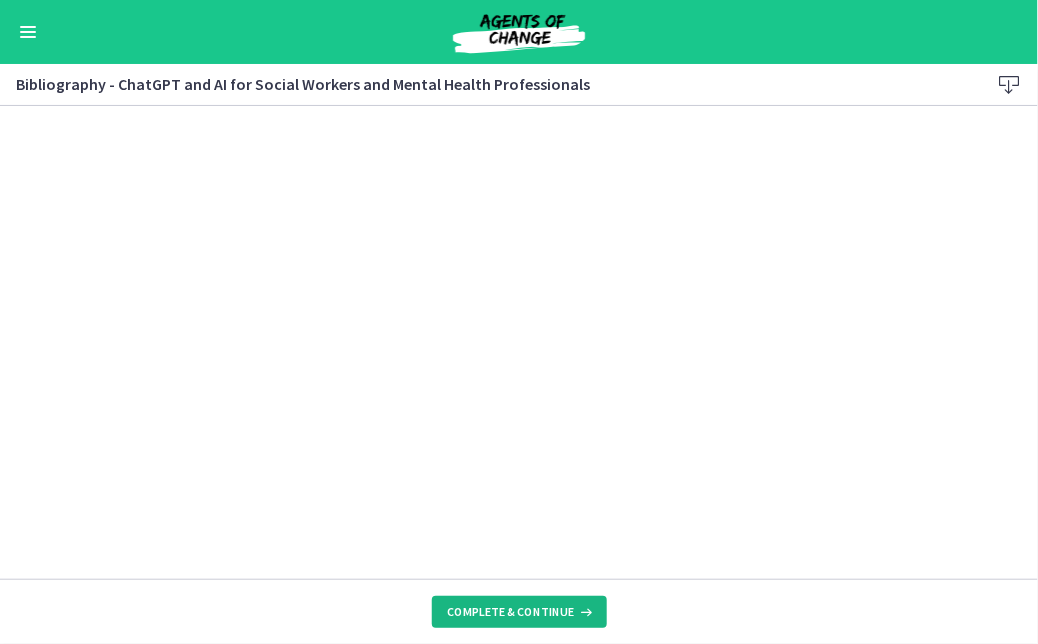 click on "Complete & continue" at bounding box center (511, 612) 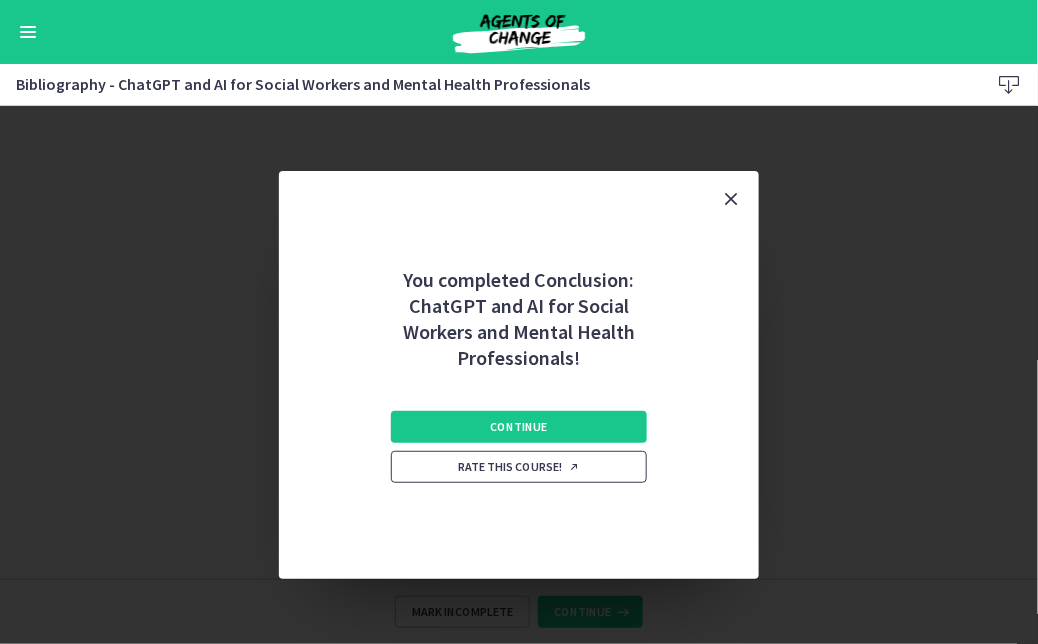 click on "Rate this course!" at bounding box center [519, 467] 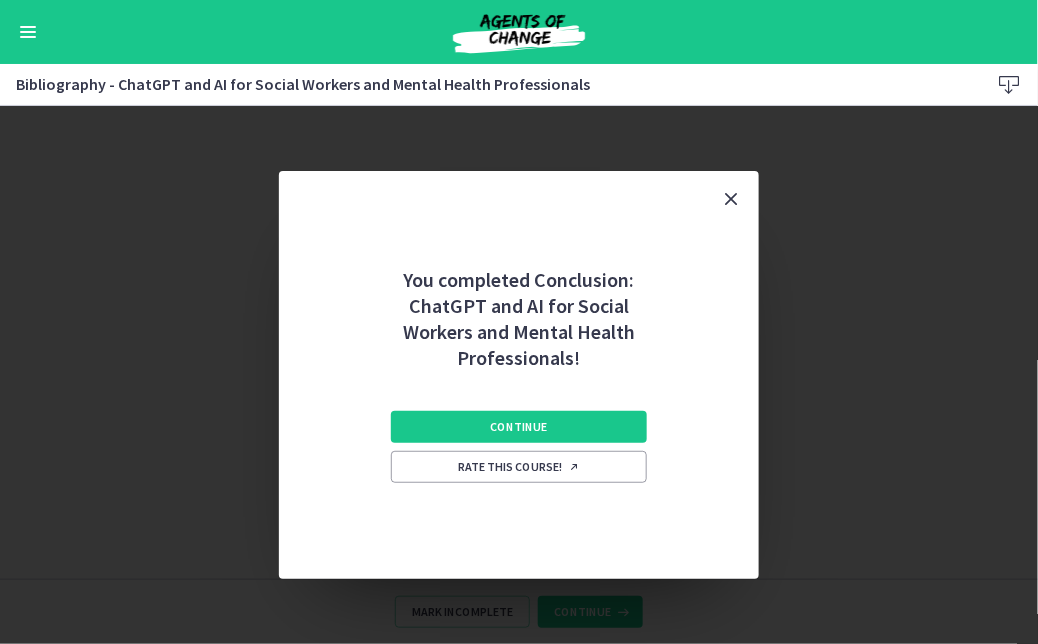 click at bounding box center [731, 199] 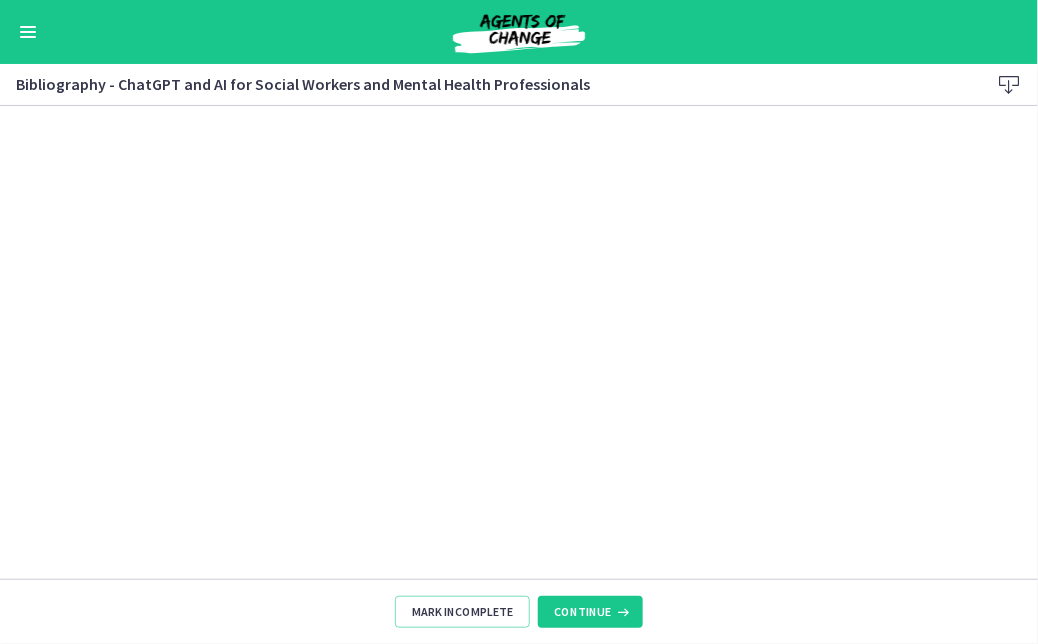click at bounding box center (28, 32) 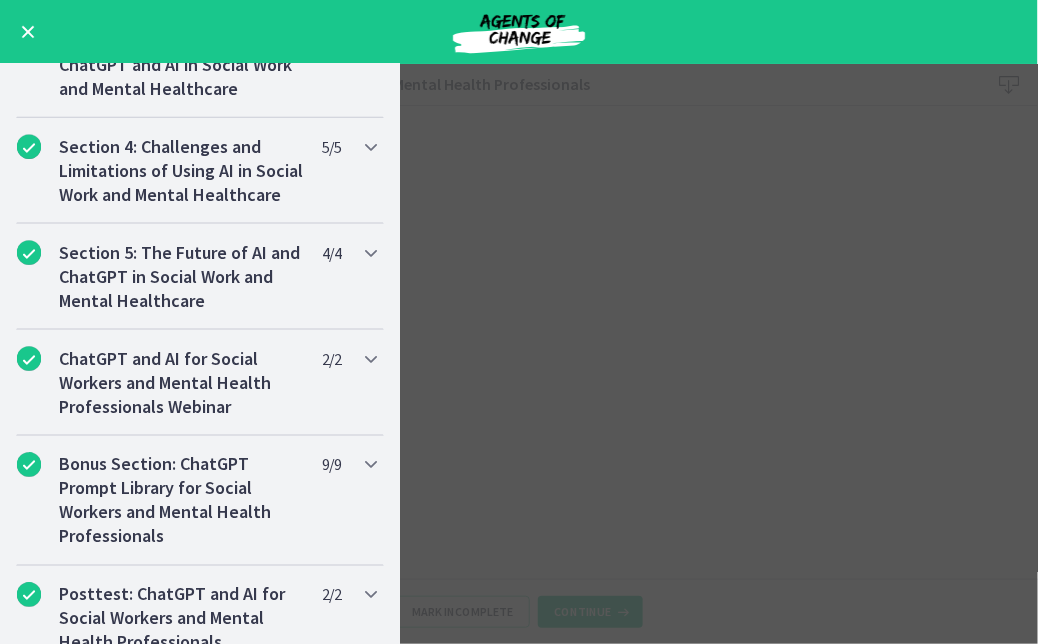 scroll, scrollTop: 69, scrollLeft: 0, axis: vertical 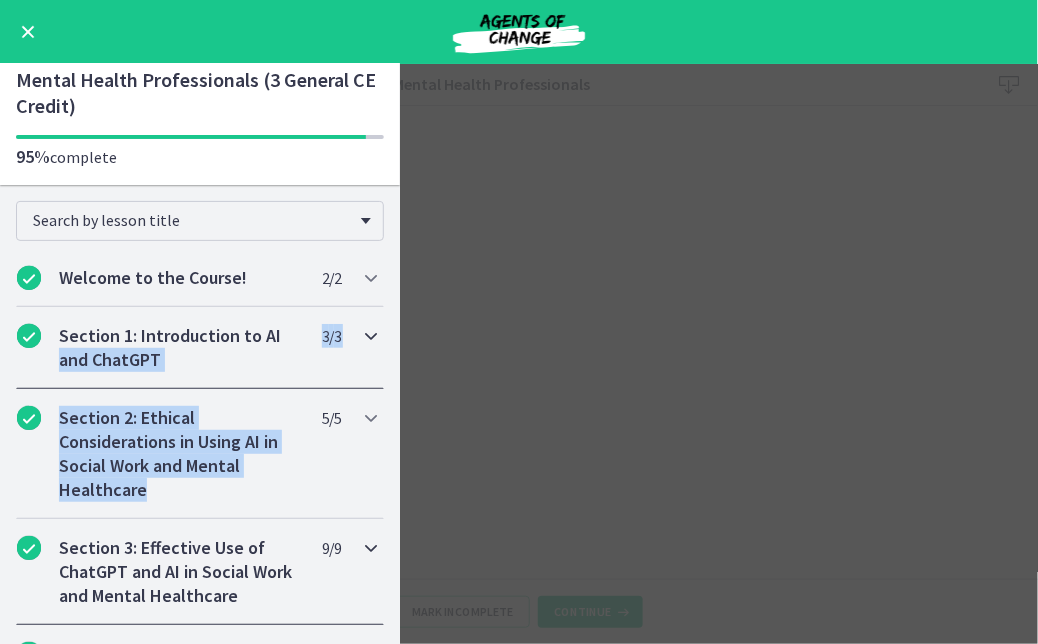 drag, startPoint x: 384, startPoint y: 338, endPoint x: 373, endPoint y: 583, distance: 245.24681 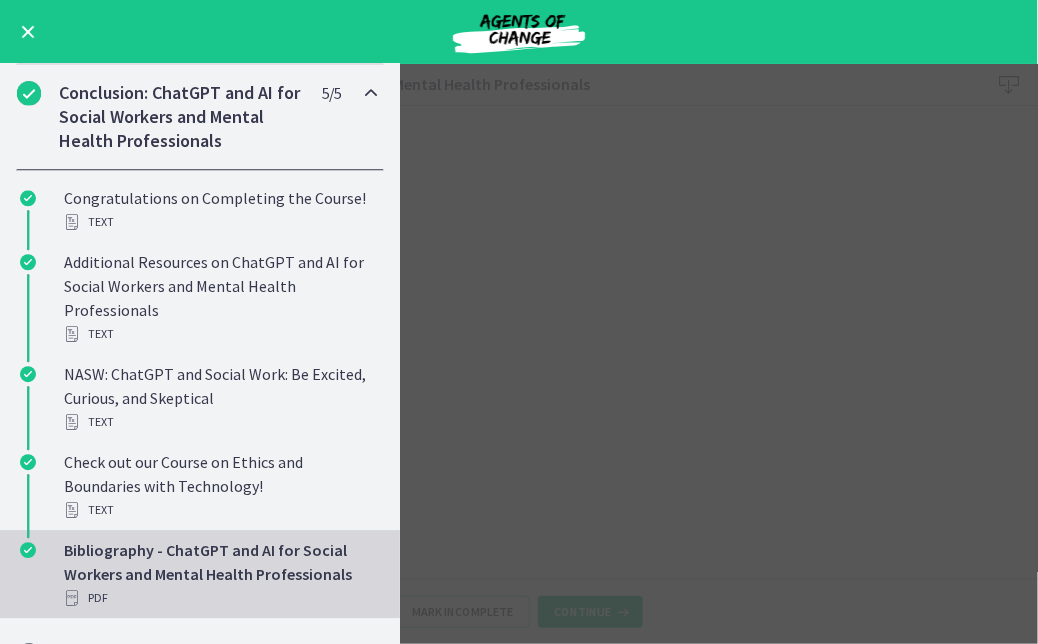 scroll, scrollTop: 1242, scrollLeft: 0, axis: vertical 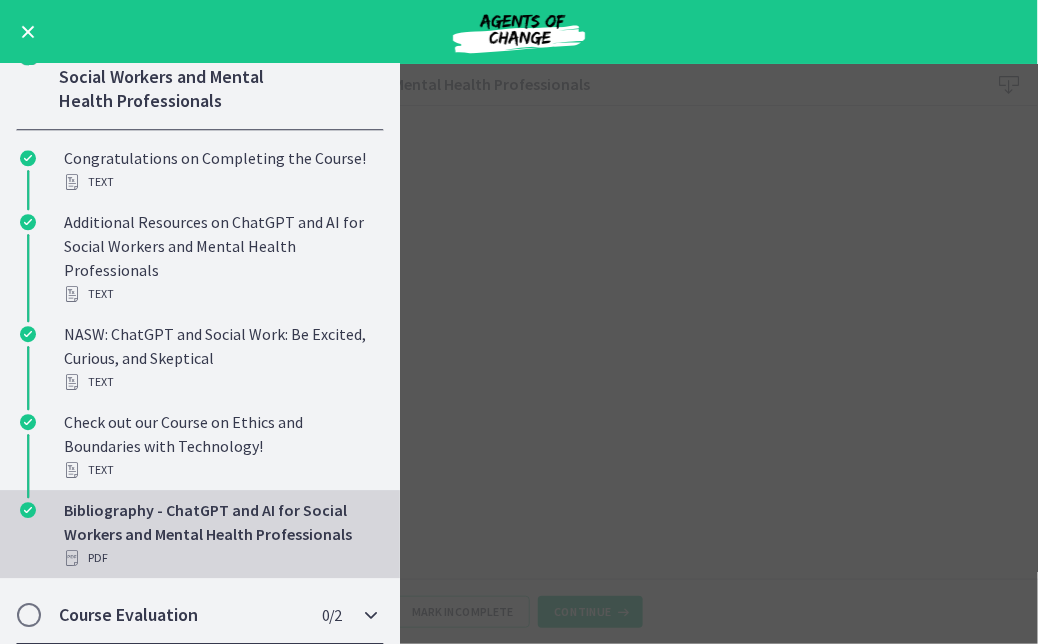 click at bounding box center (29, 615) 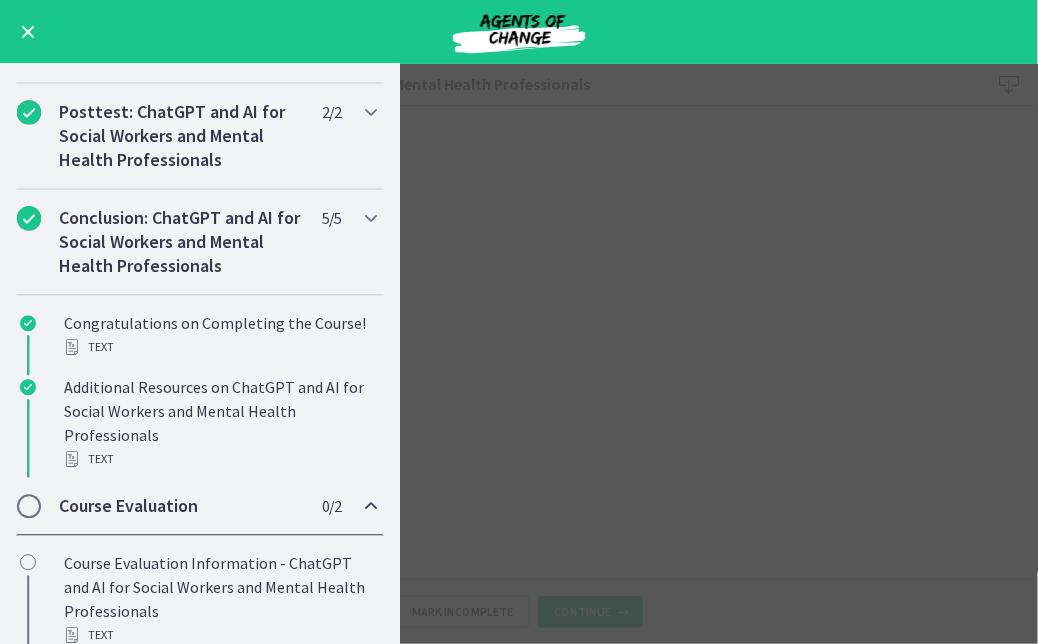 scroll, scrollTop: 978, scrollLeft: 0, axis: vertical 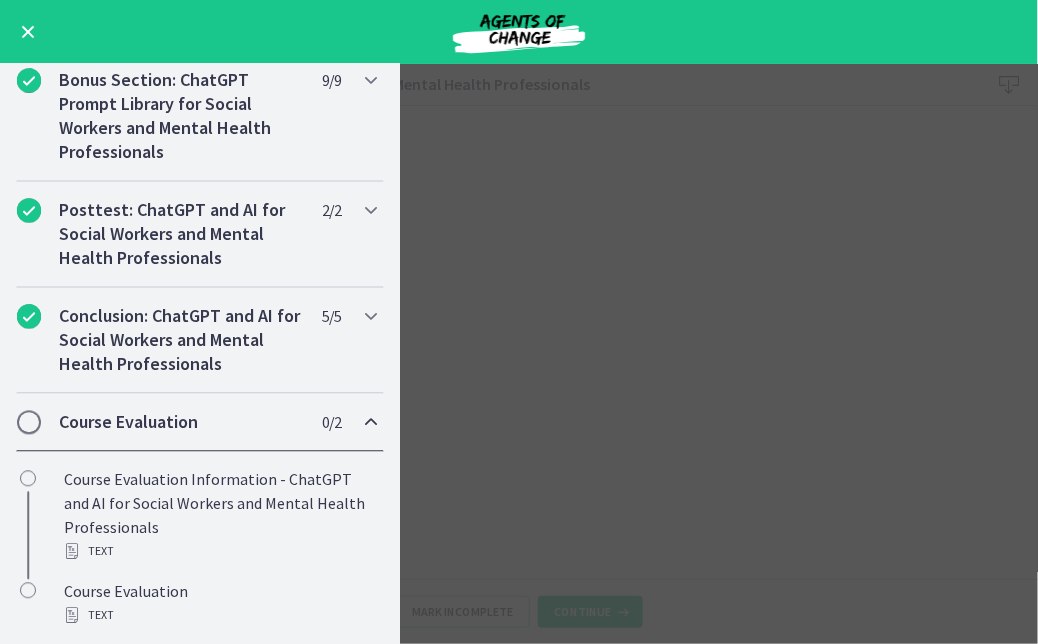 click at bounding box center (29, 423) 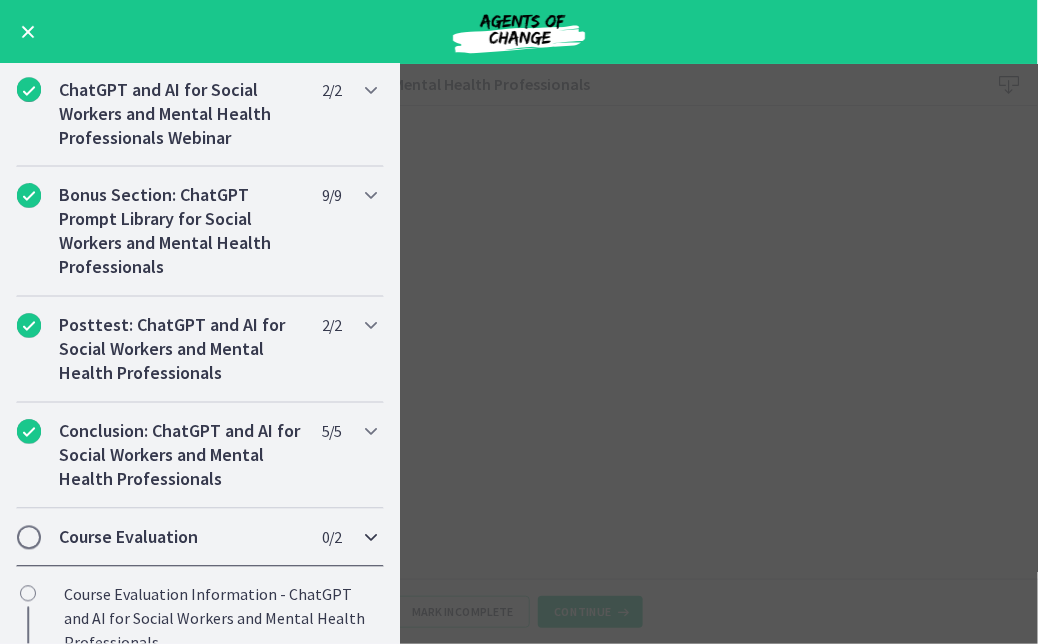 scroll, scrollTop: 786, scrollLeft: 0, axis: vertical 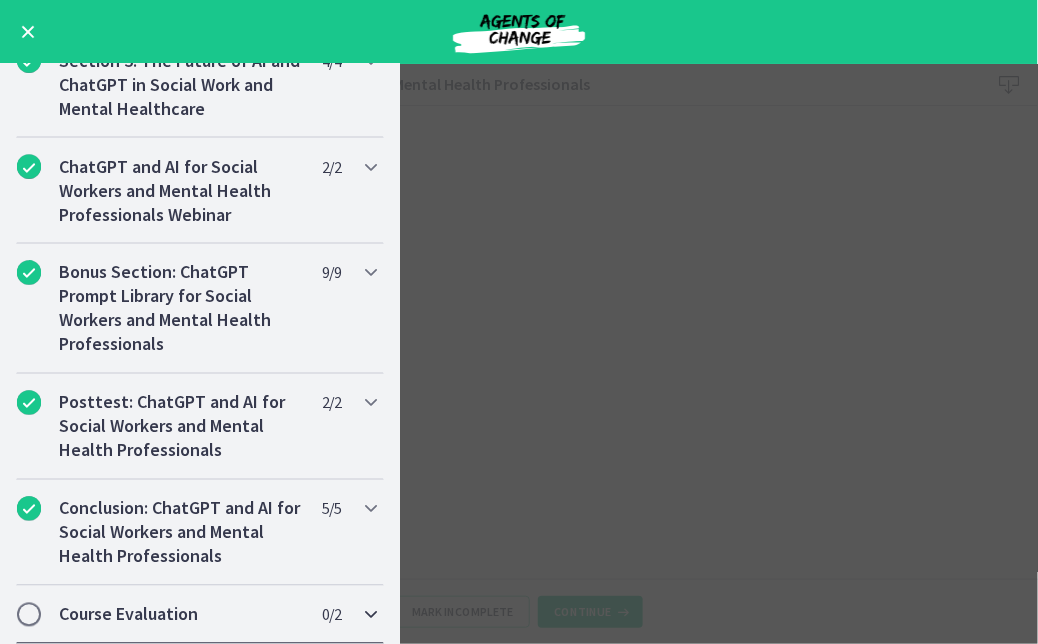 click at bounding box center (29, 615) 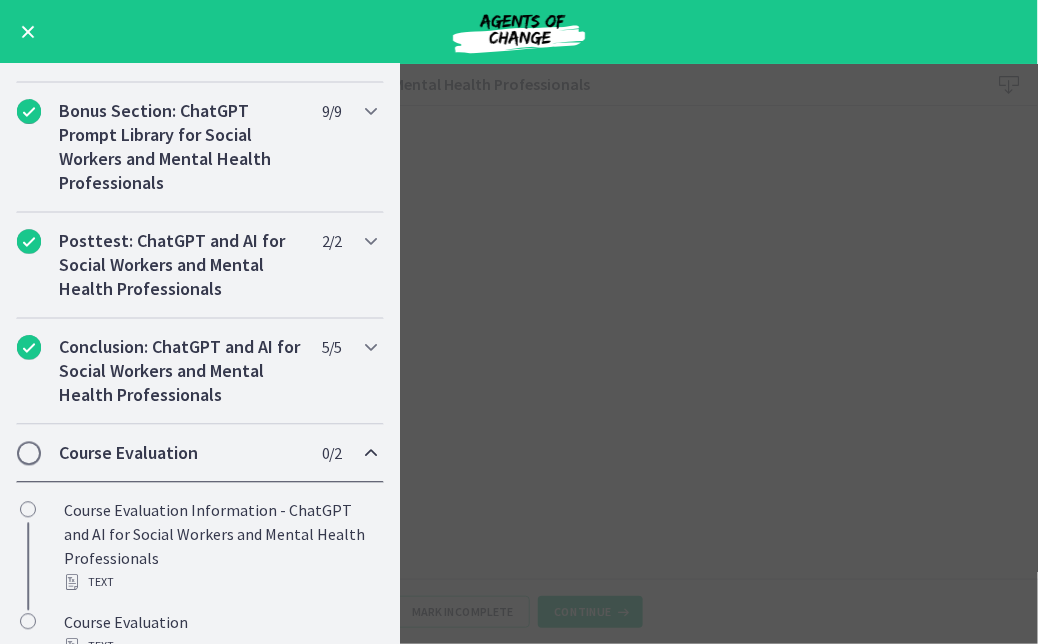 scroll, scrollTop: 978, scrollLeft: 0, axis: vertical 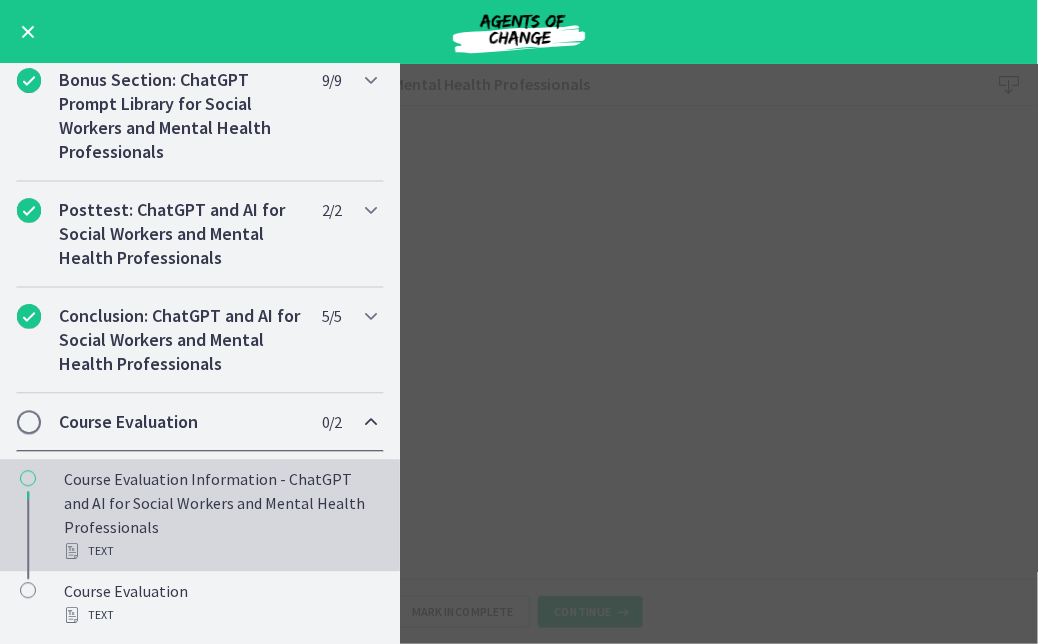 click at bounding box center [28, 479] 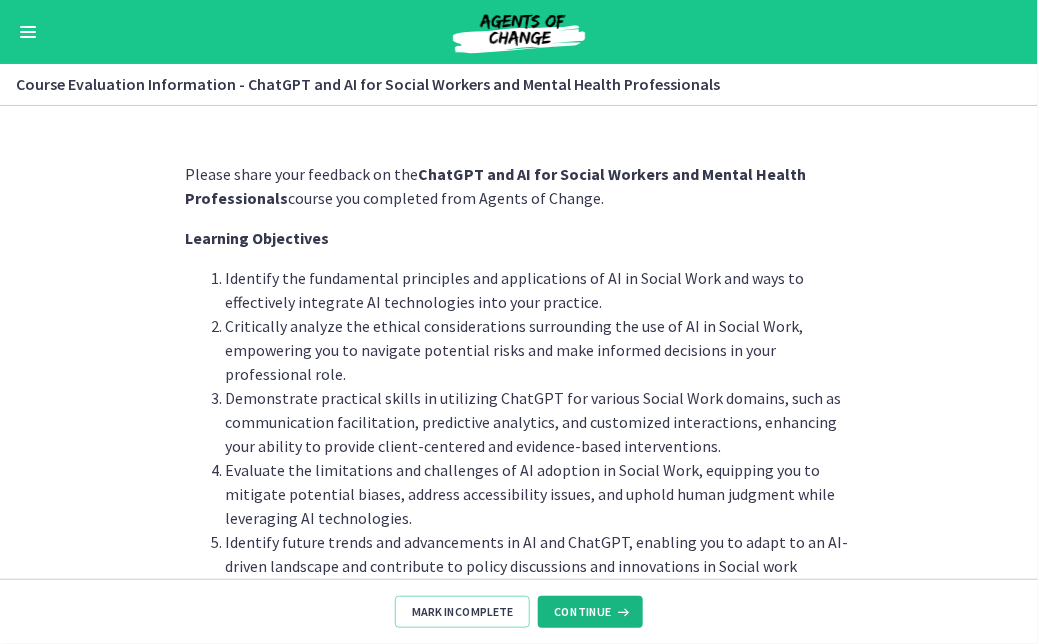click on "Continue" at bounding box center (582, 612) 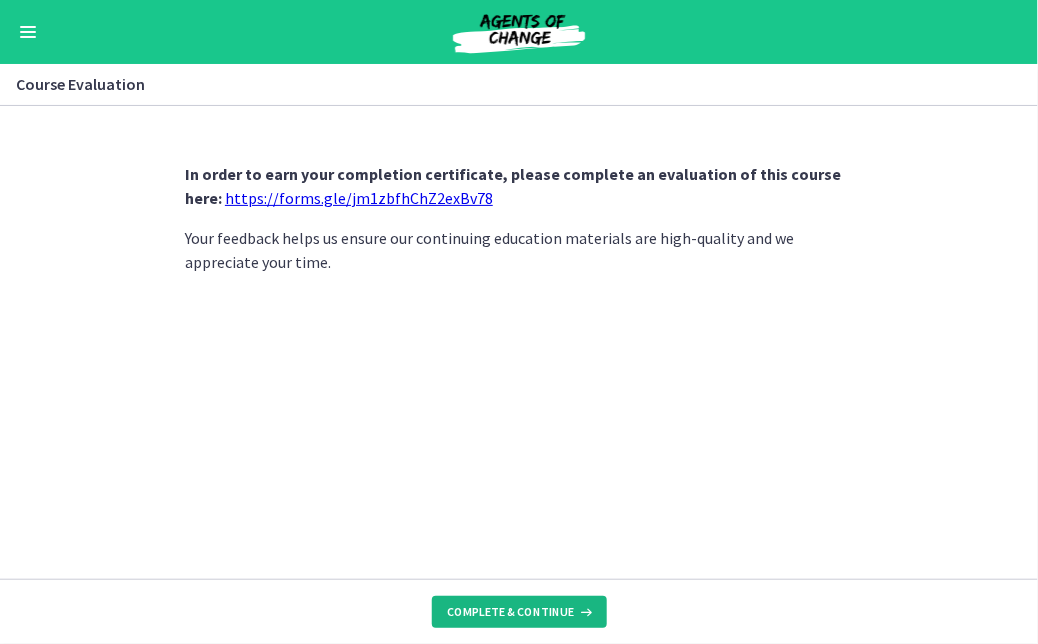 click on "Complete & continue" at bounding box center (511, 612) 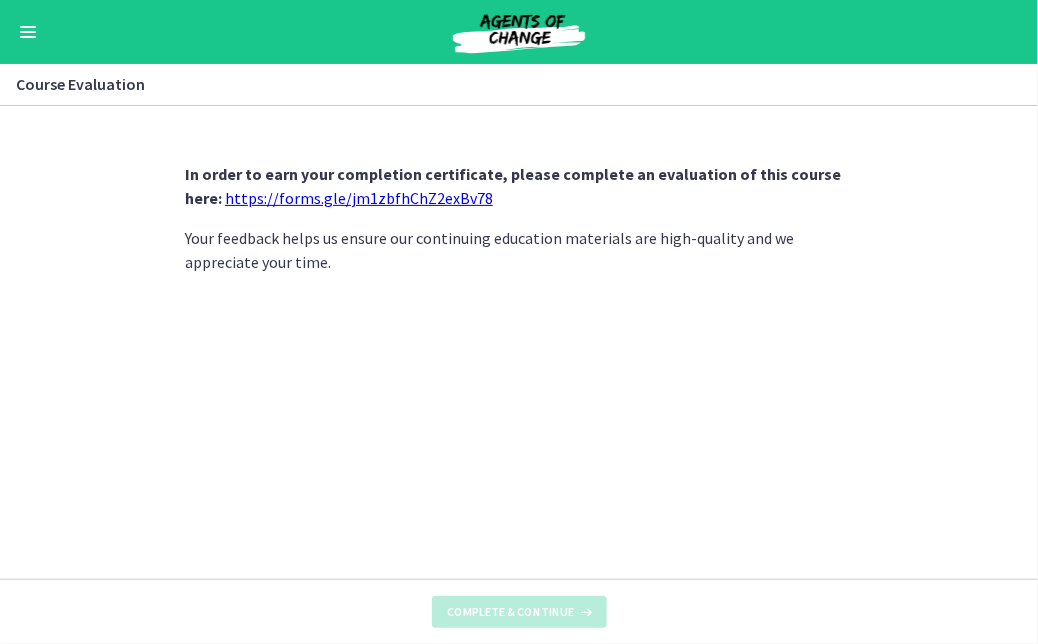 scroll, scrollTop: 1086, scrollLeft: 0, axis: vertical 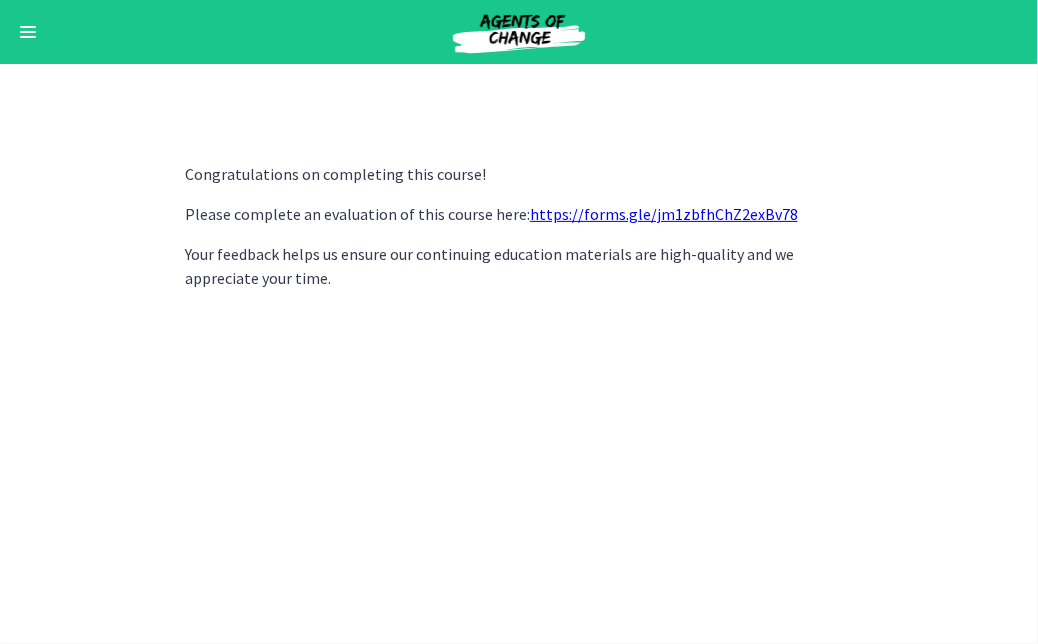 click on "https://forms.gle/jm1zbfhChZ2exBv78" at bounding box center [664, 214] 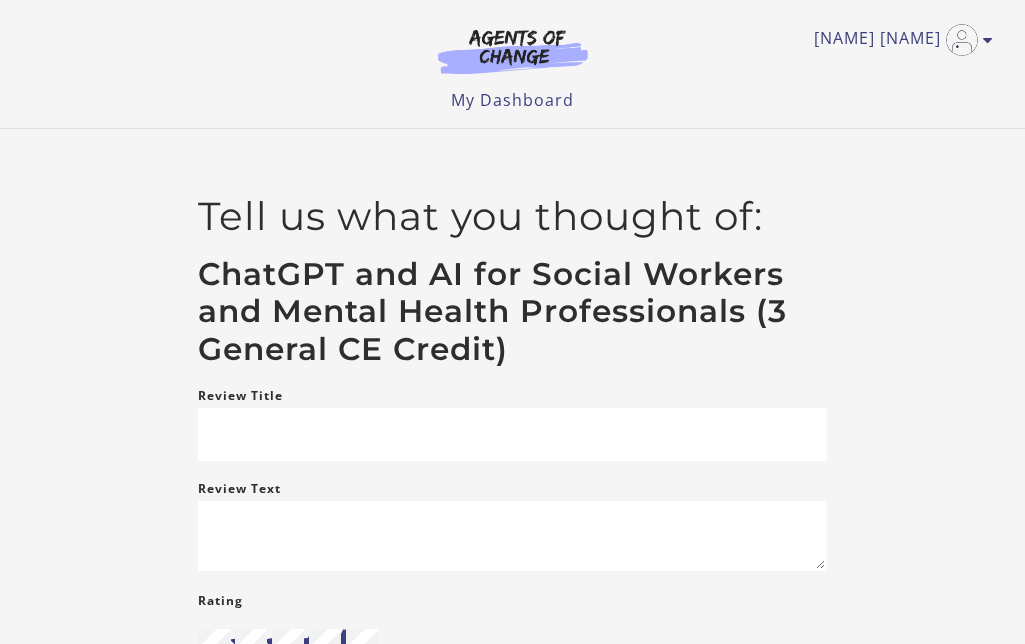scroll, scrollTop: 0, scrollLeft: 0, axis: both 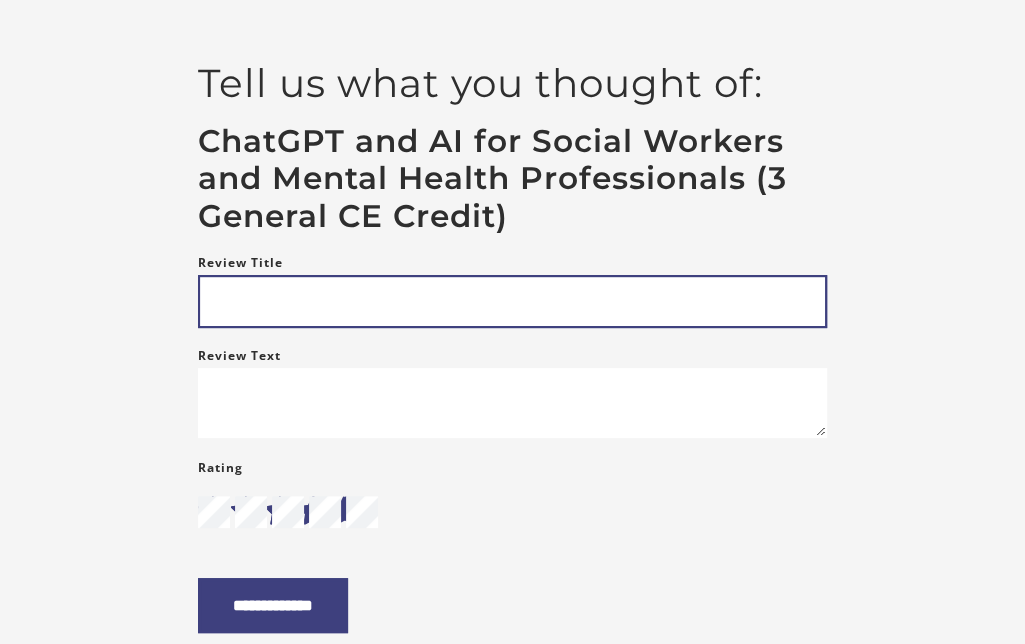 click on "Review Title" at bounding box center (512, 301) 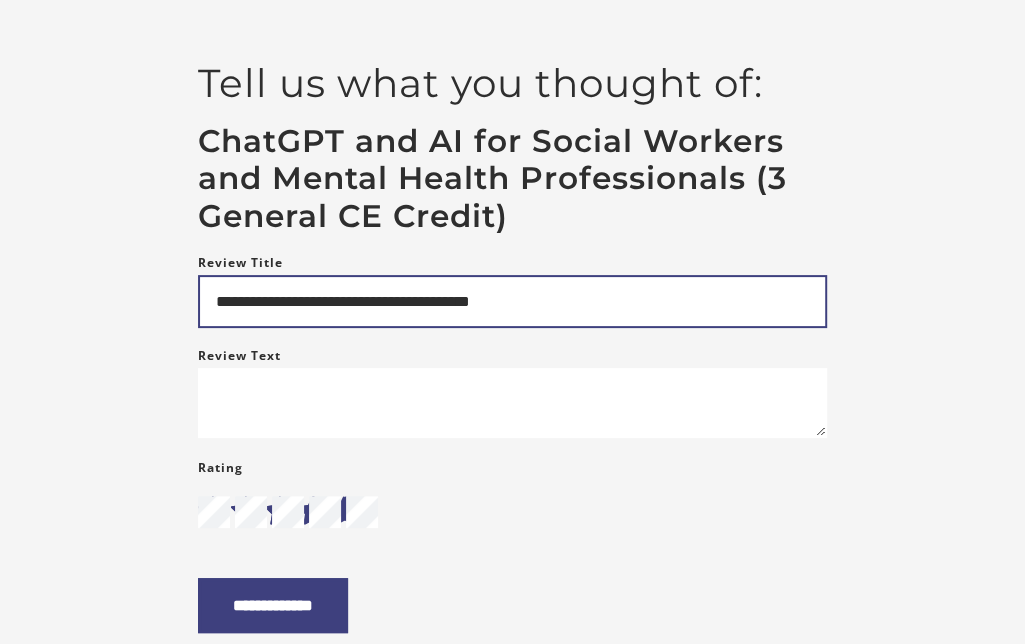type on "**********" 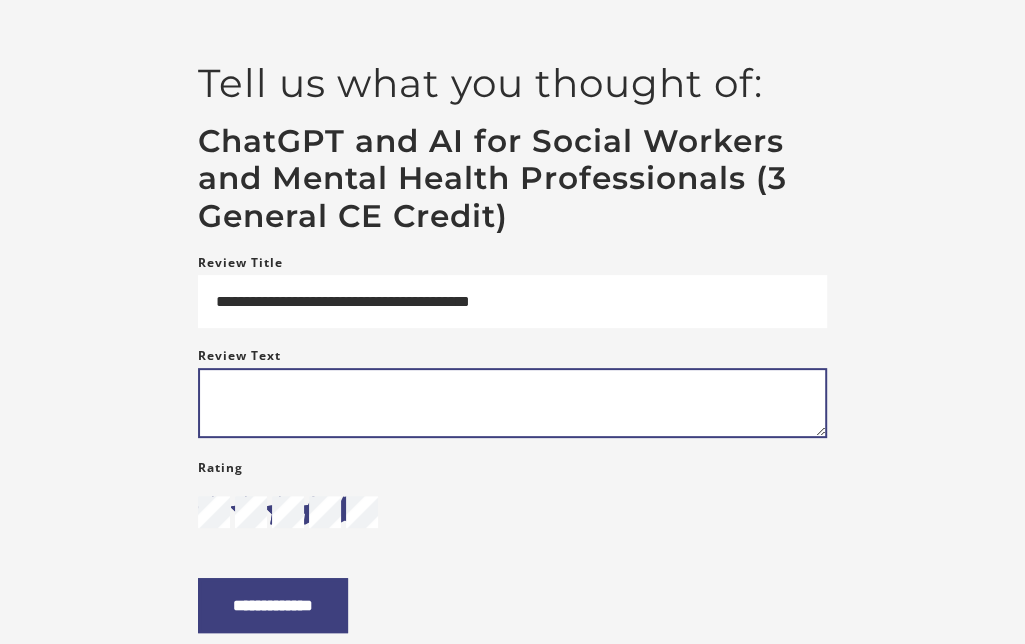 click on "Review Text" at bounding box center (512, 403) 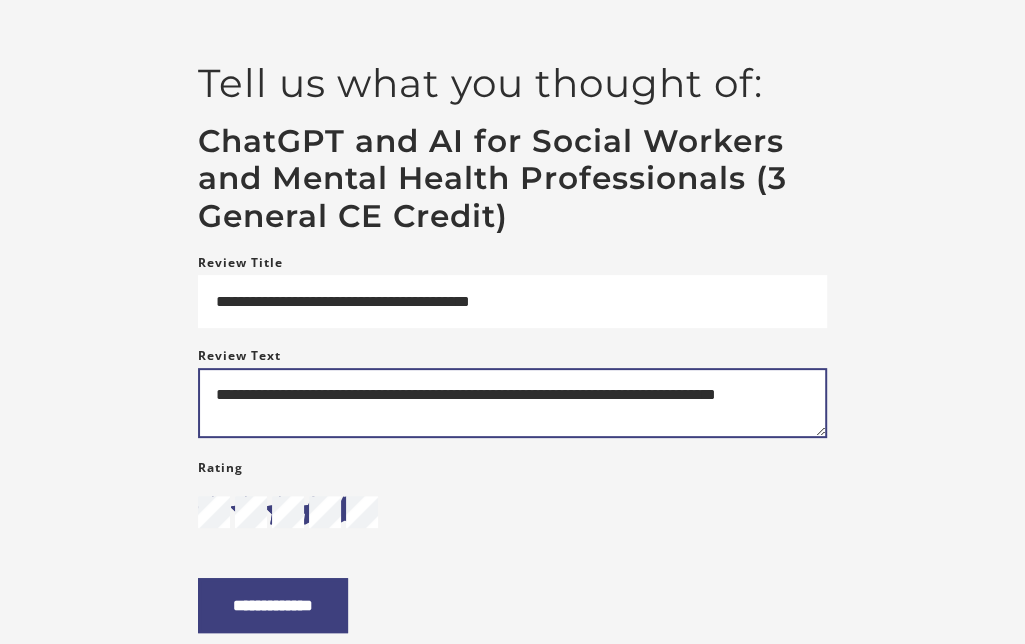 click on "**********" at bounding box center [512, 403] 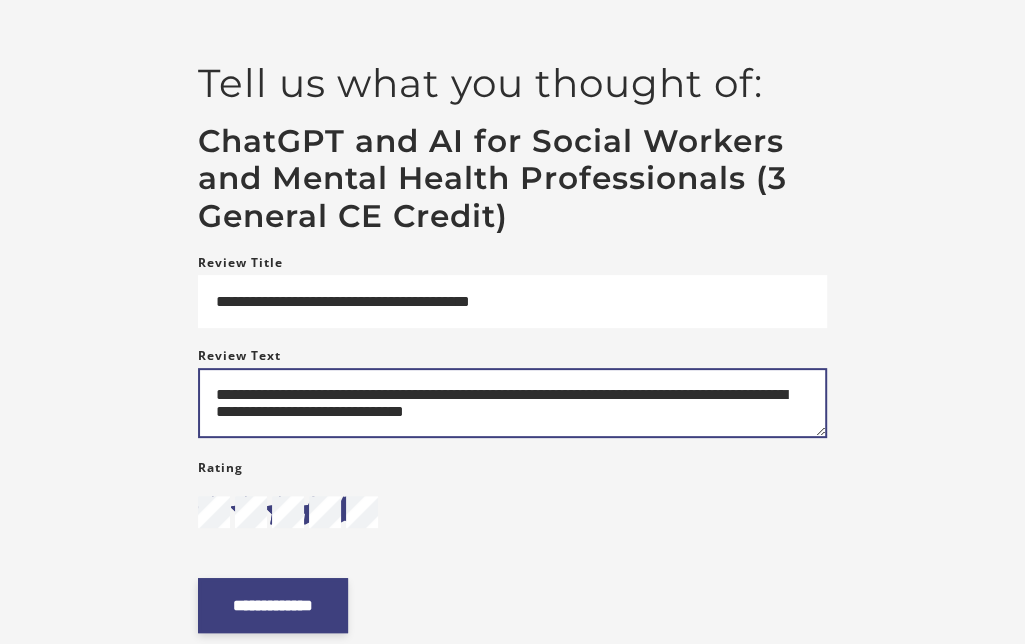 type on "**********" 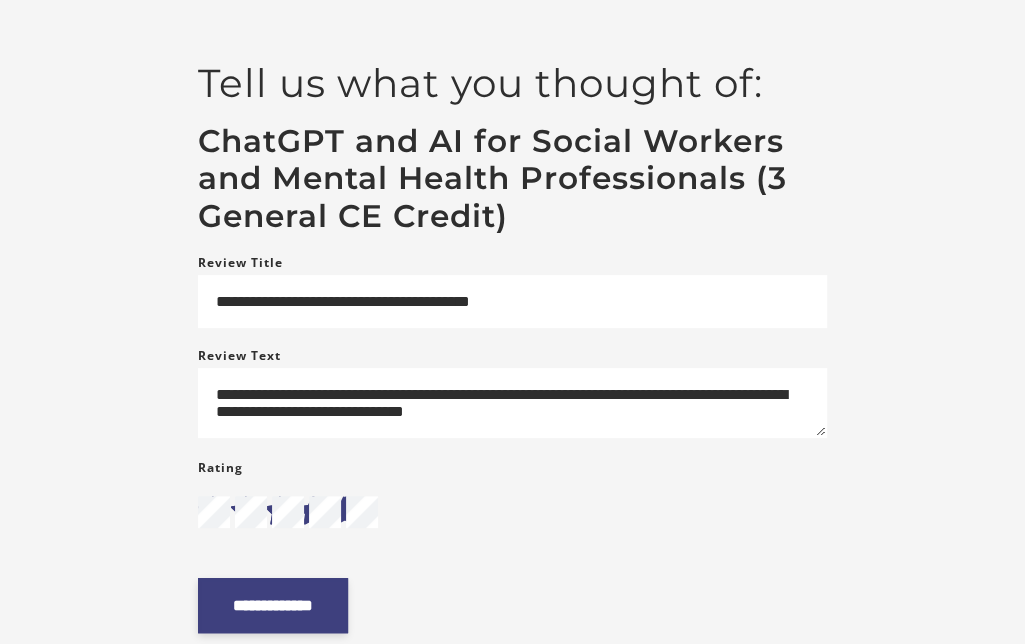 click on "**********" at bounding box center [273, 605] 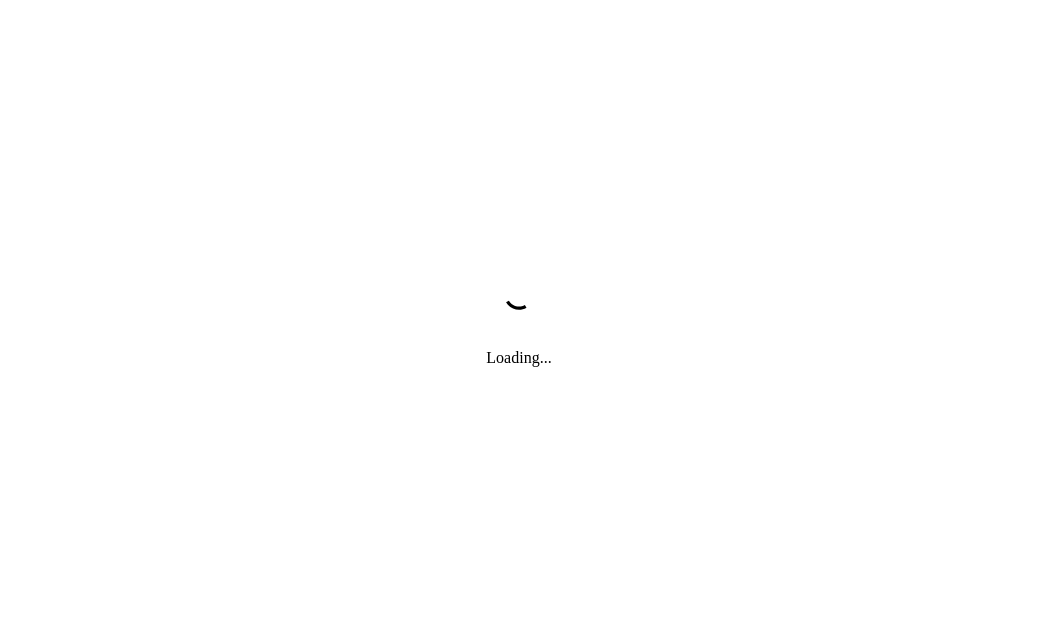 scroll, scrollTop: 0, scrollLeft: 0, axis: both 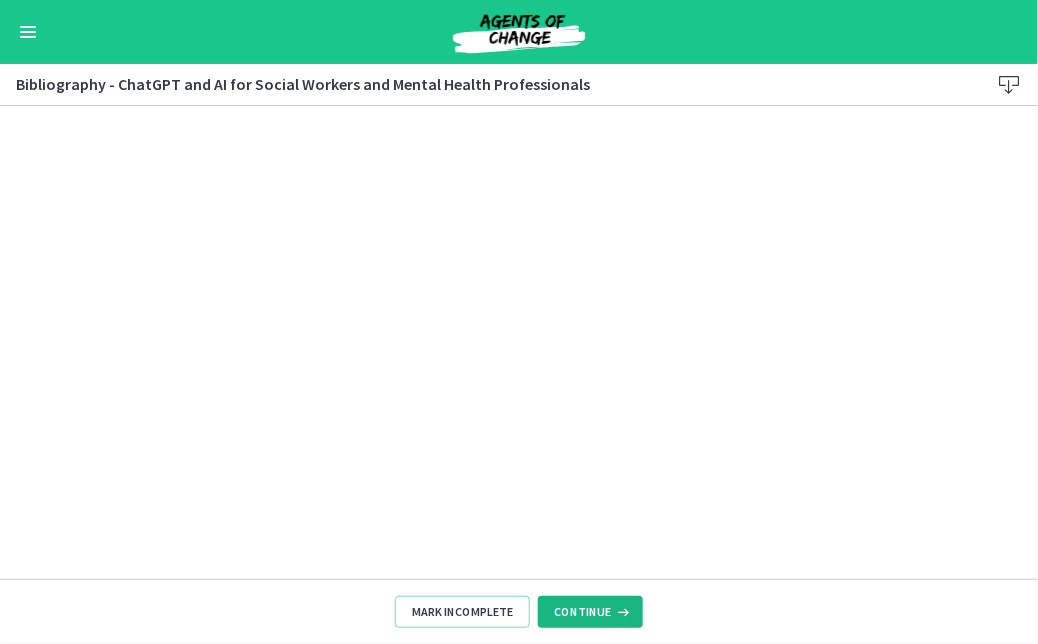 click on "Continue" at bounding box center [582, 612] 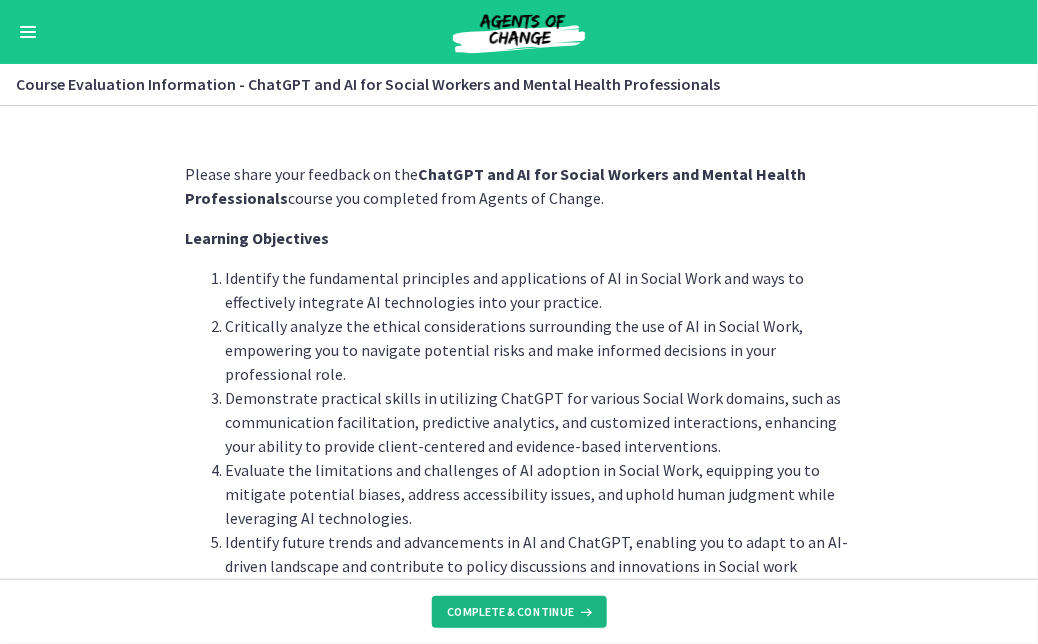 click on "Complete & continue" at bounding box center [519, 612] 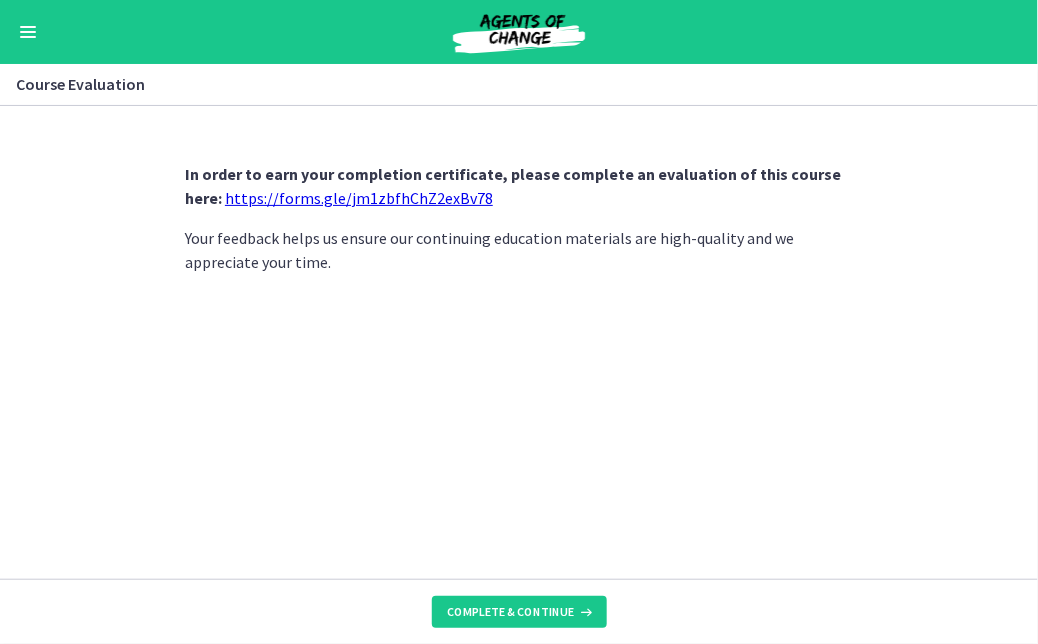 click on "https://forms.gle/jm1zbfhChZ2exBv78" at bounding box center [359, 198] 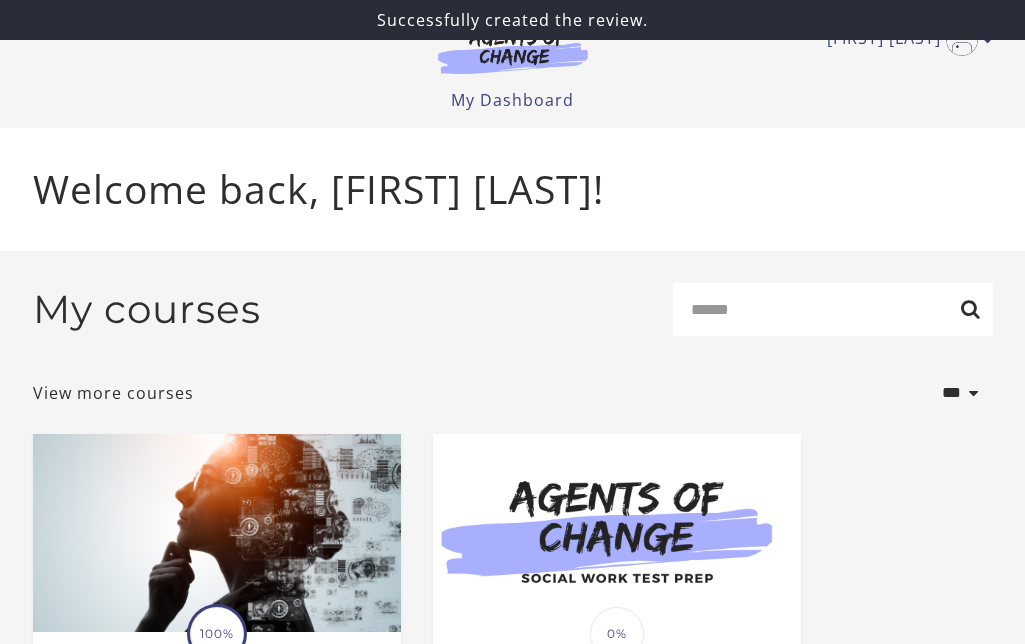 scroll, scrollTop: 0, scrollLeft: 0, axis: both 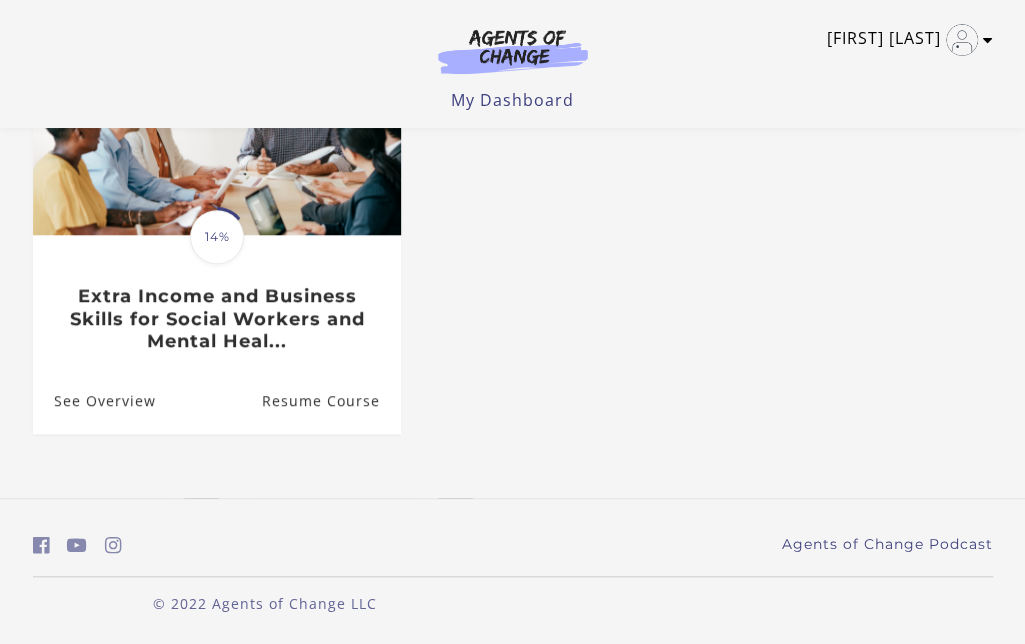 click at bounding box center (962, 40) 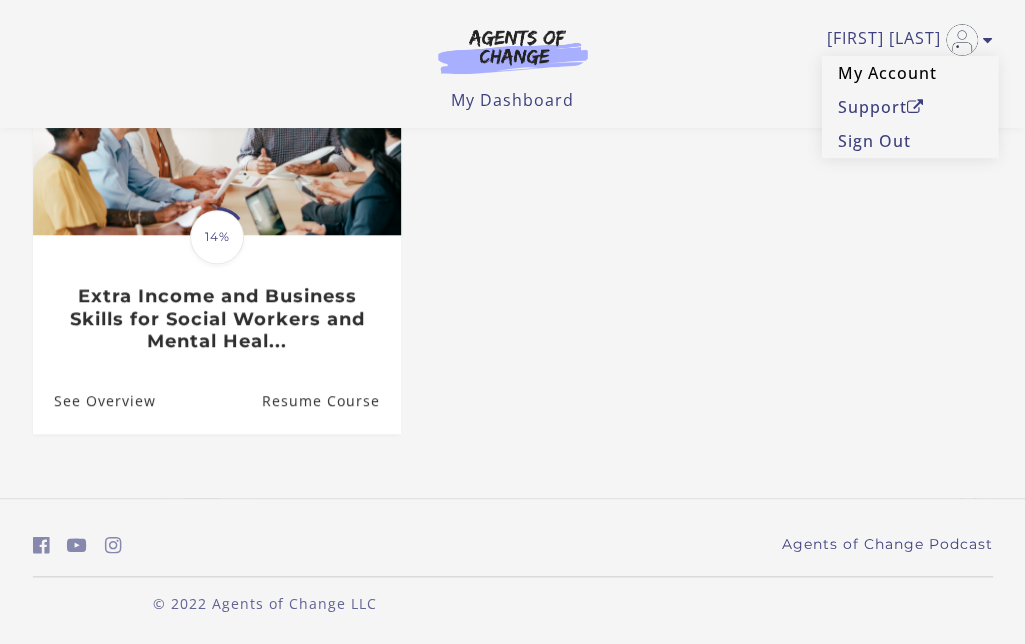click on "My Account" at bounding box center [910, 73] 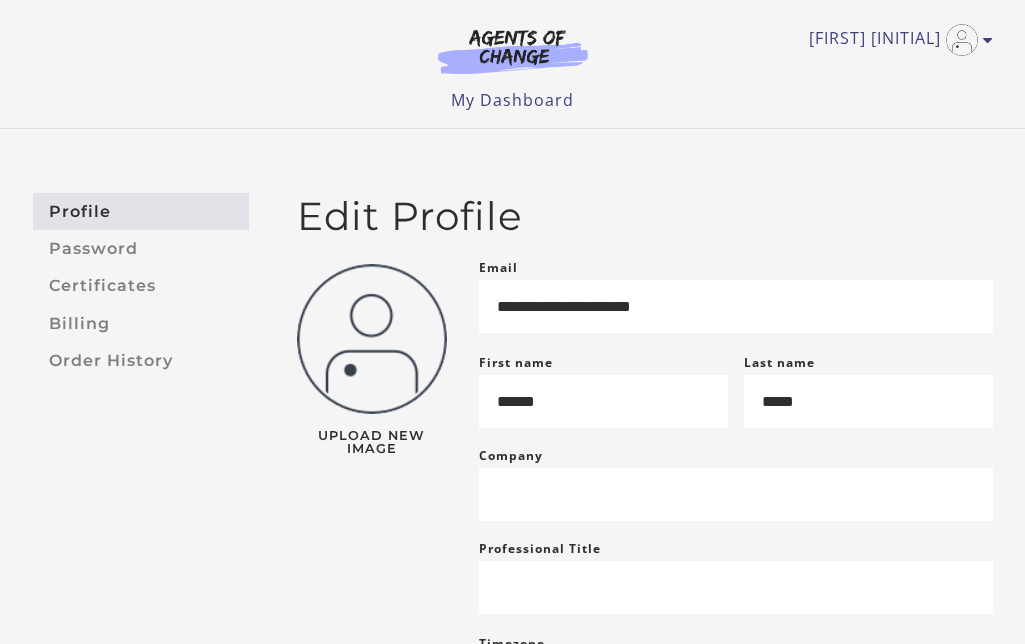 scroll, scrollTop: 0, scrollLeft: 0, axis: both 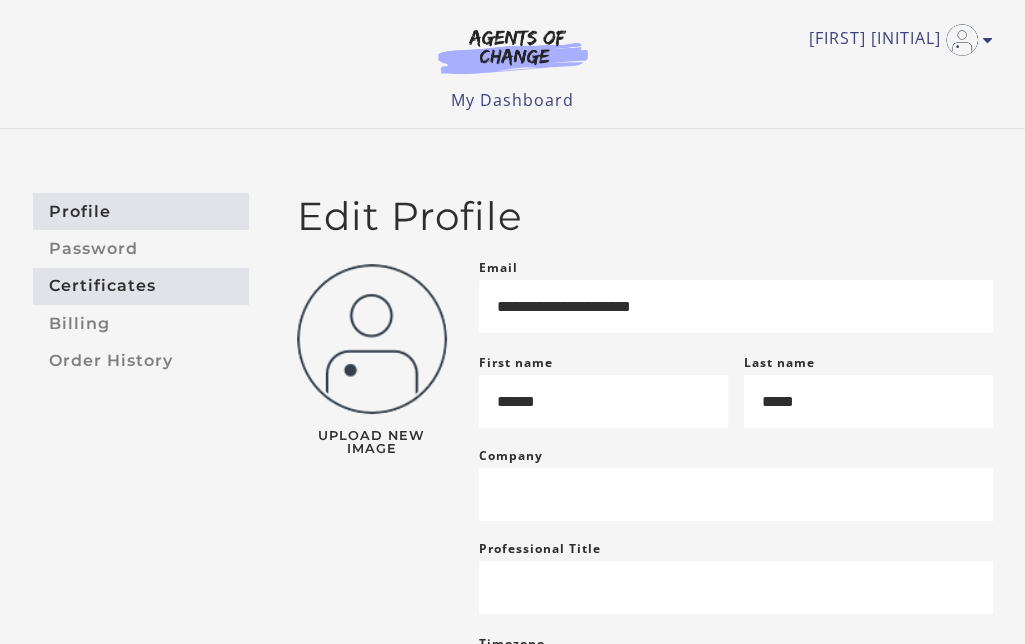 click on "Certificates" at bounding box center (141, 286) 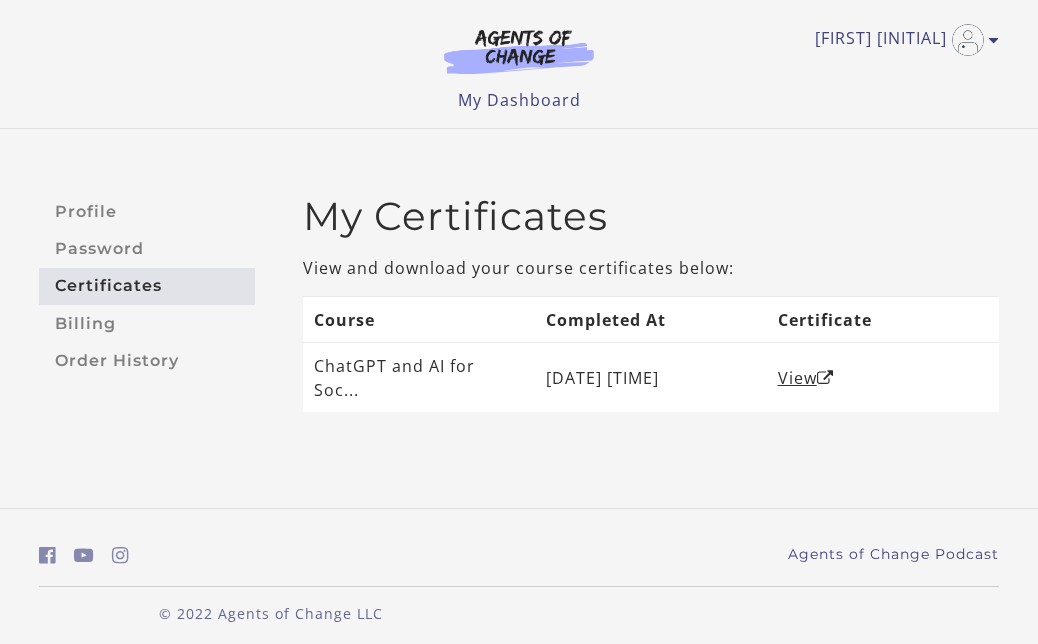 scroll, scrollTop: 0, scrollLeft: 0, axis: both 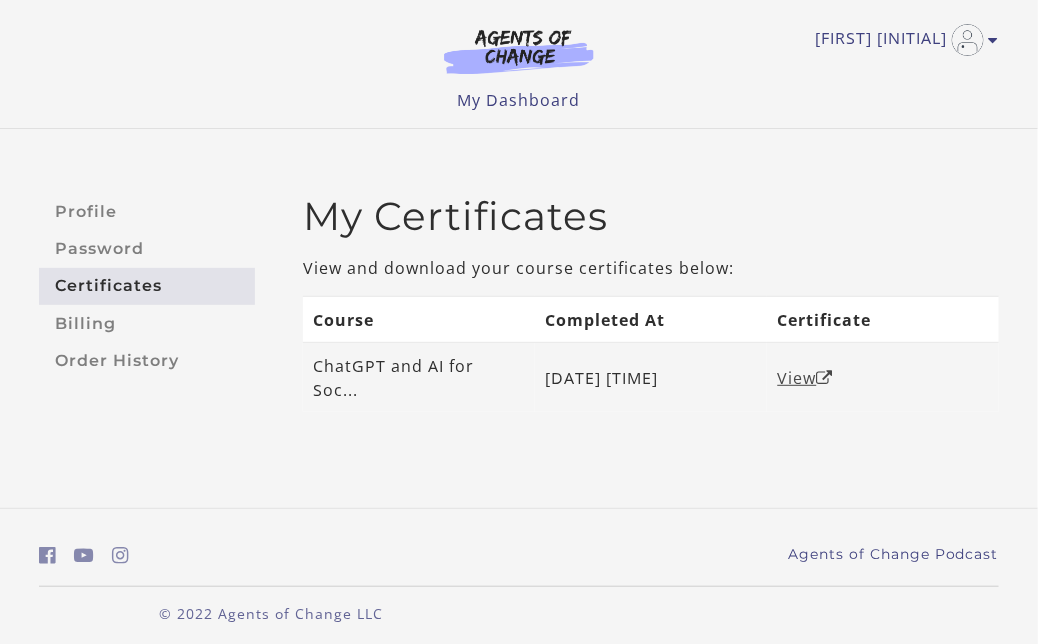 click on "View" at bounding box center (806, 378) 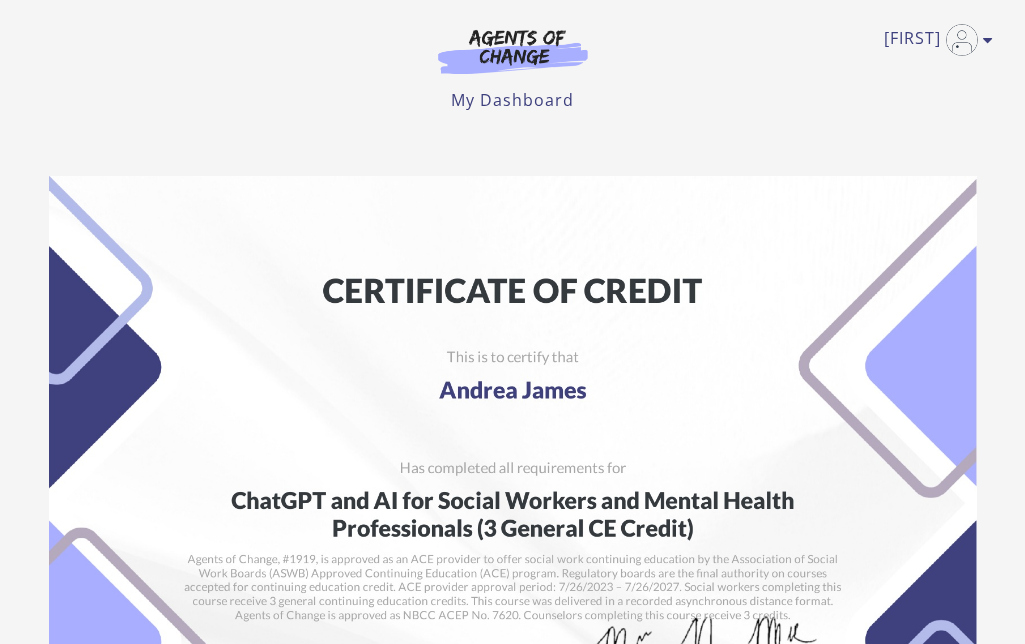 scroll, scrollTop: 0, scrollLeft: 0, axis: both 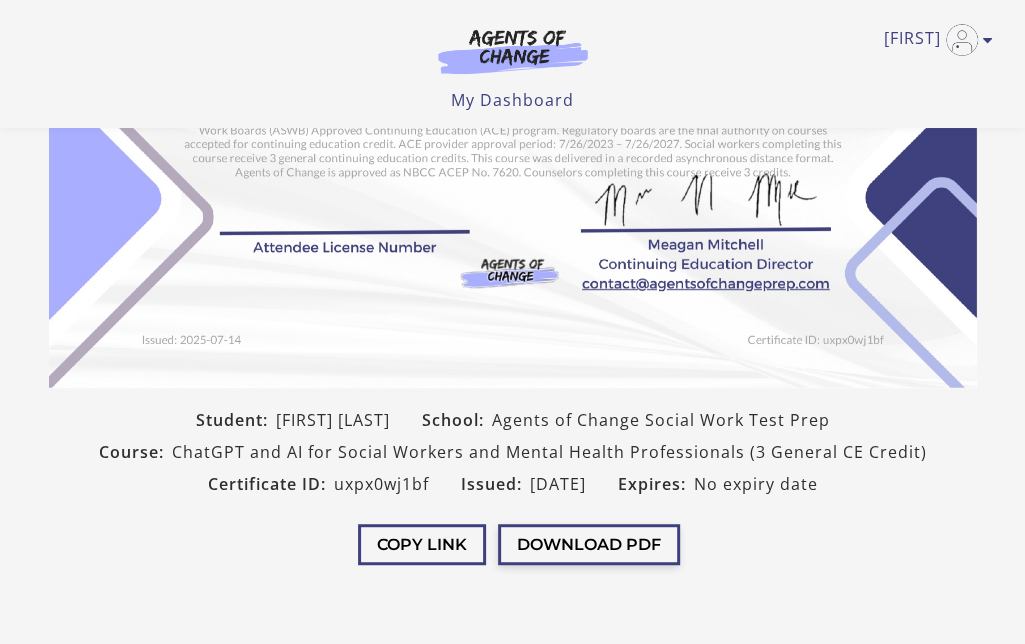 click on "Download PDF" at bounding box center (589, 544) 